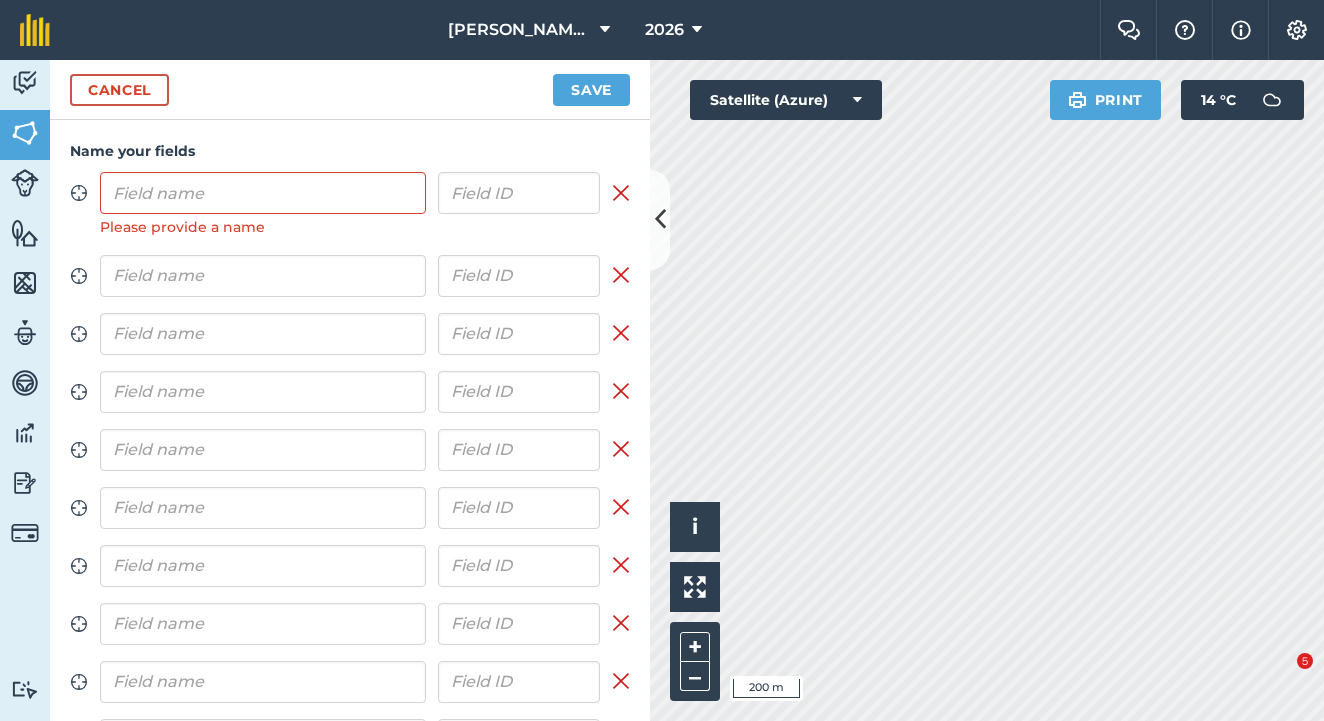 scroll, scrollTop: 0, scrollLeft: 0, axis: both 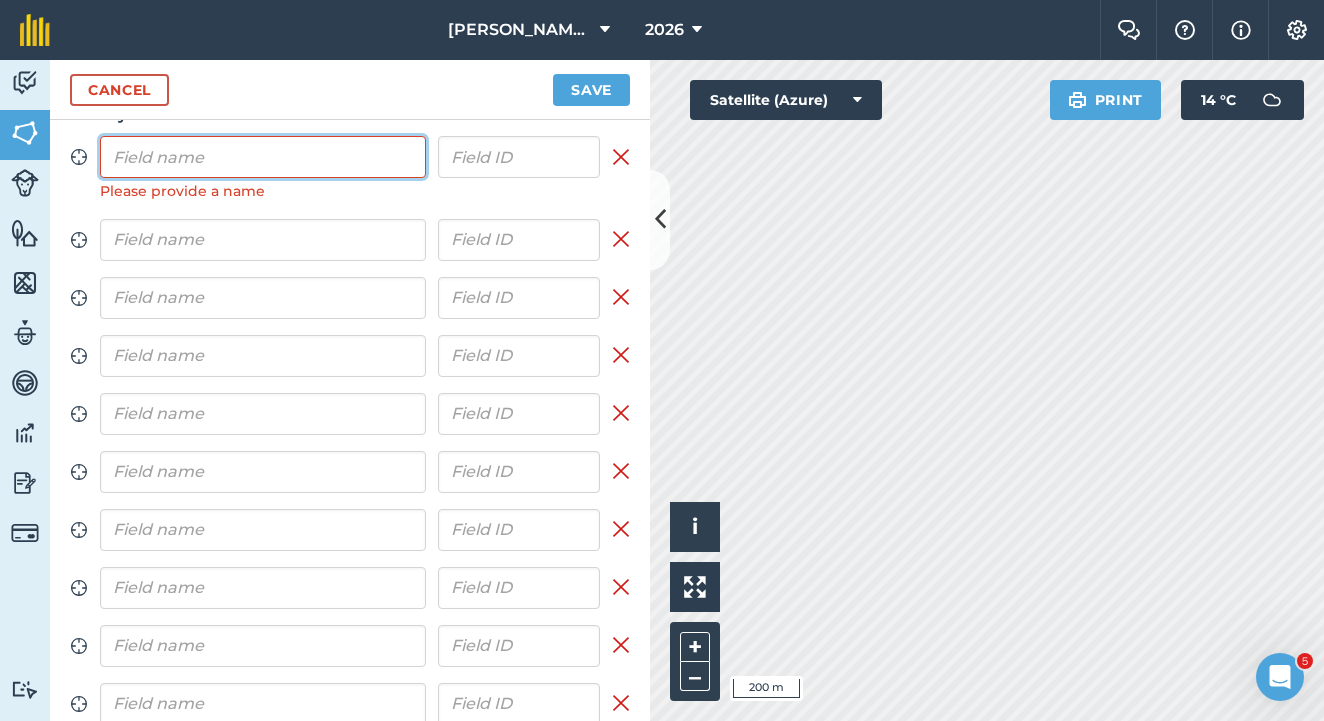 click at bounding box center (263, 157) 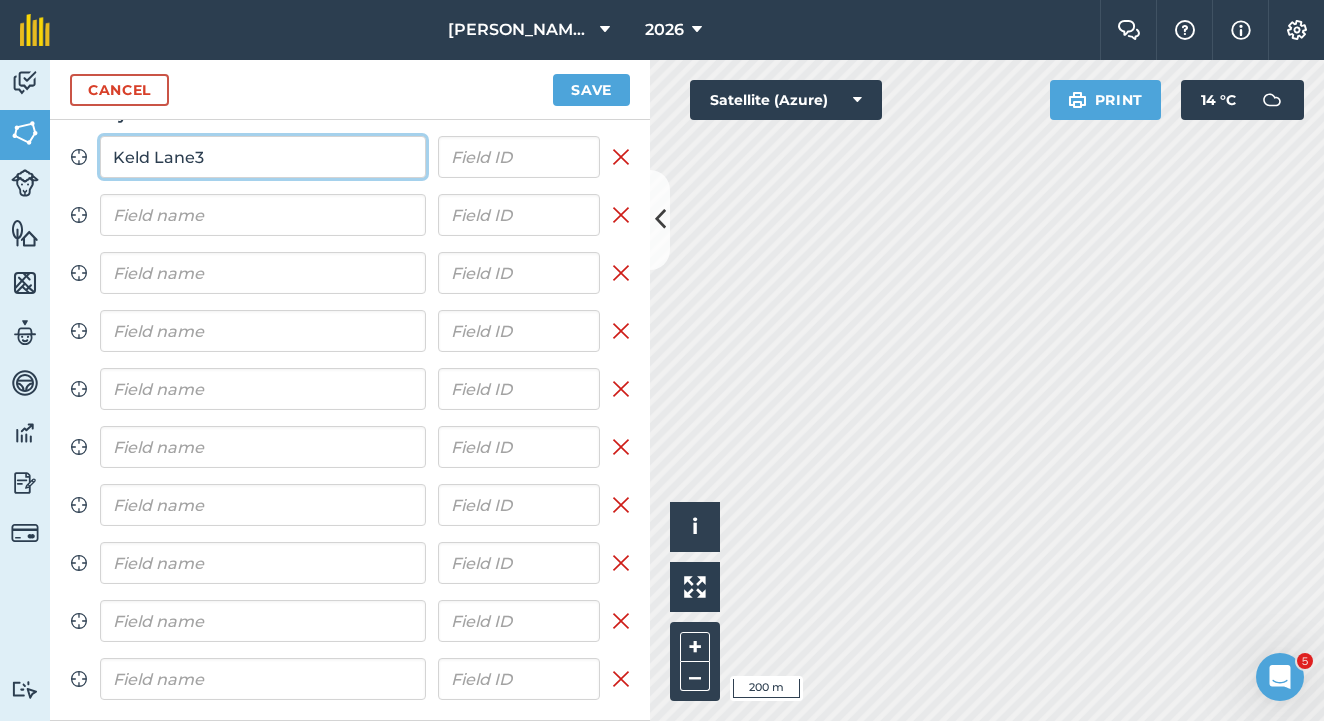type on "Keld Lane3" 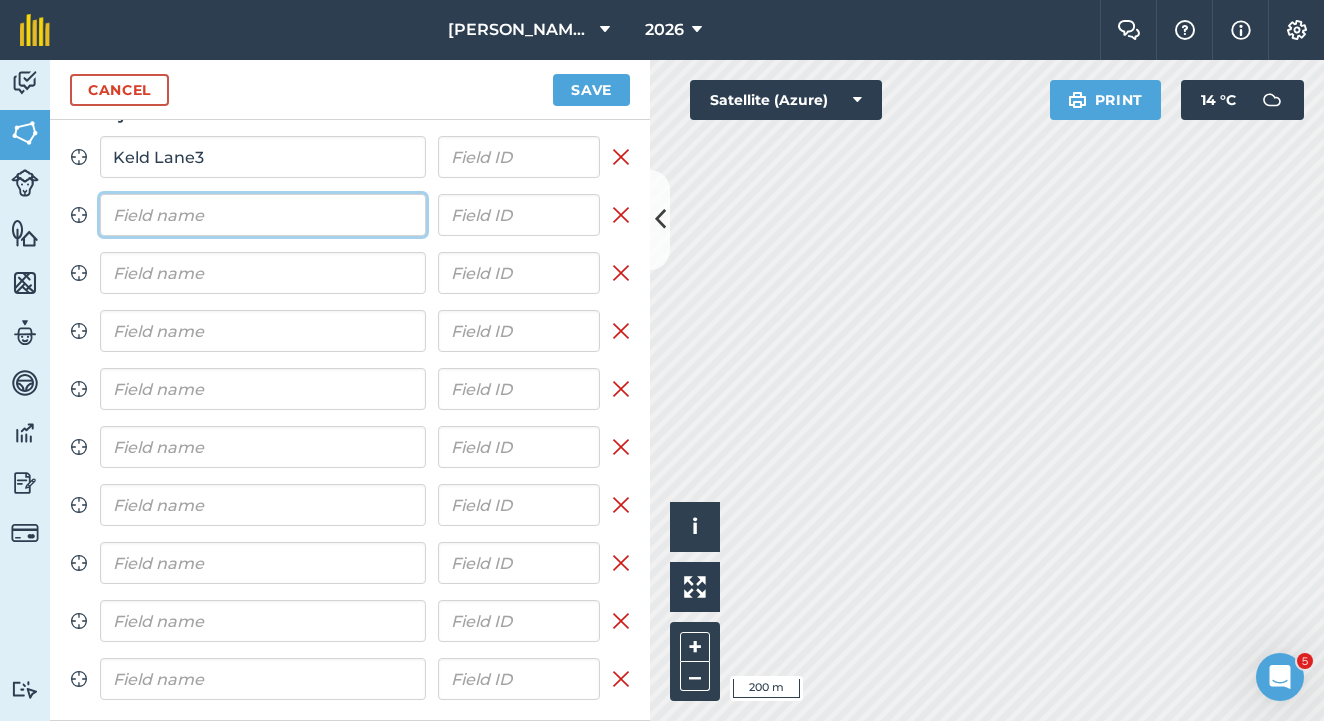 click at bounding box center (263, 215) 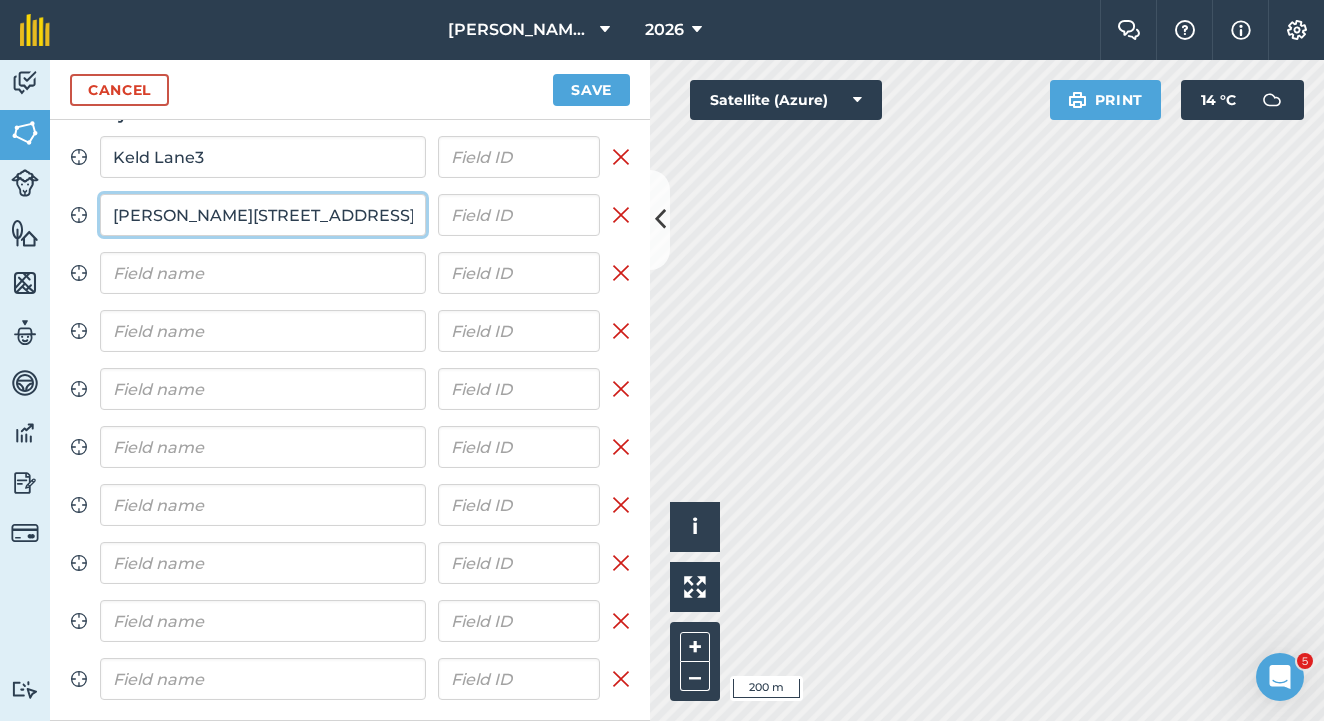 type on "[PERSON_NAME][STREET_ADDRESS]" 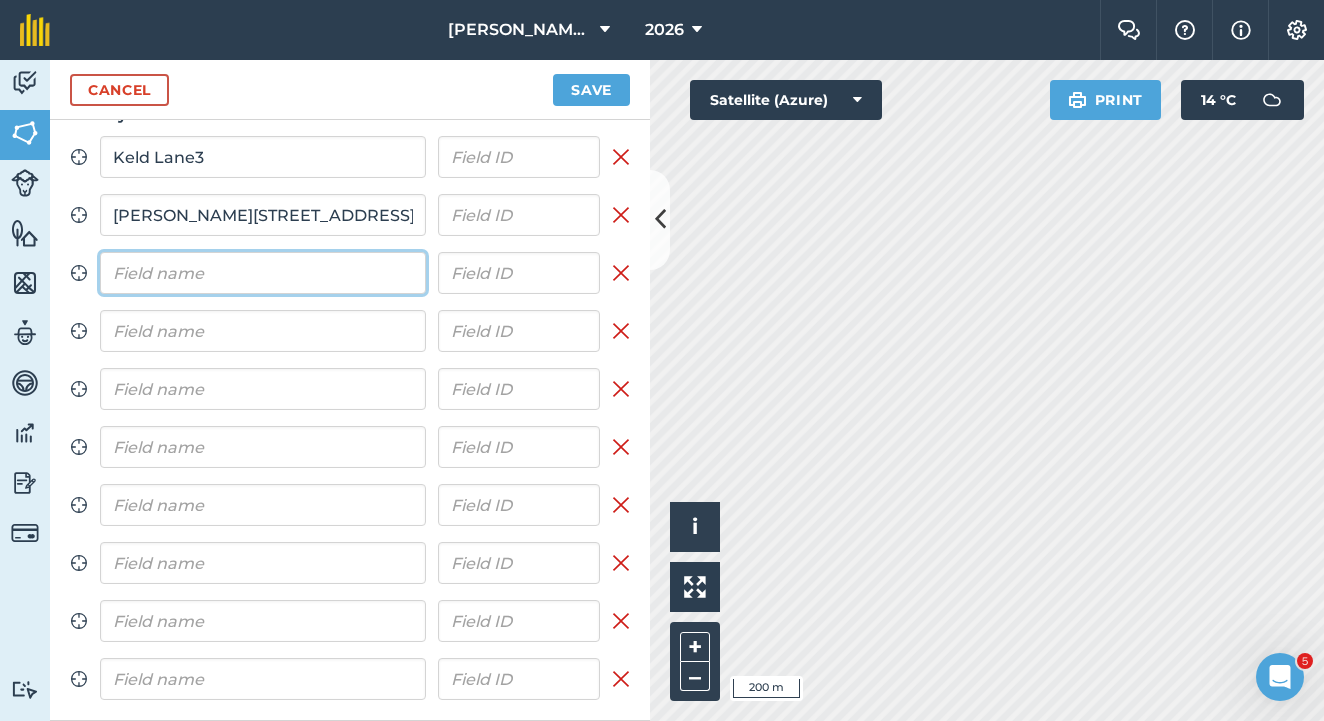 click at bounding box center (263, 273) 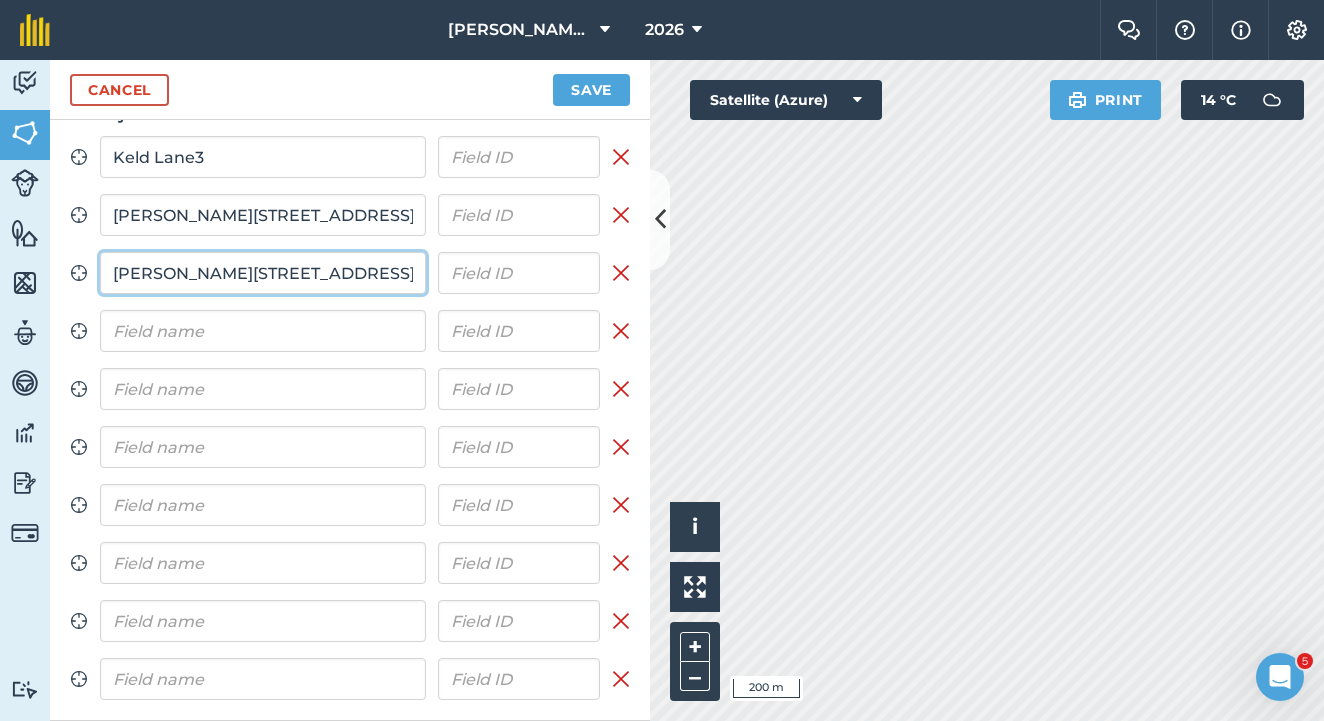 type on "[PERSON_NAME][STREET_ADDRESS]" 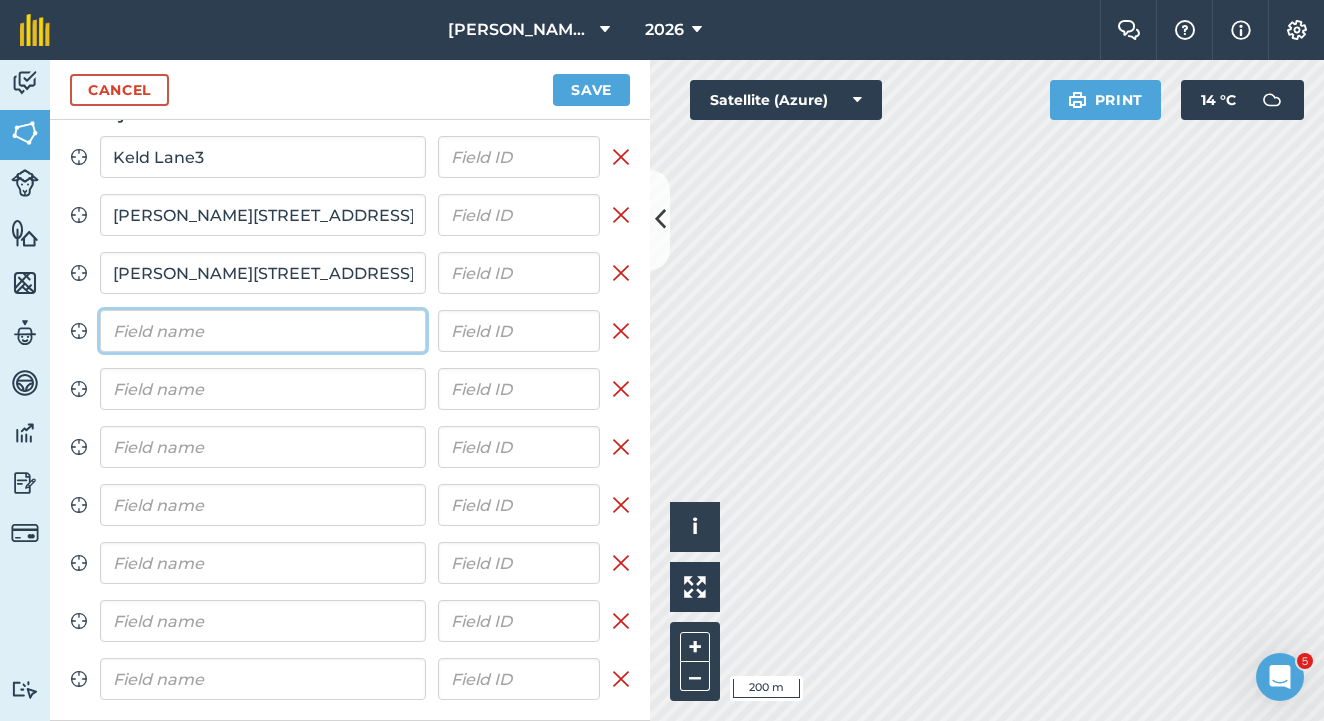 click at bounding box center [263, 331] 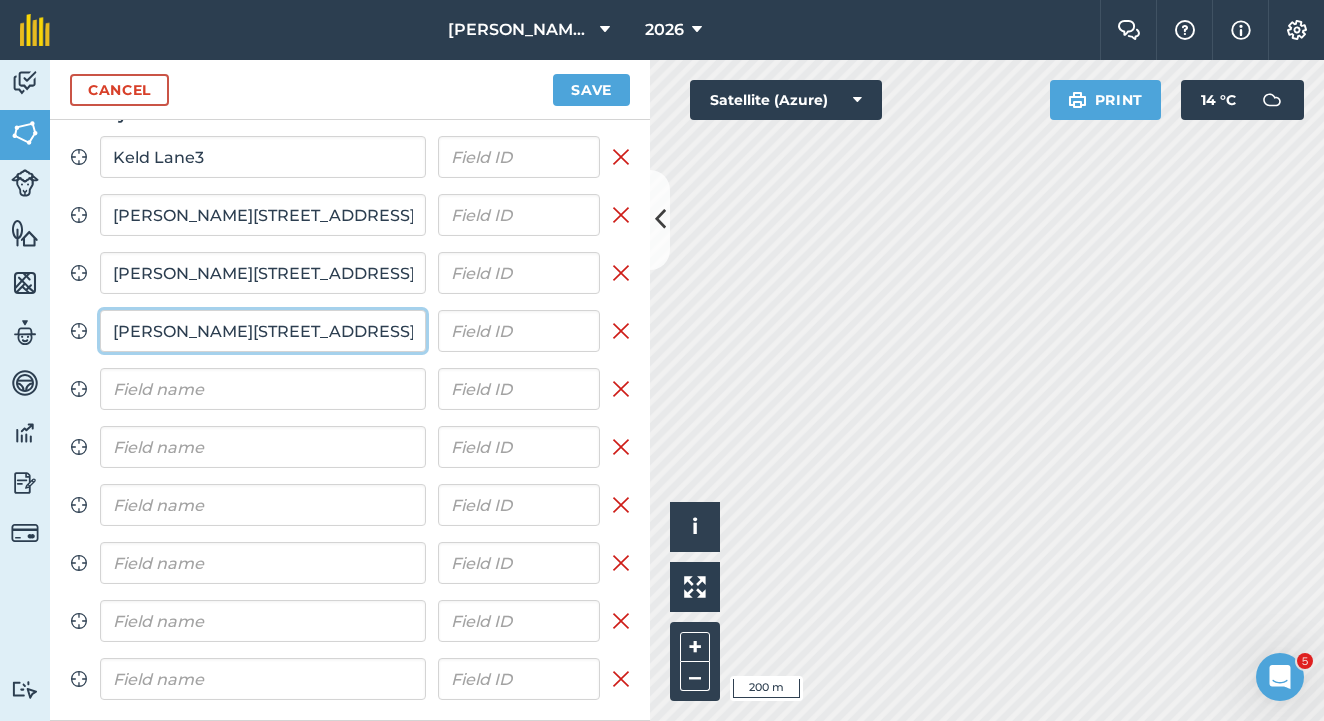type on "[PERSON_NAME][STREET_ADDRESS]" 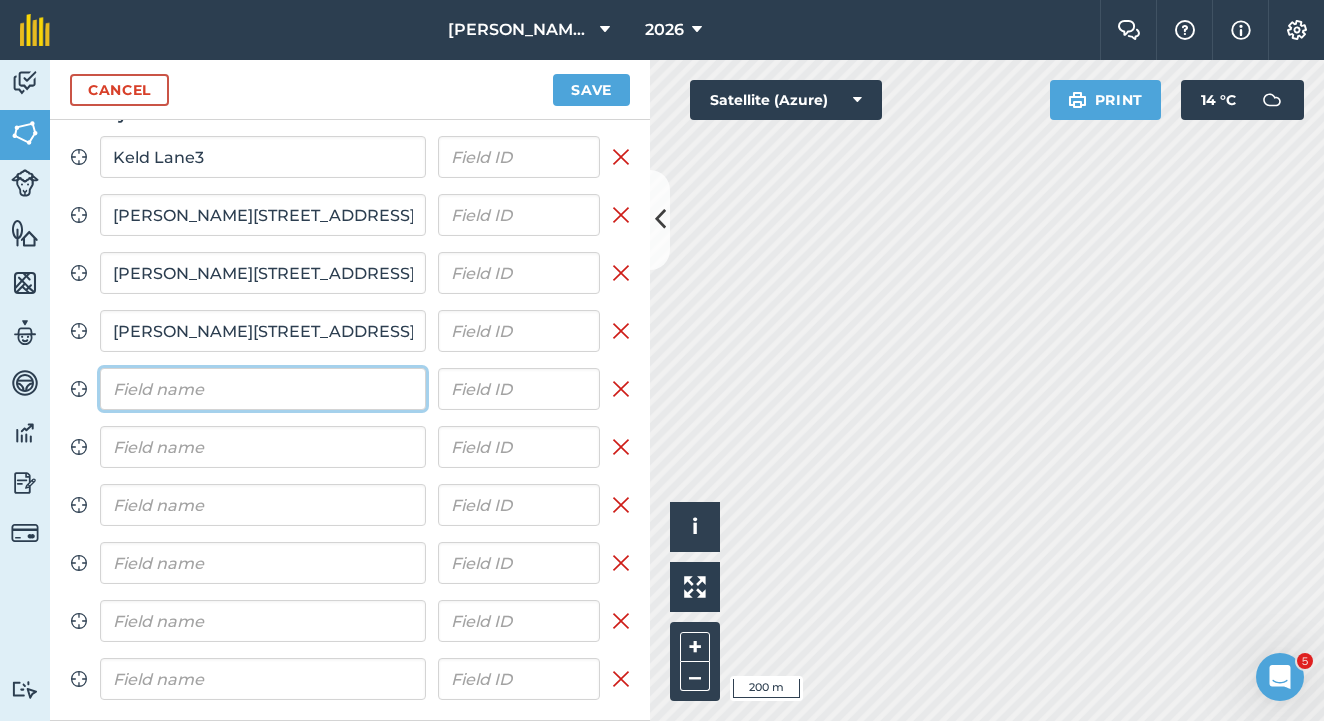 click at bounding box center (263, 389) 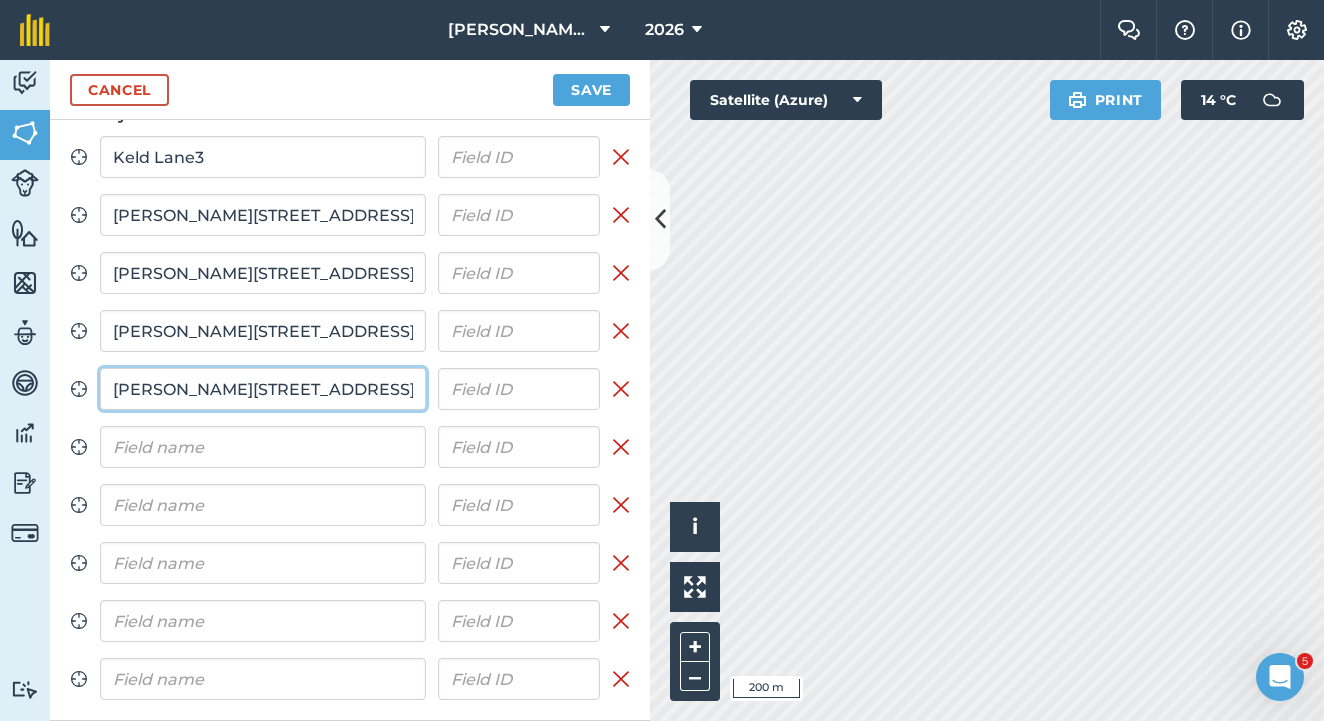 type on "[PERSON_NAME][STREET_ADDRESS]" 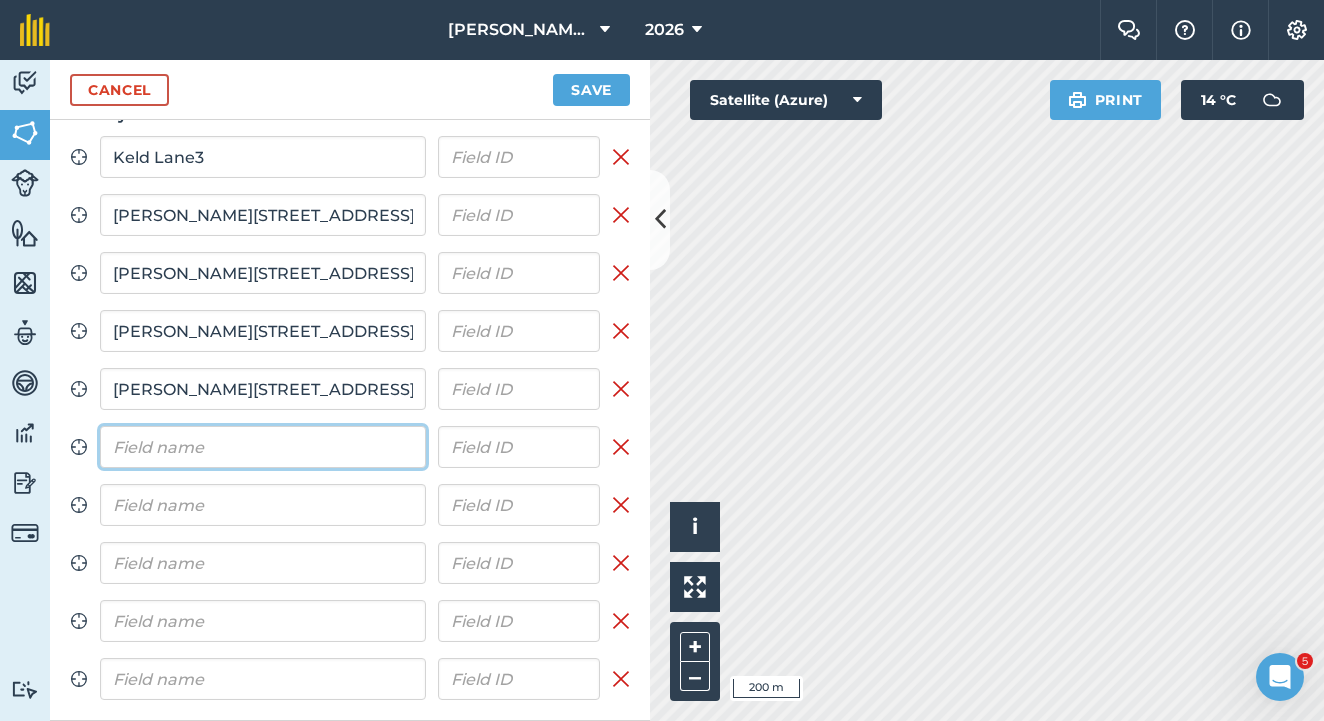 click at bounding box center [263, 447] 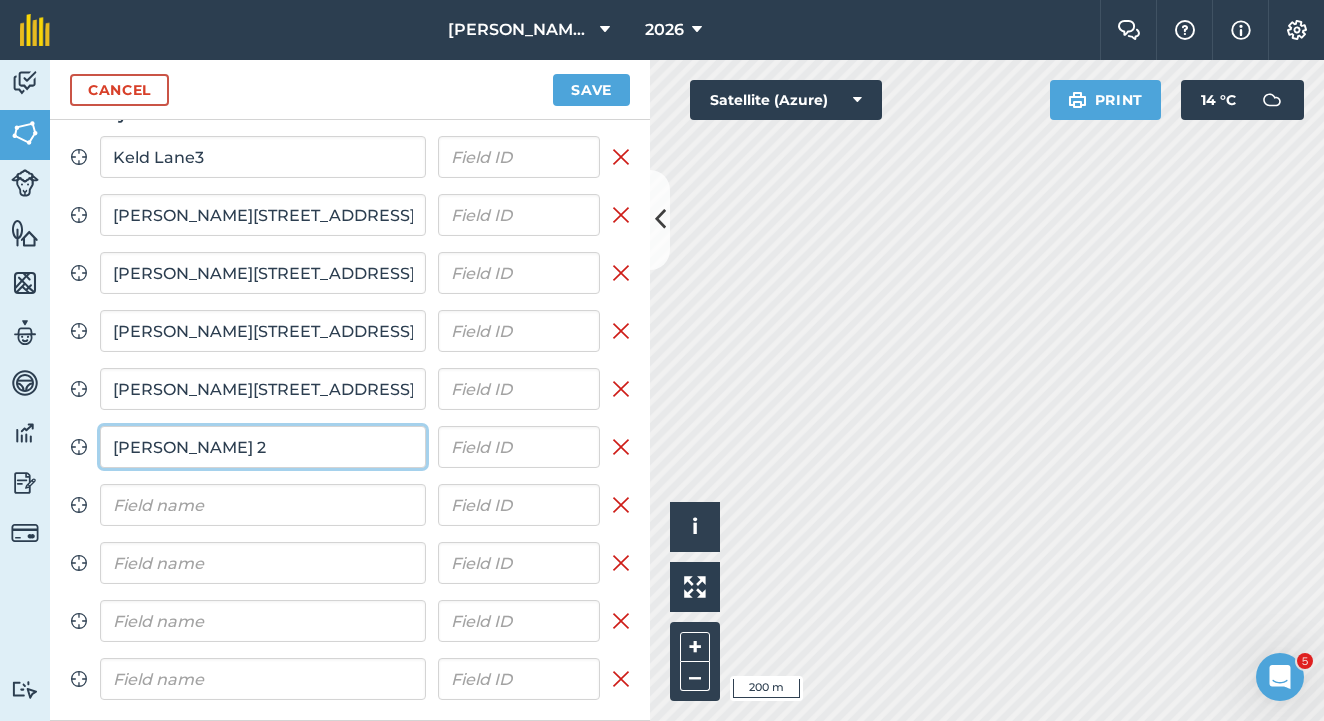 type on "[PERSON_NAME] 2" 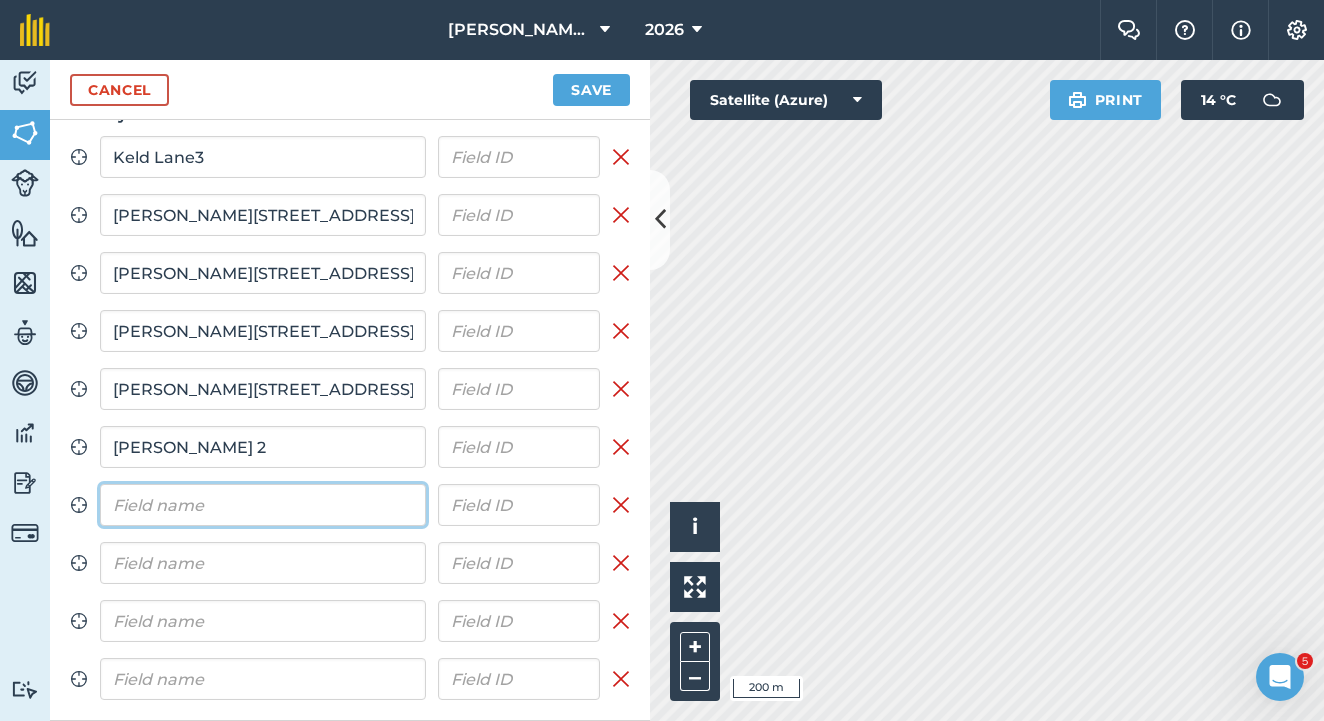 click at bounding box center (263, 505) 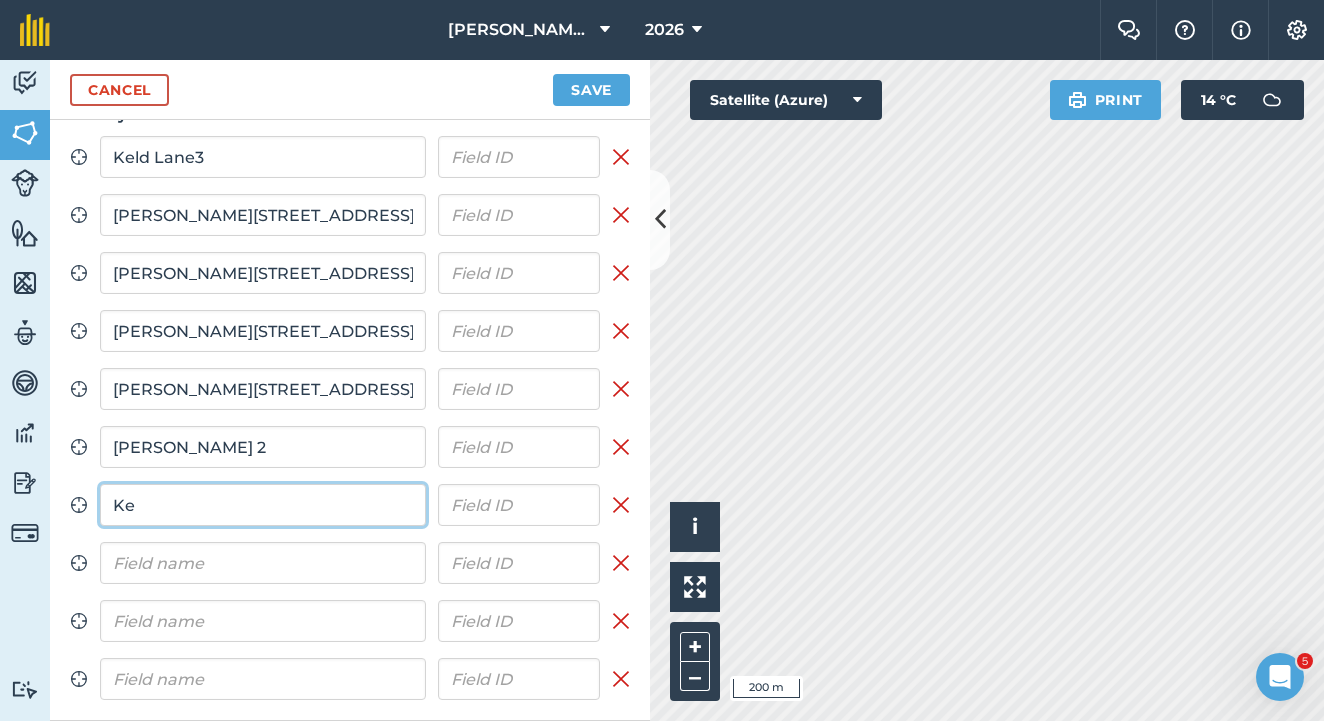 type on "K" 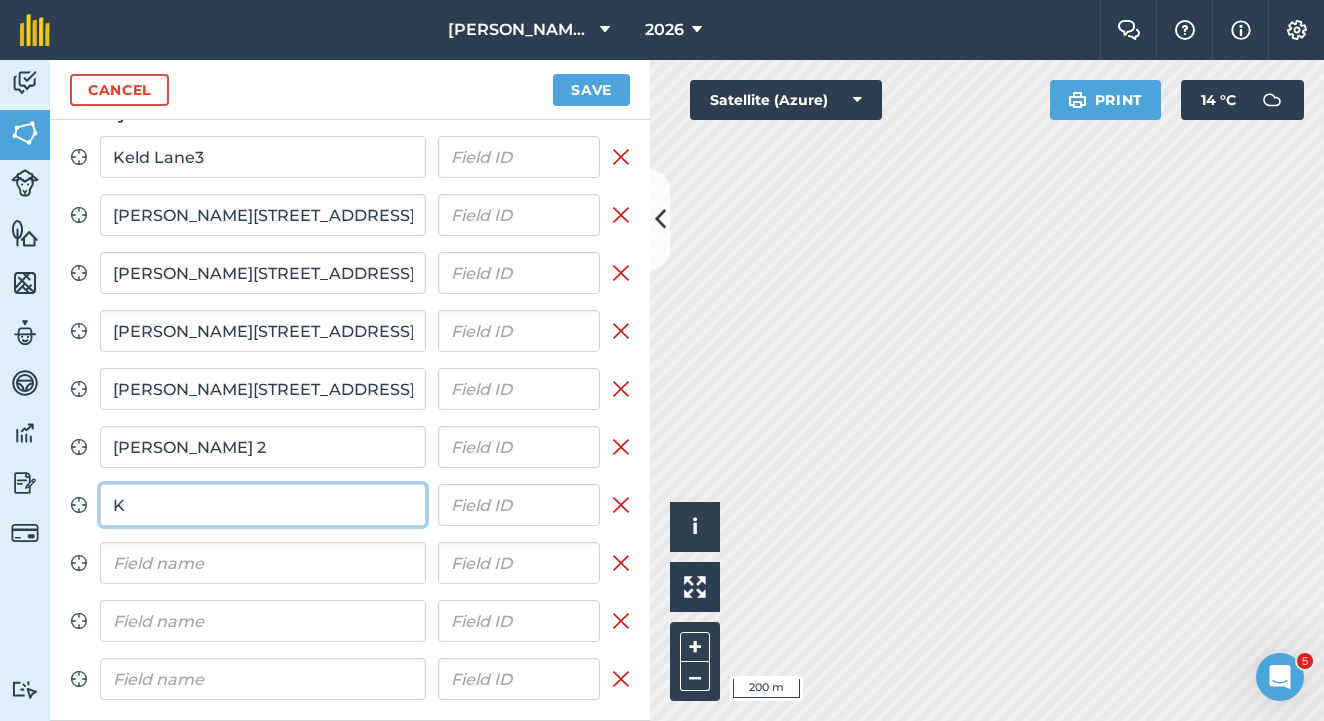 type 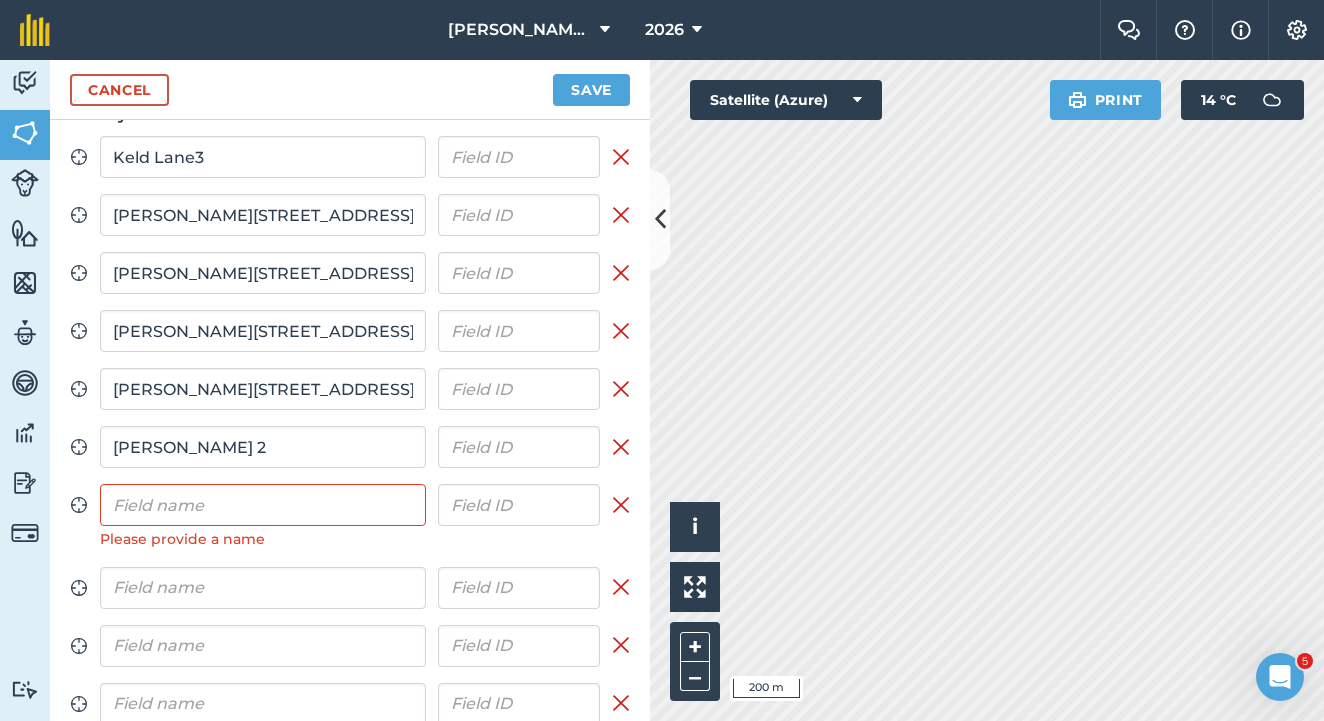 click at bounding box center (621, 505) 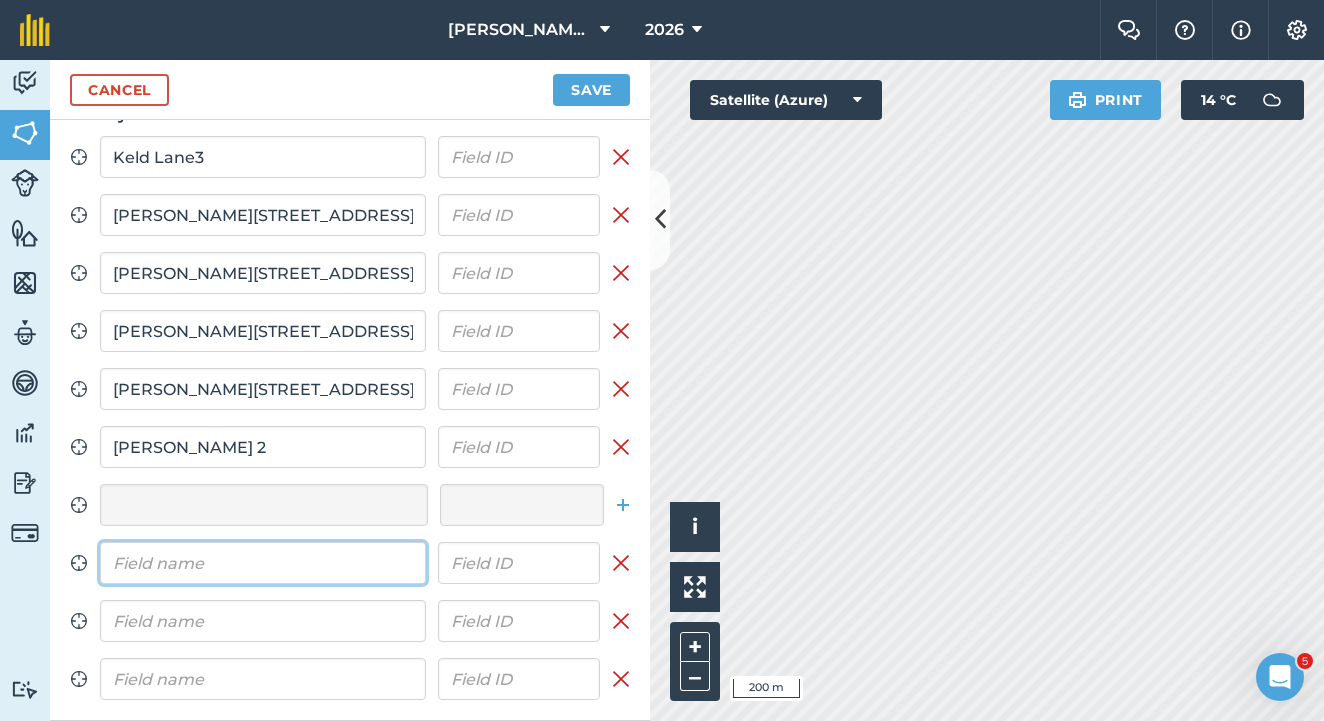 click at bounding box center [263, 563] 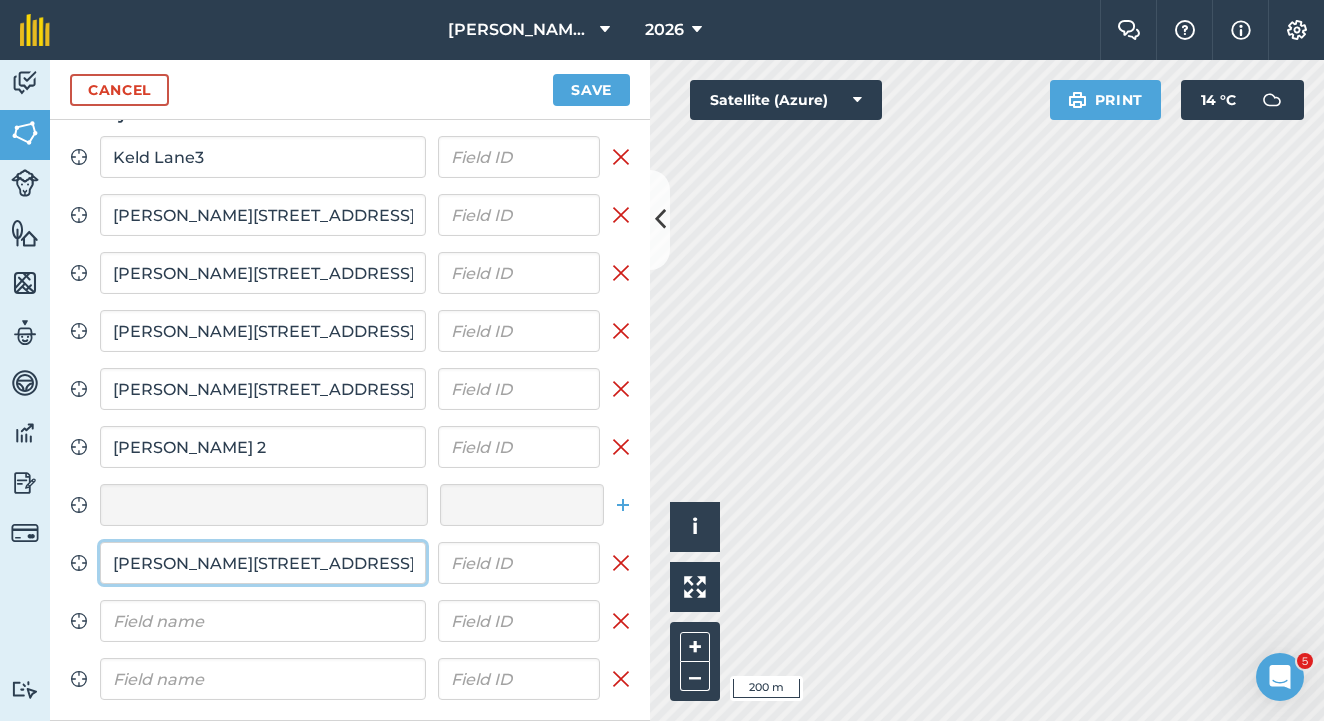 scroll, scrollTop: 0, scrollLeft: 0, axis: both 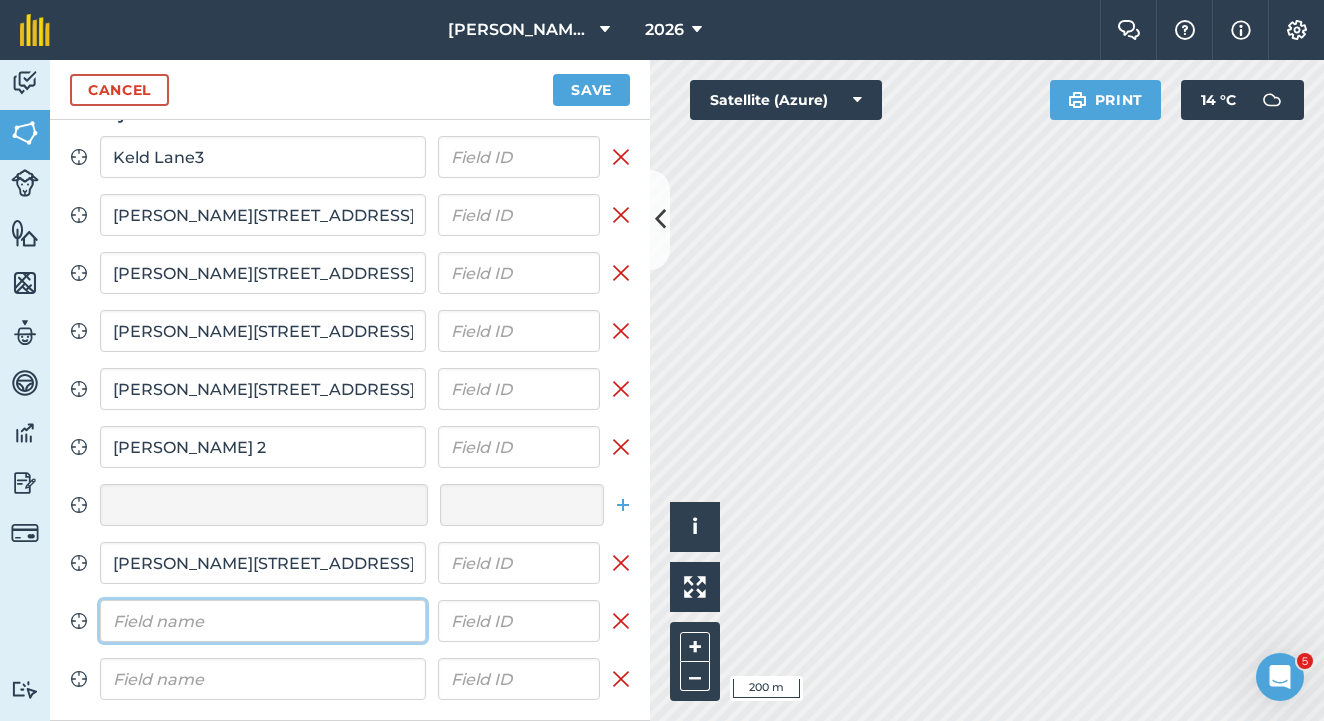 click at bounding box center [263, 621] 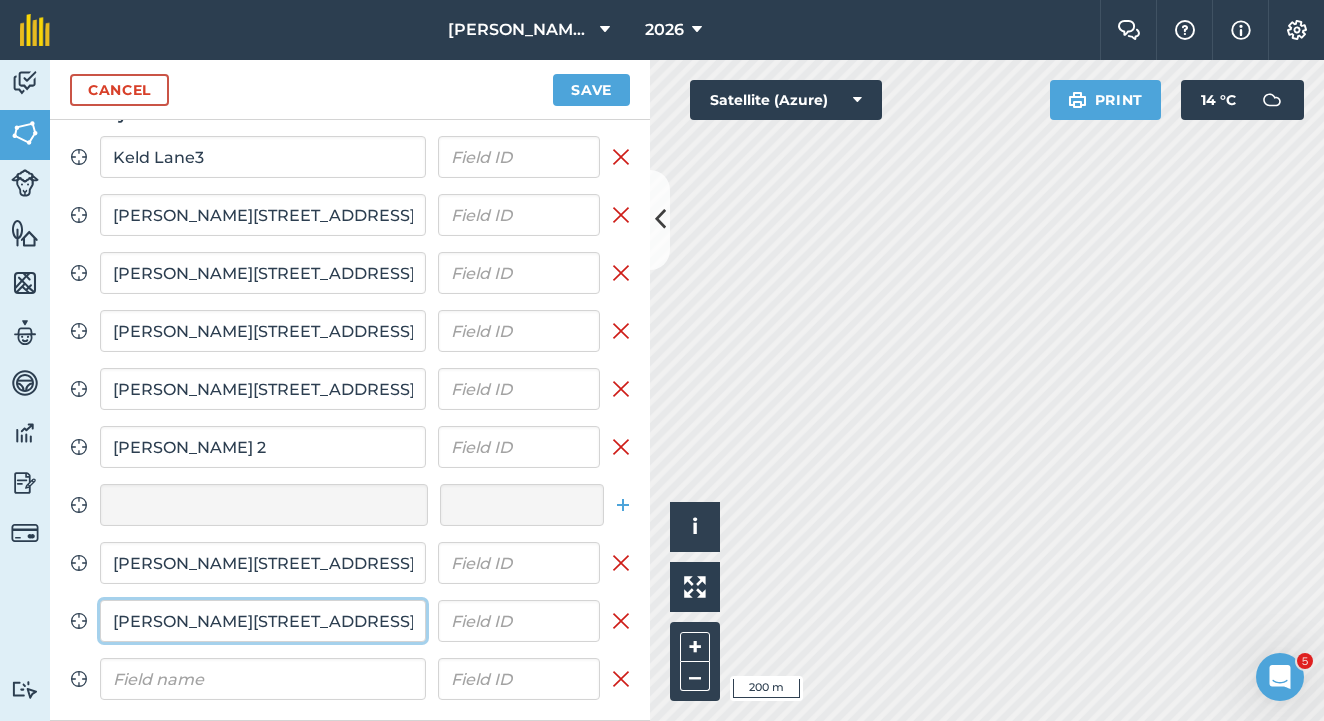 type on "[PERSON_NAME][STREET_ADDRESS]" 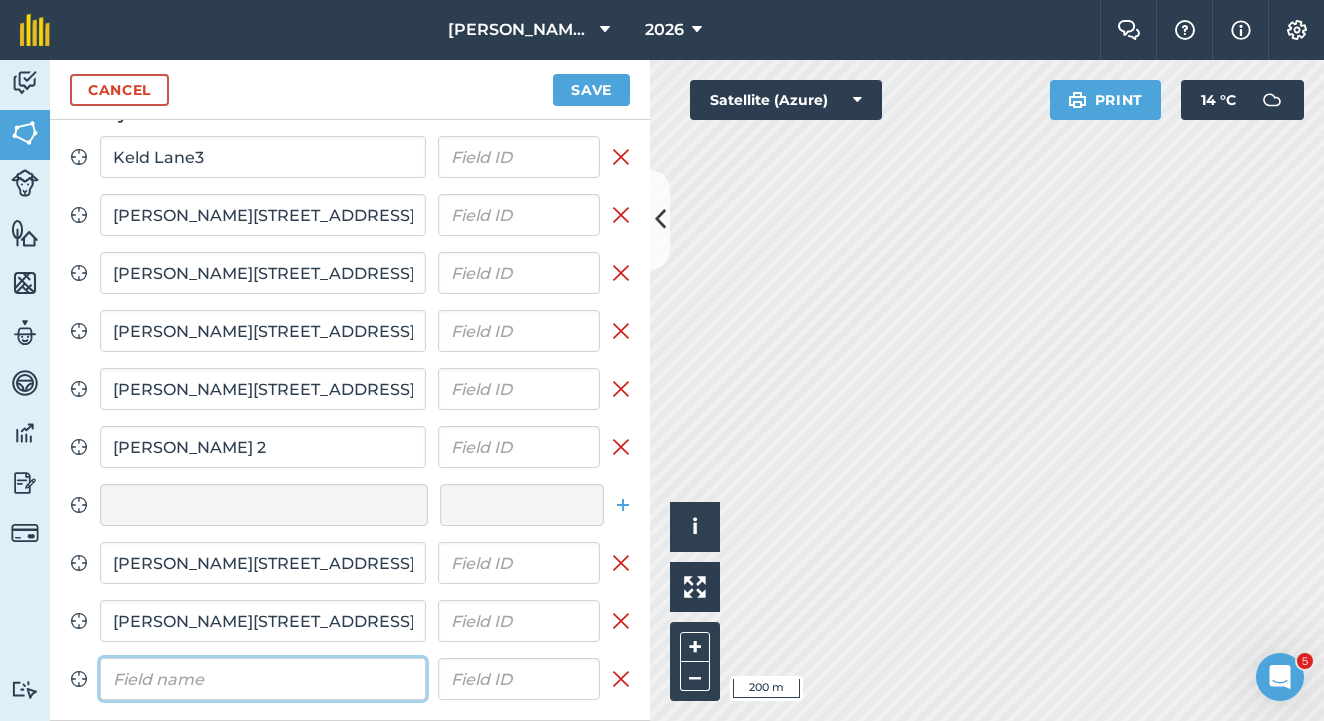 click at bounding box center (263, 679) 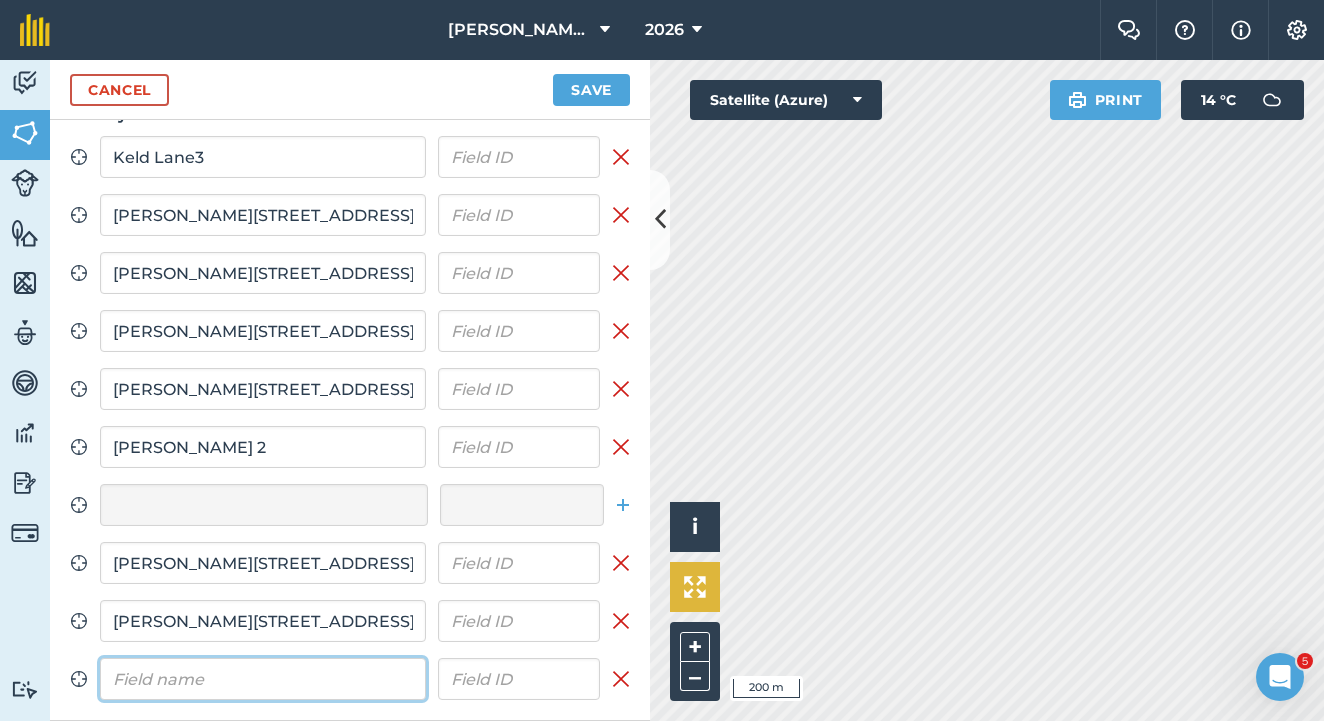 scroll, scrollTop: 0, scrollLeft: 0, axis: both 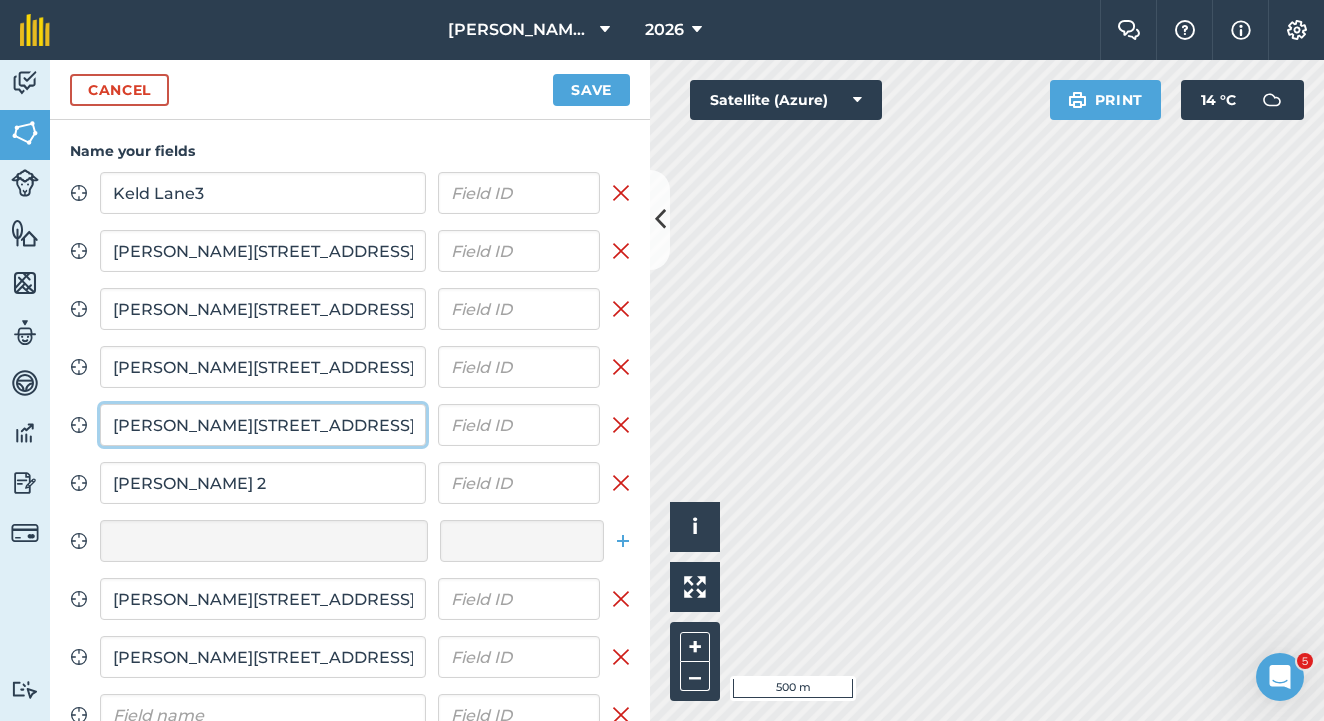 click on "[PERSON_NAME][STREET_ADDRESS]" at bounding box center (263, 425) 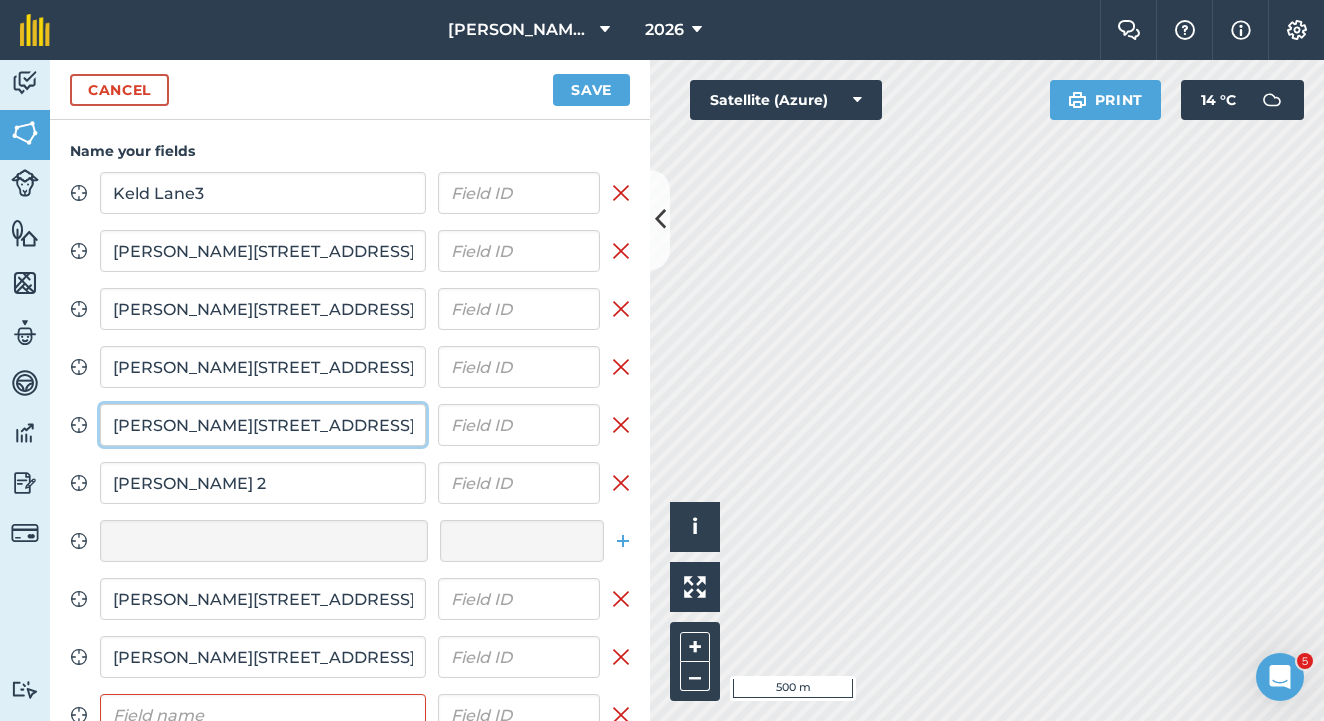 scroll, scrollTop: 47, scrollLeft: 0, axis: vertical 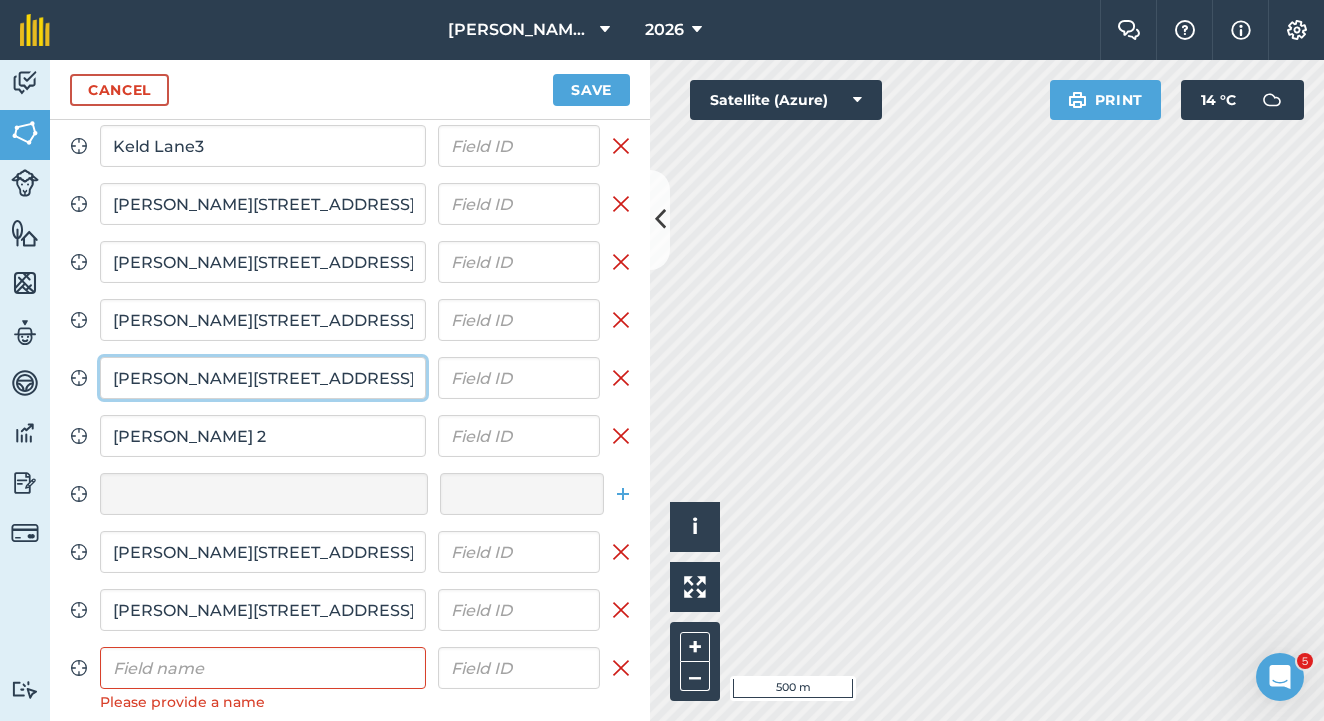 type on "[PERSON_NAME][STREET_ADDRESS]" 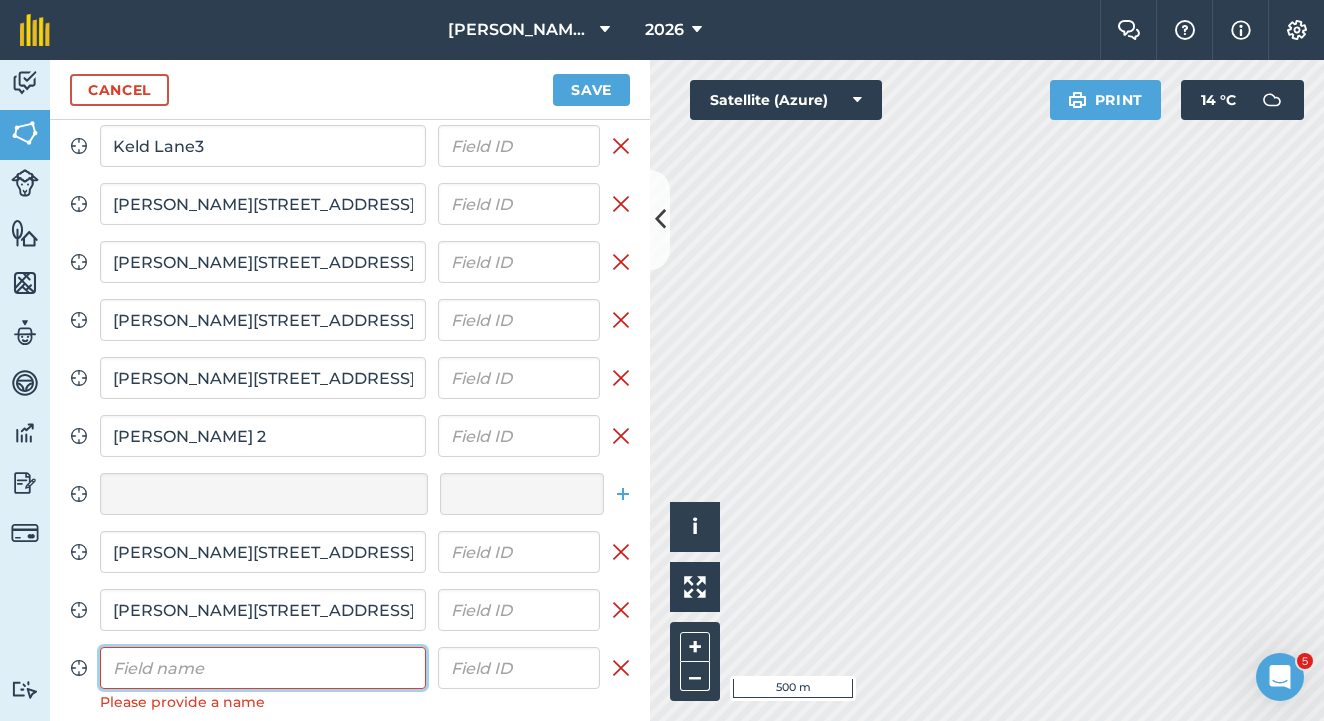 click at bounding box center [263, 668] 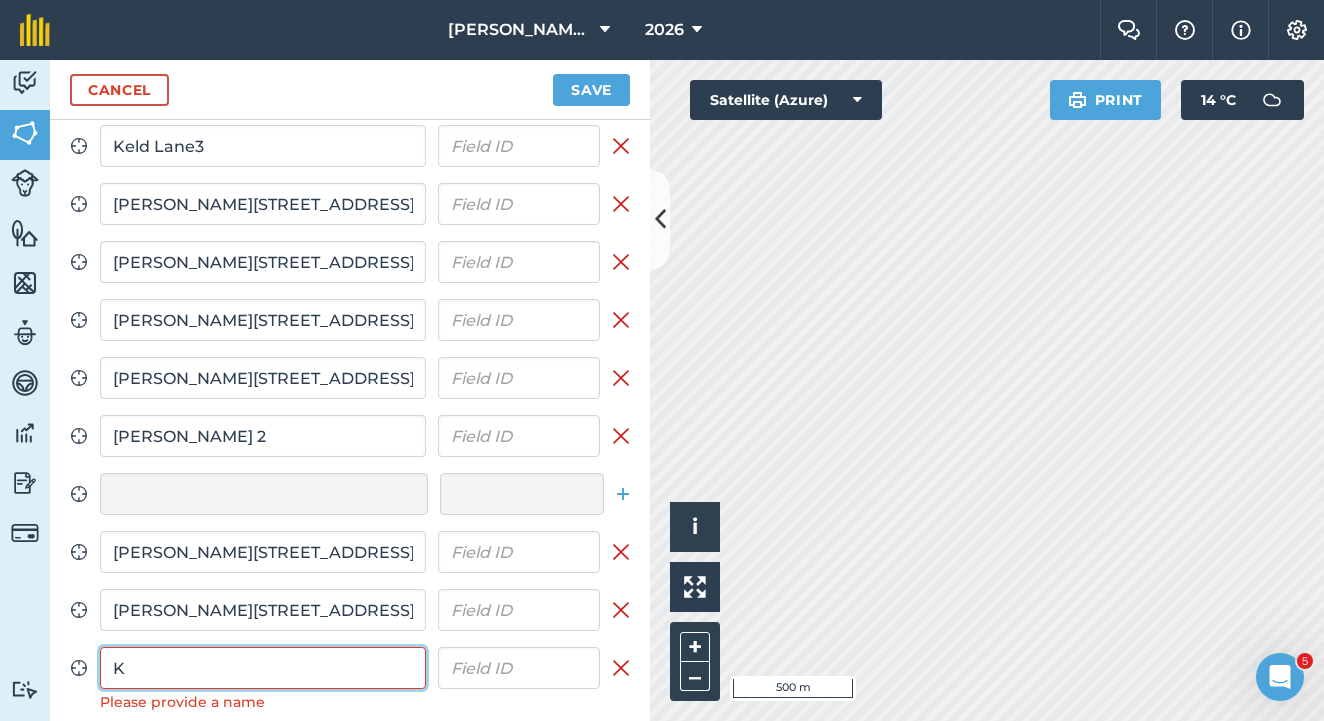 scroll, scrollTop: 36, scrollLeft: 0, axis: vertical 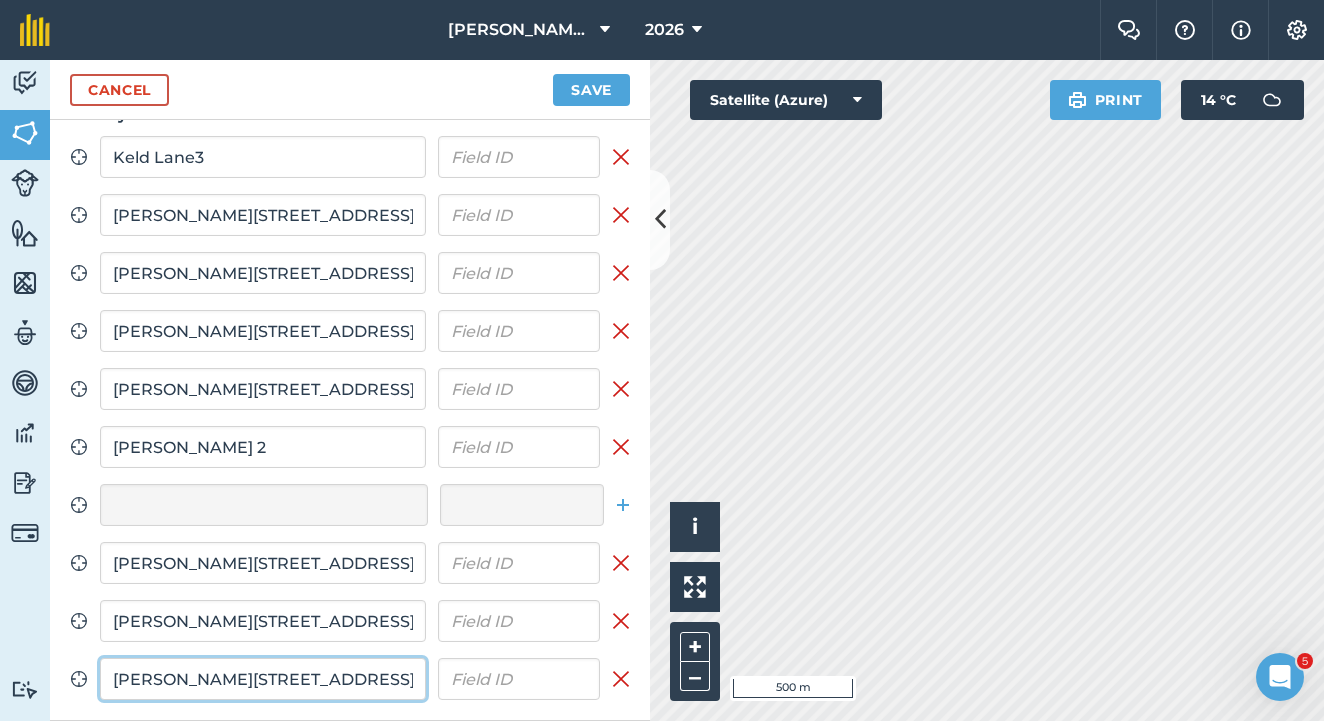 type on "[PERSON_NAME][STREET_ADDRESS]" 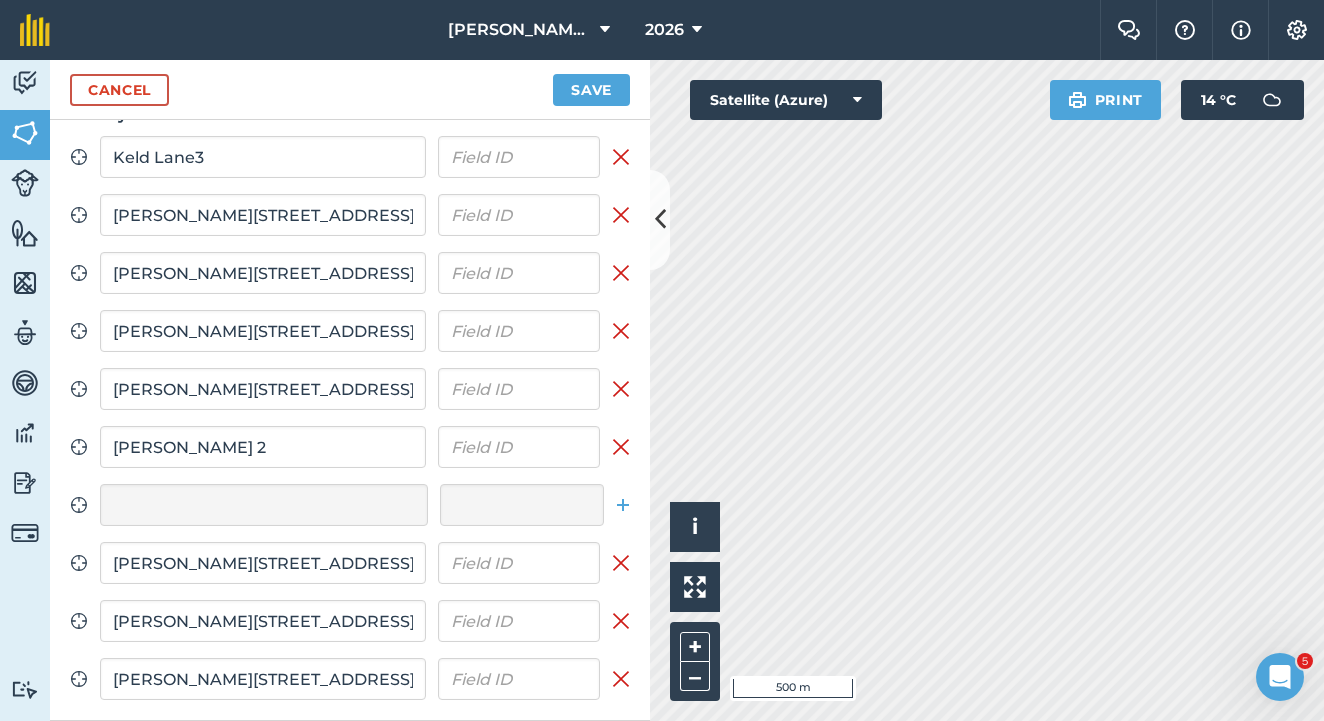 click on "Save" at bounding box center (591, 90) 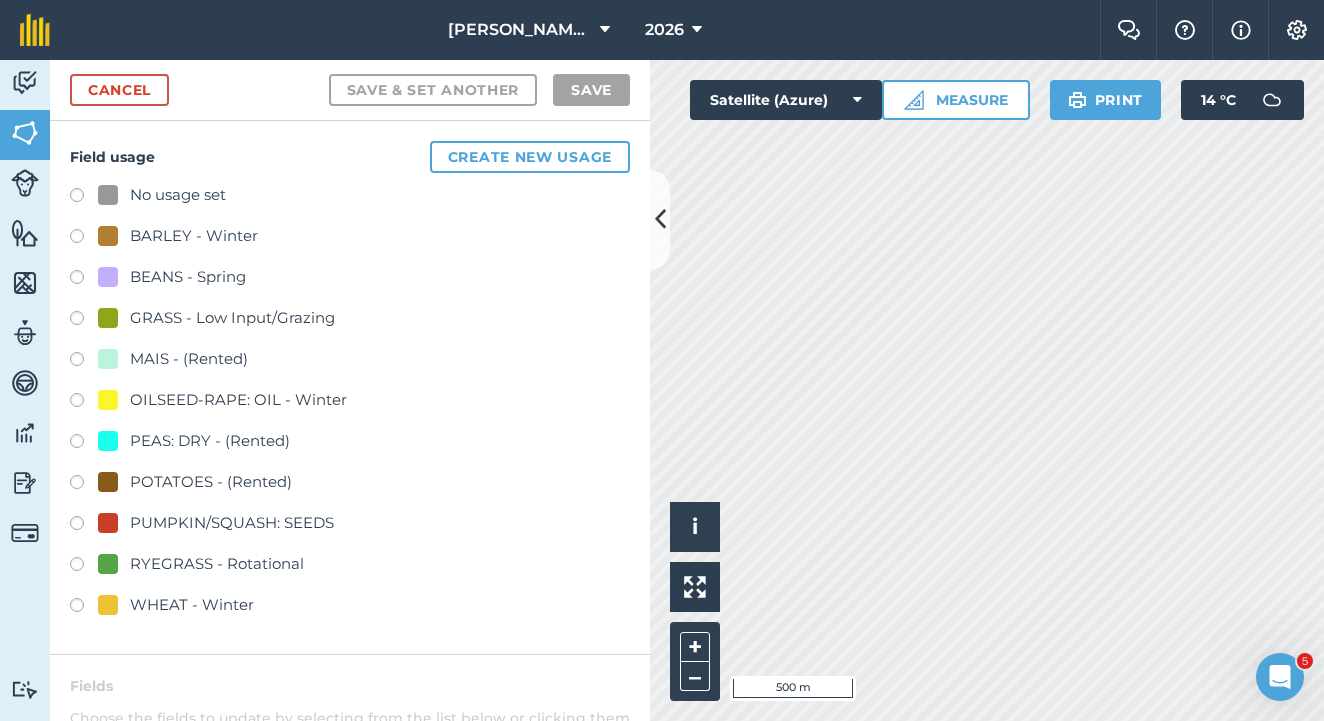 scroll, scrollTop: 0, scrollLeft: 0, axis: both 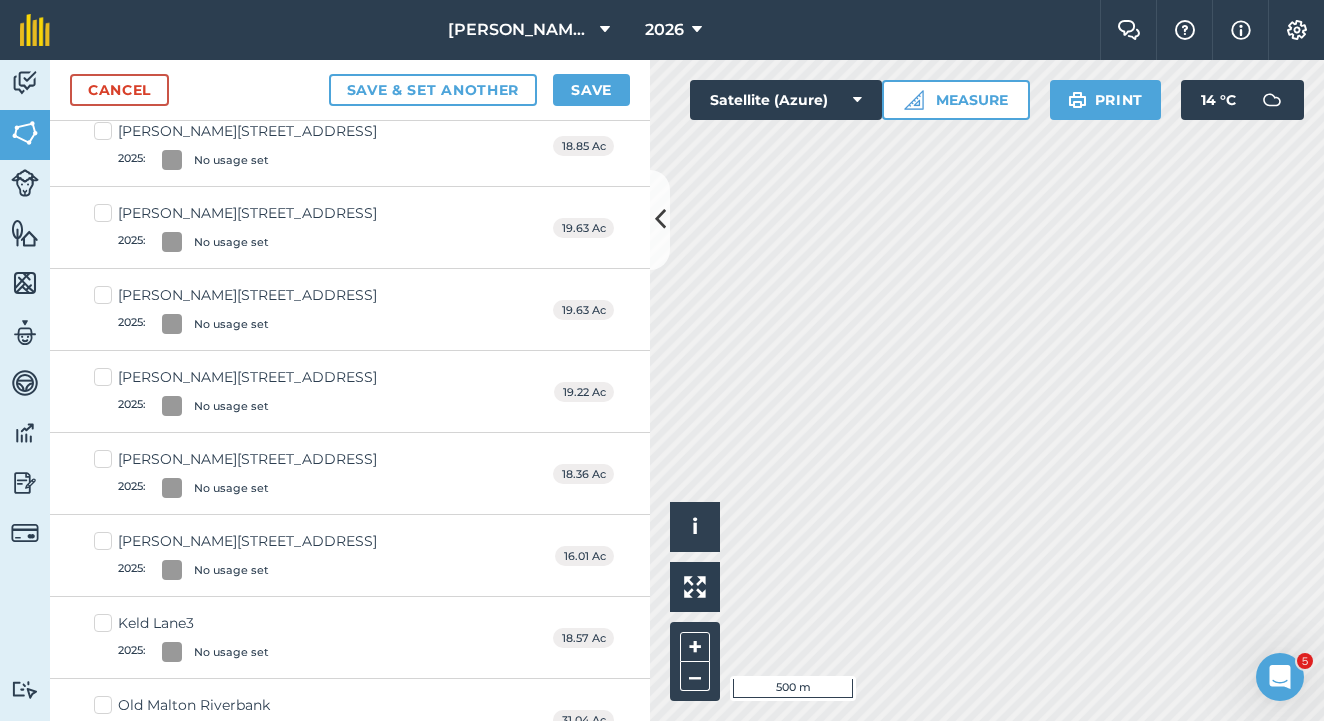 click on "[PERSON_NAME] 9 2025 : No usage set" at bounding box center [235, 555] 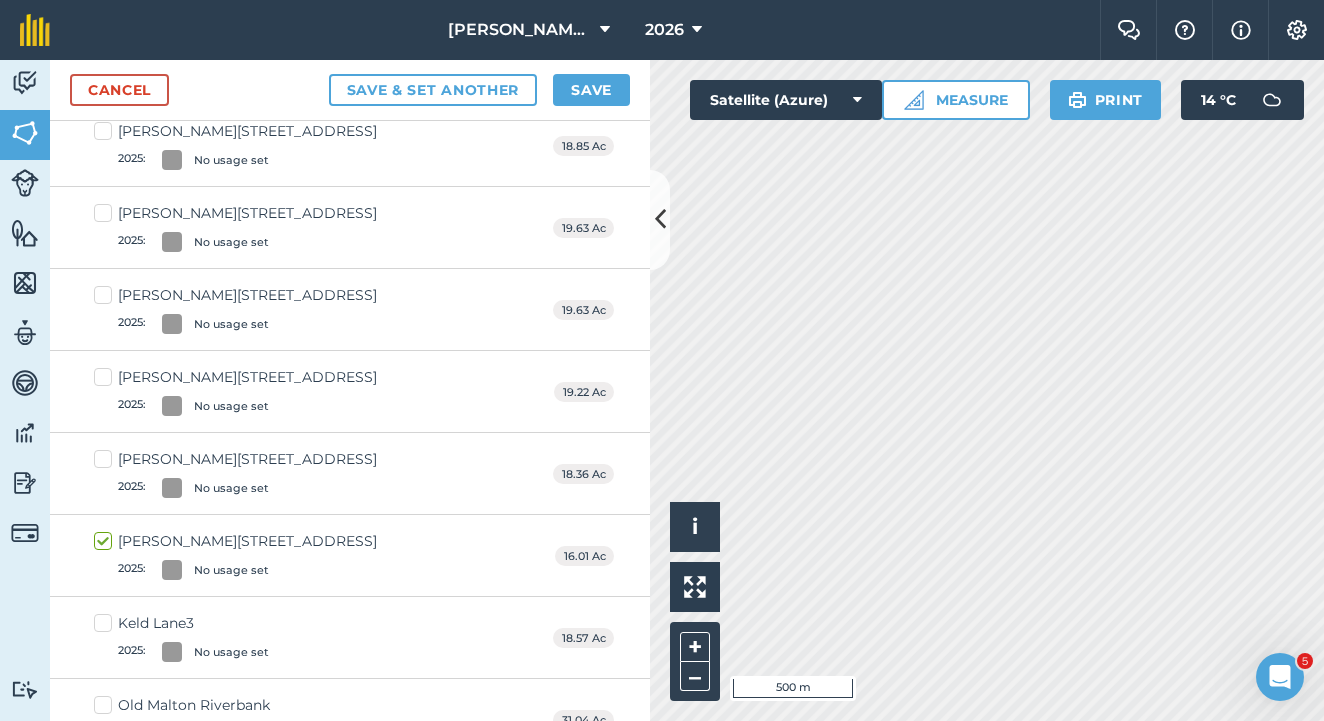 checkbox on "true" 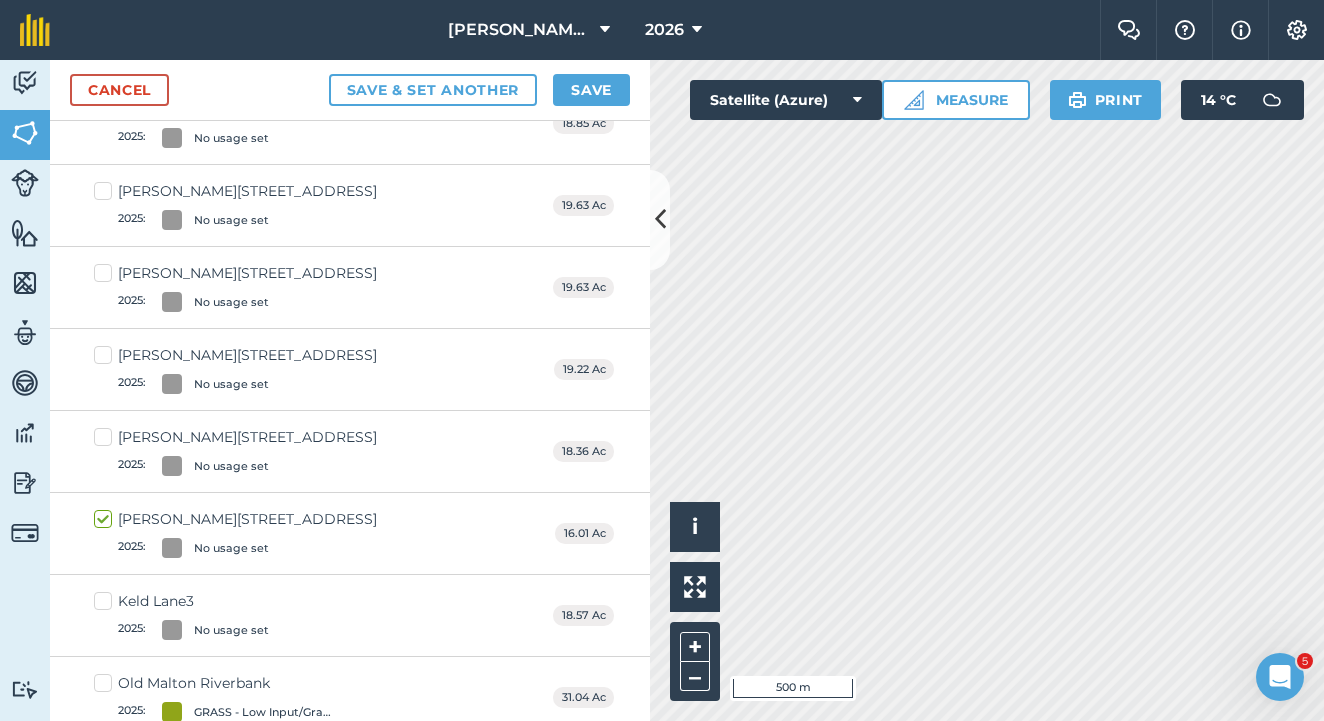 click on "[PERSON_NAME] 8 2025 : No usage set" at bounding box center [235, 451] 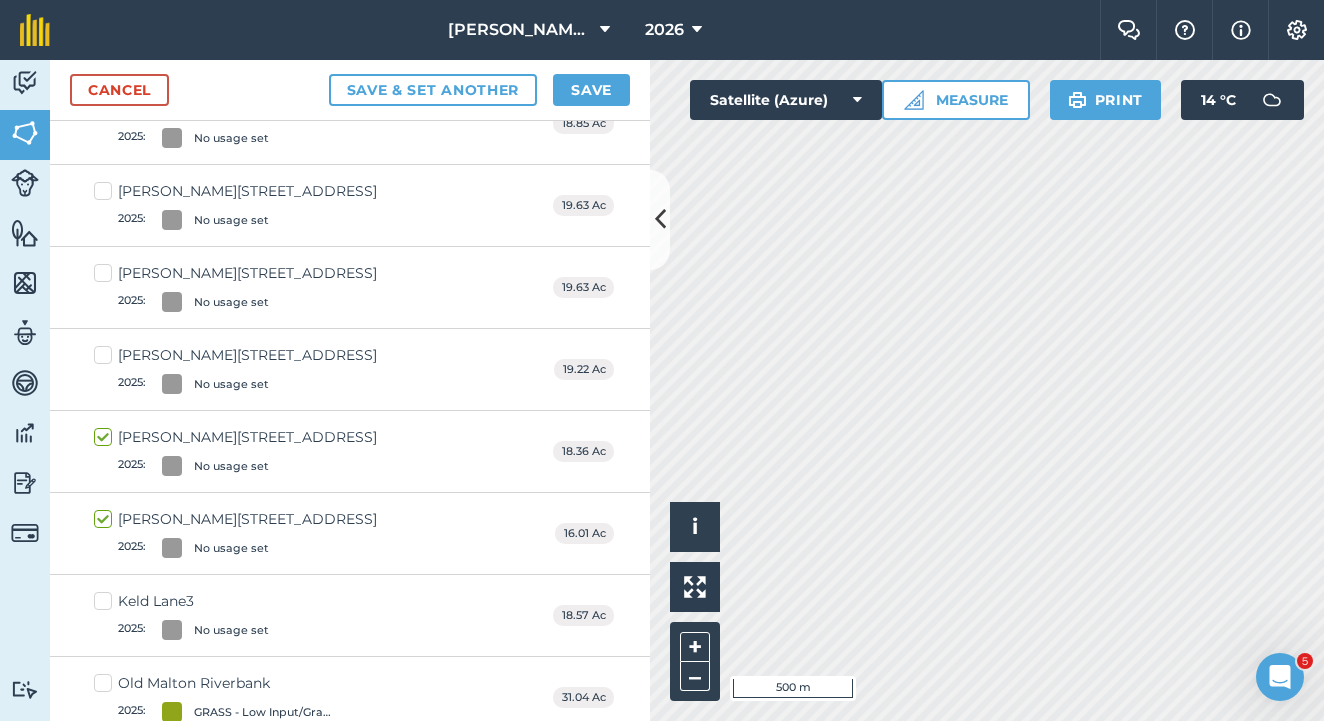 checkbox on "true" 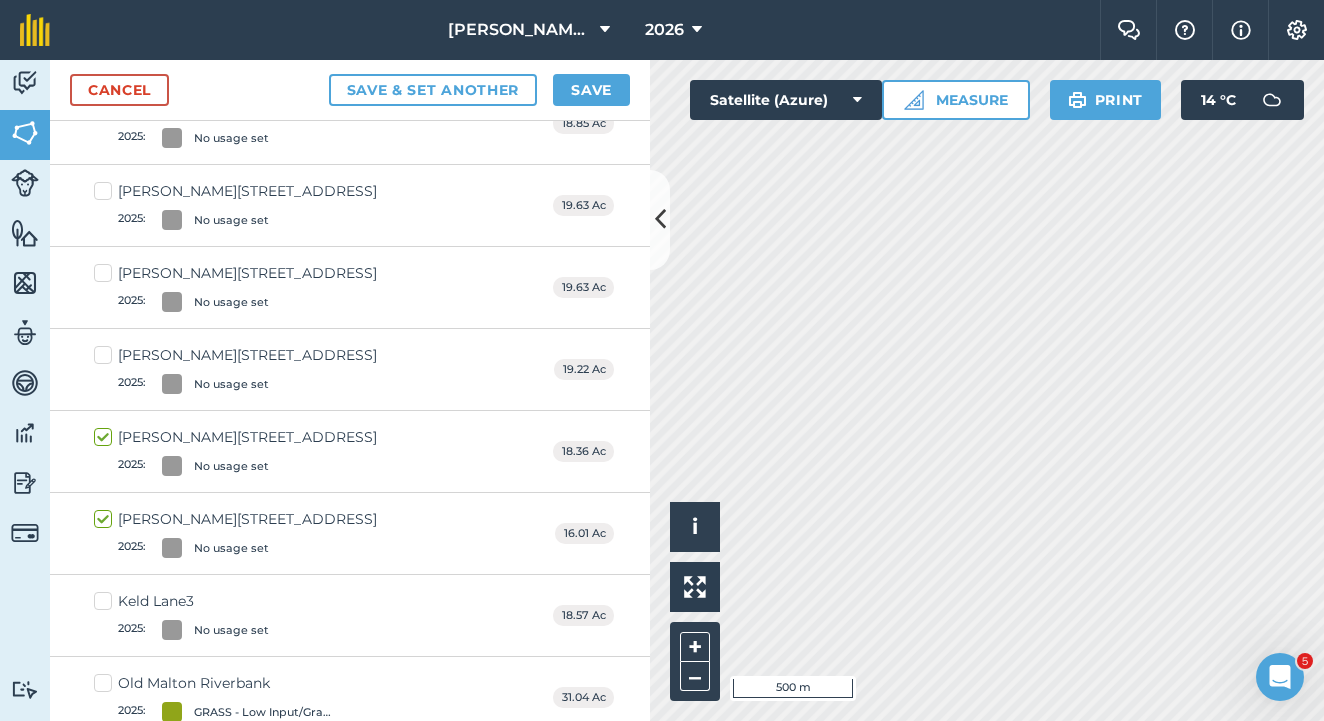 click on "[PERSON_NAME] 7 2025 : No usage set" at bounding box center (235, 369) 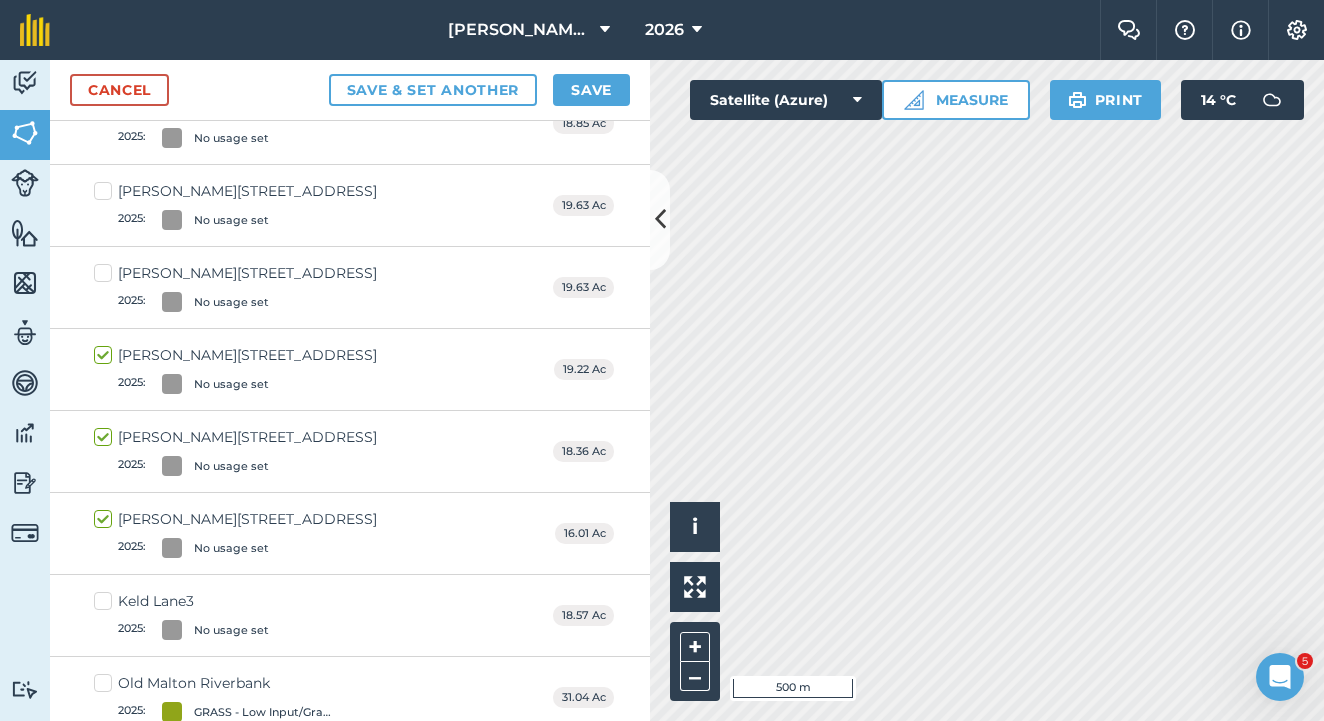 checkbox on "true" 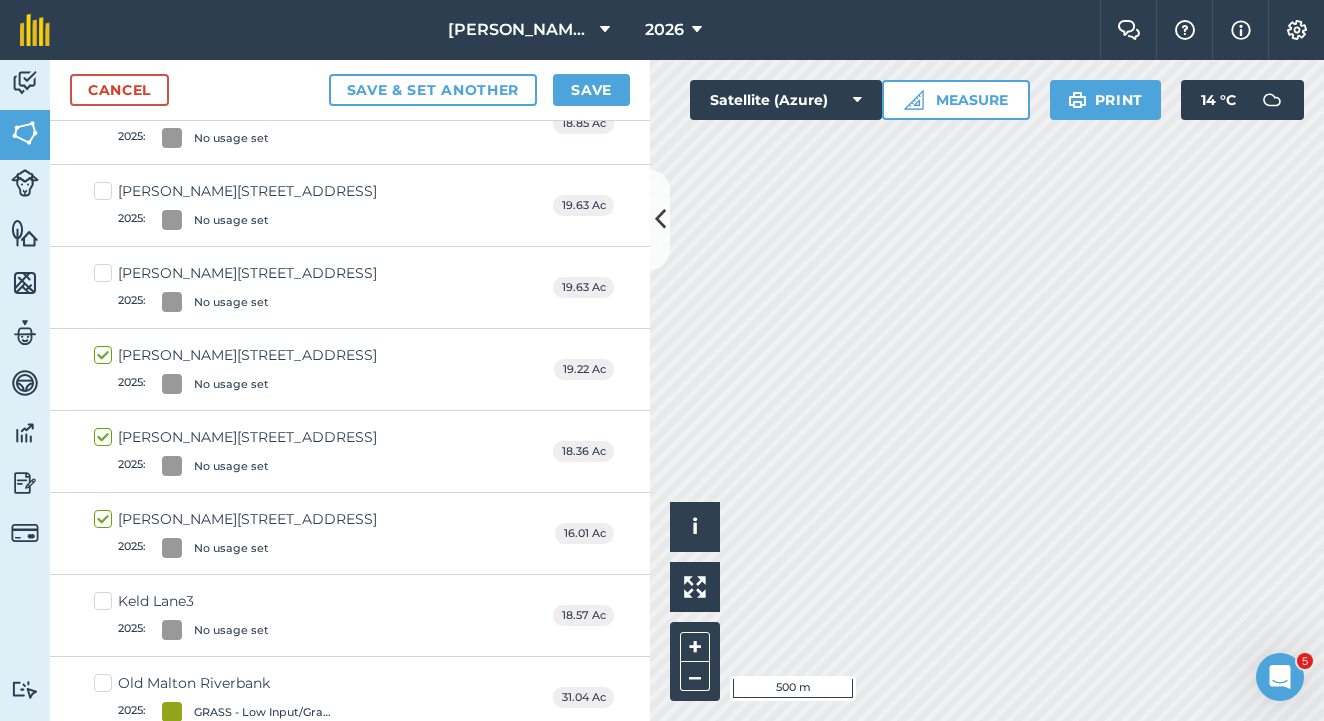 click on "[PERSON_NAME] 6 2025 : No usage set" at bounding box center [235, 287] 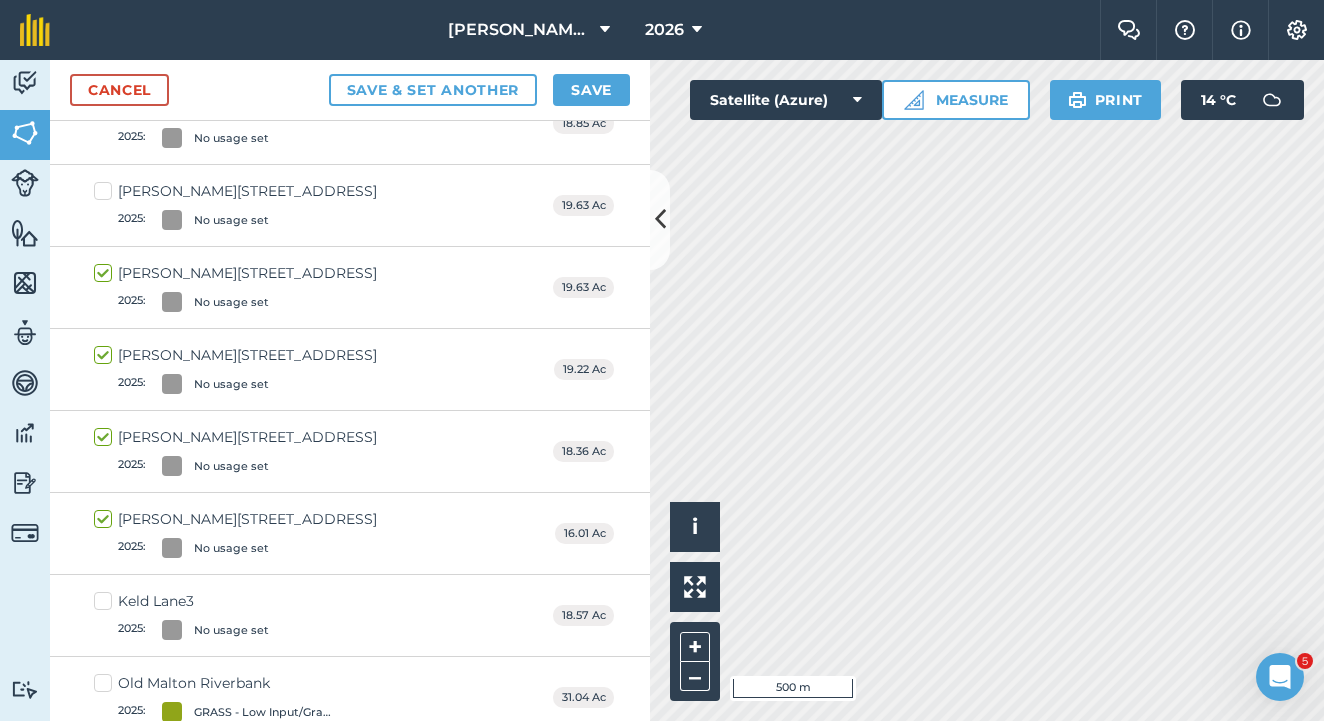 checkbox on "true" 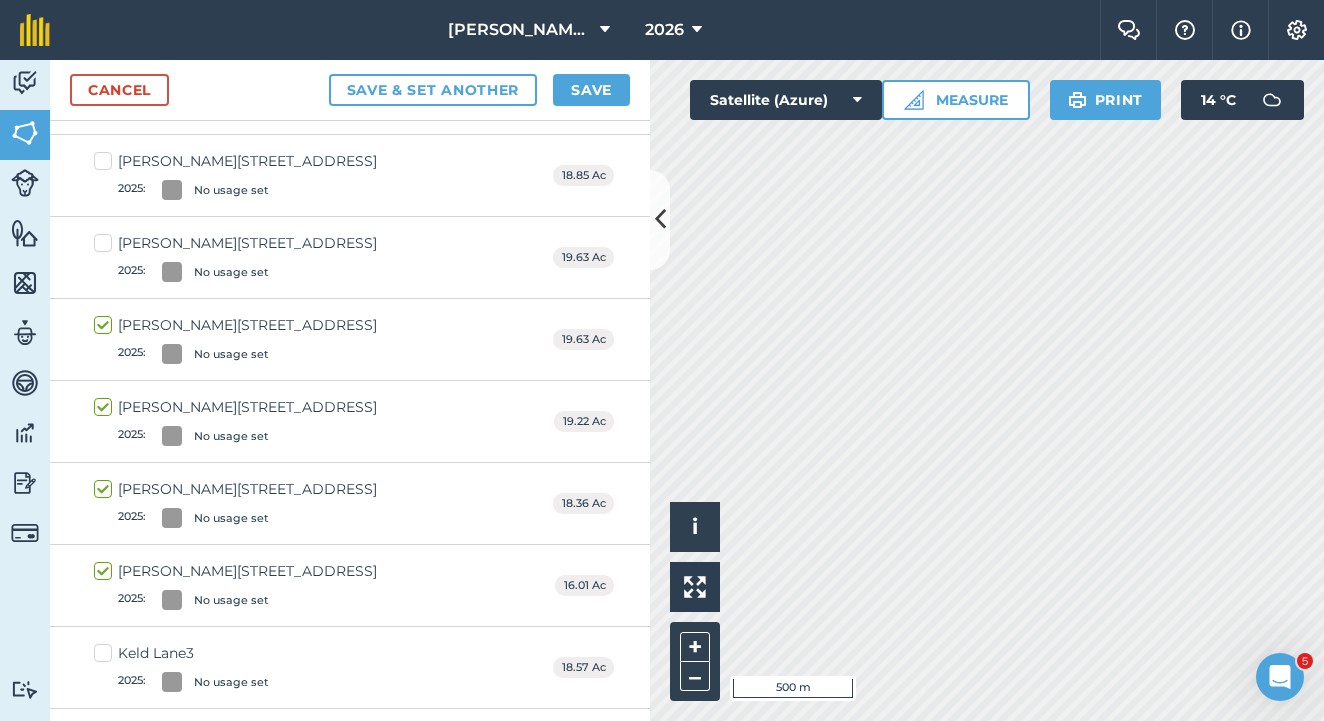 scroll, scrollTop: 399, scrollLeft: 0, axis: vertical 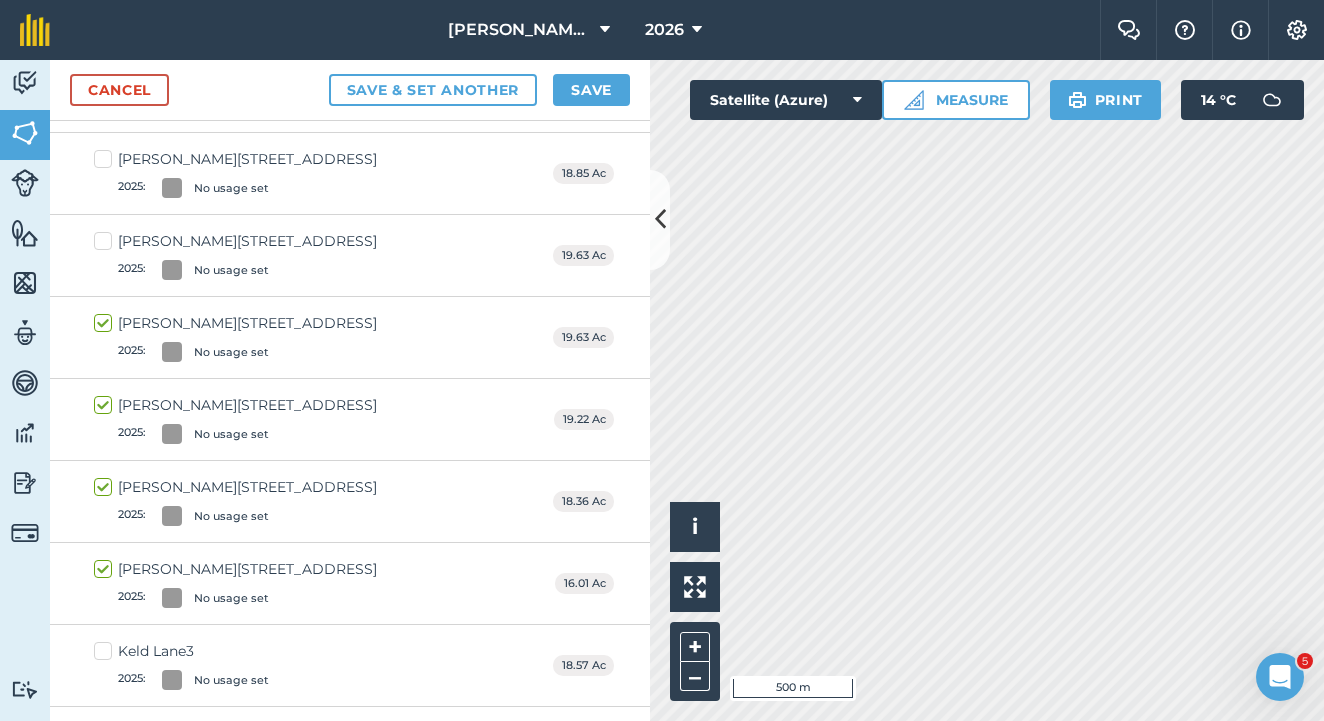 click on "[PERSON_NAME] 5 2025 : No usage set" at bounding box center [235, 255] 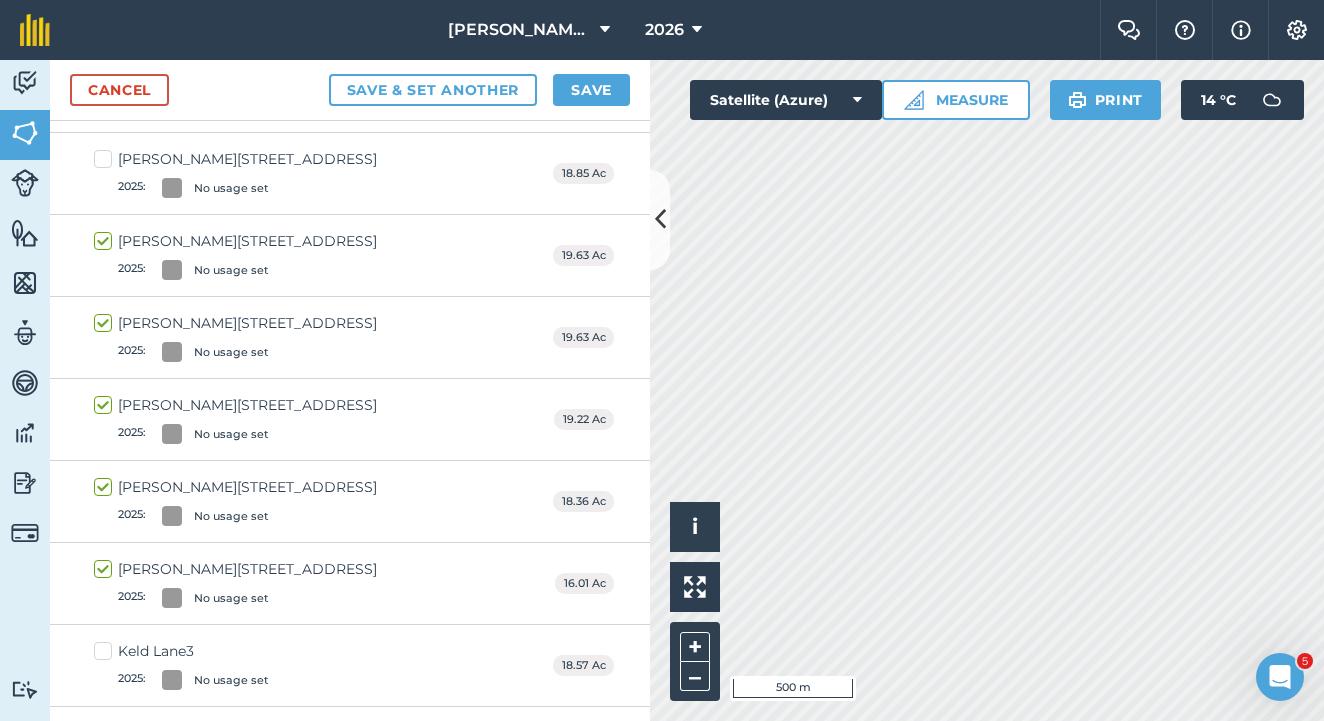 checkbox on "true" 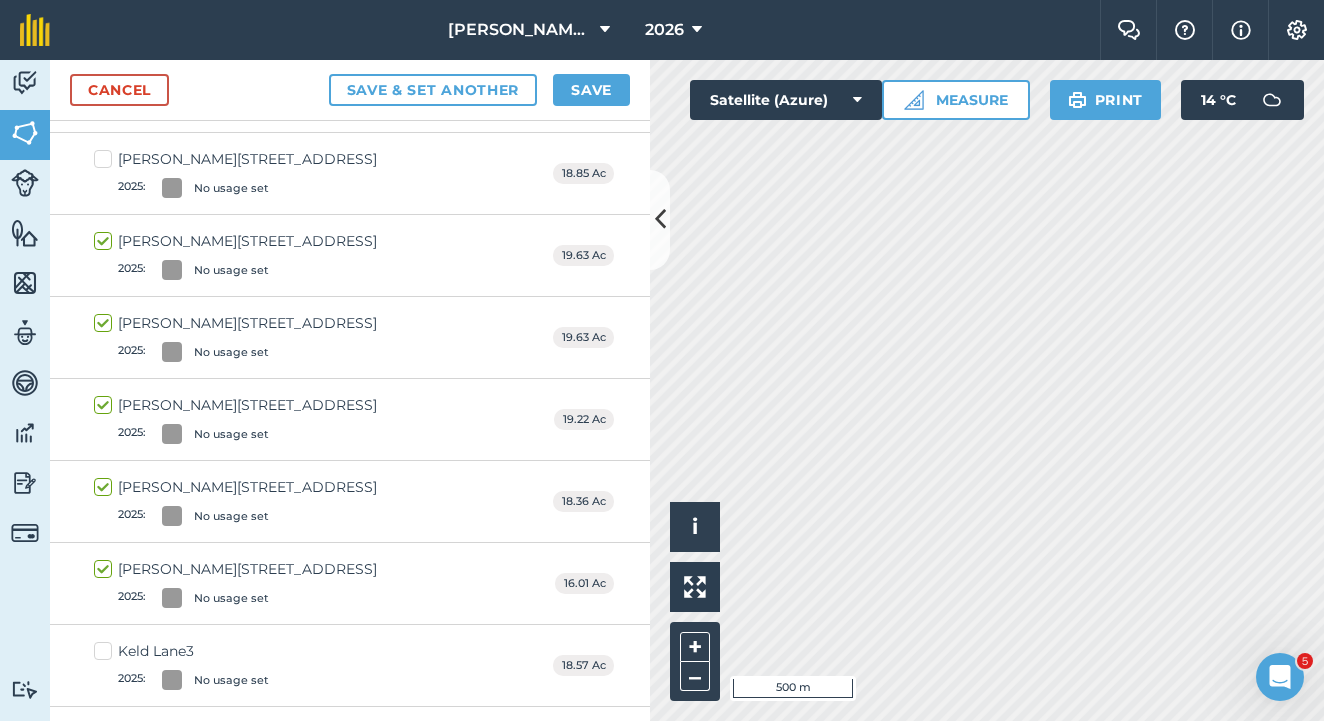 click on "Save" at bounding box center (591, 90) 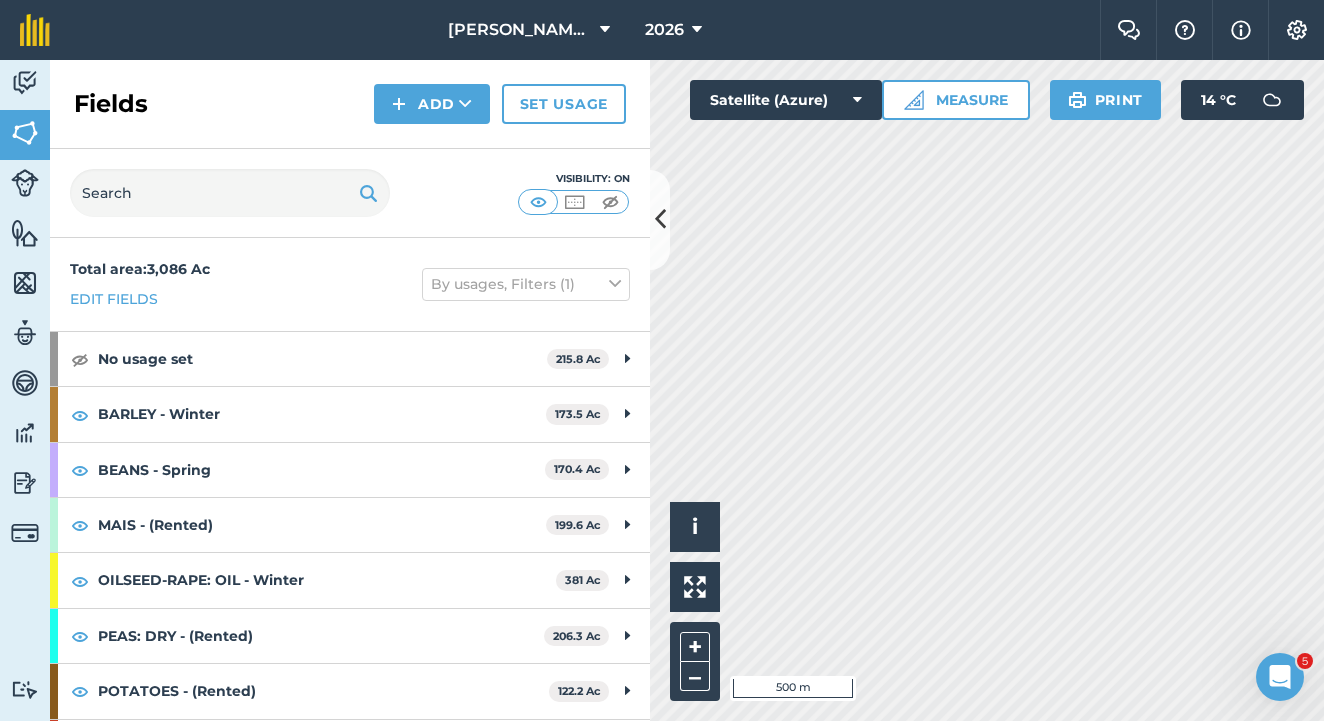 click on "Set usage" at bounding box center (564, 104) 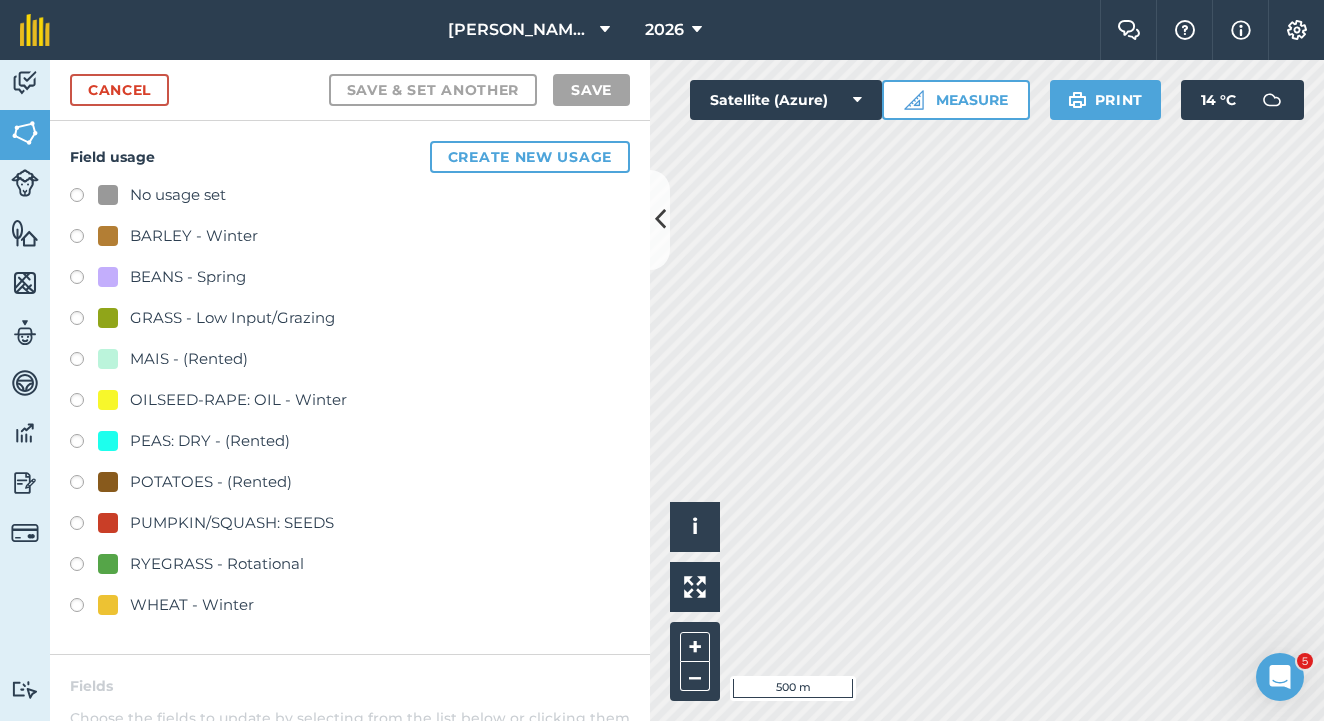 click at bounding box center [84, 485] 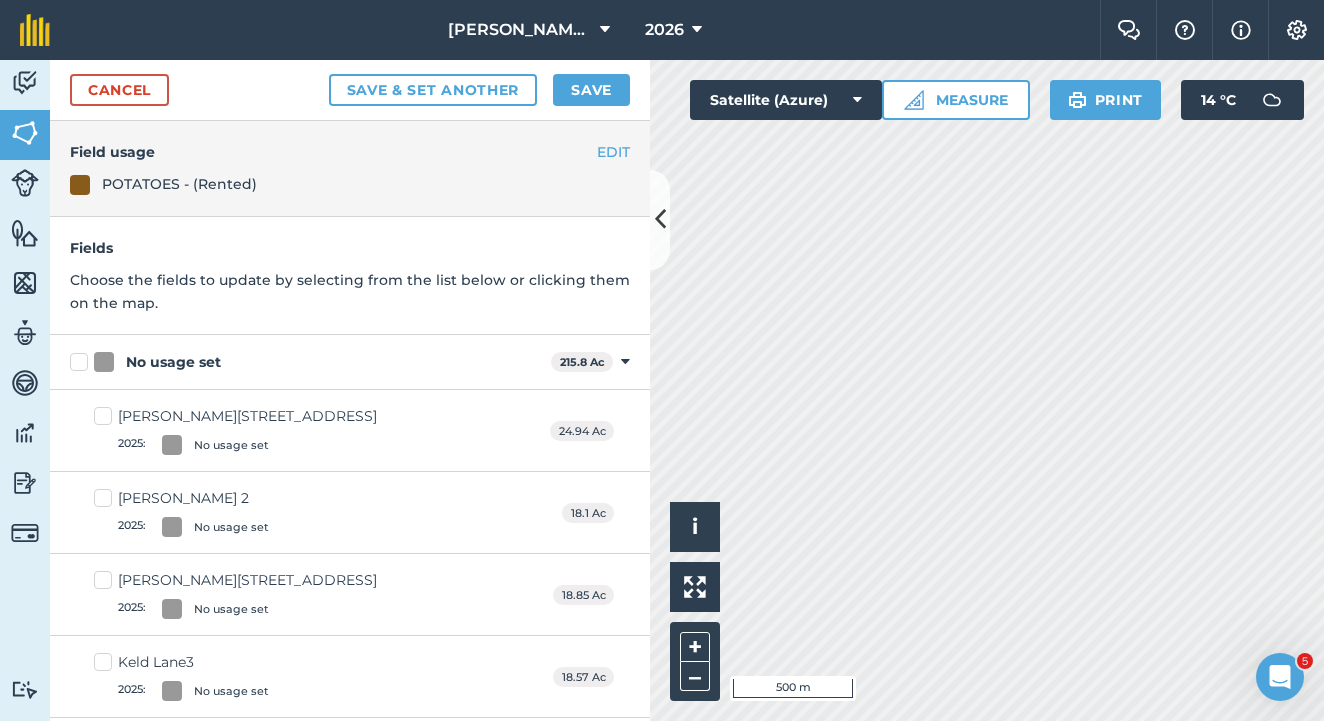 click on "[PERSON_NAME] 1 2025 : No usage set" at bounding box center [235, 430] 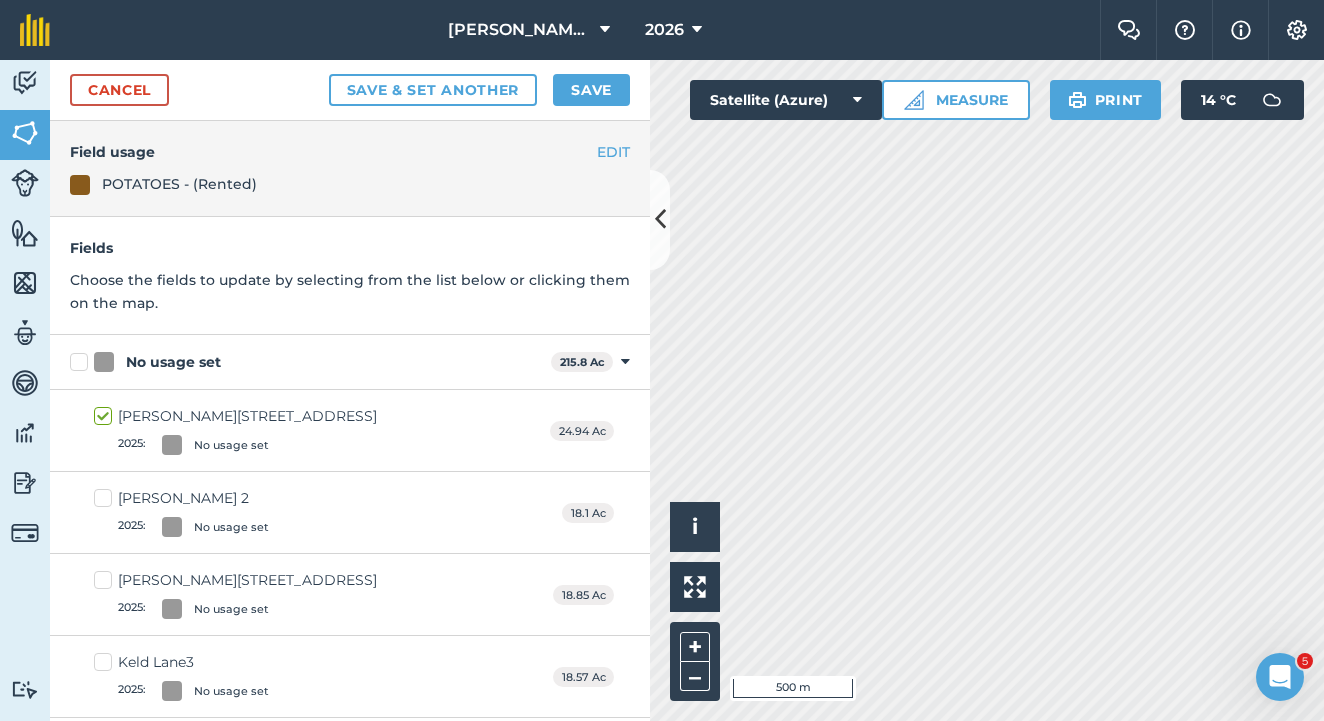 checkbox on "true" 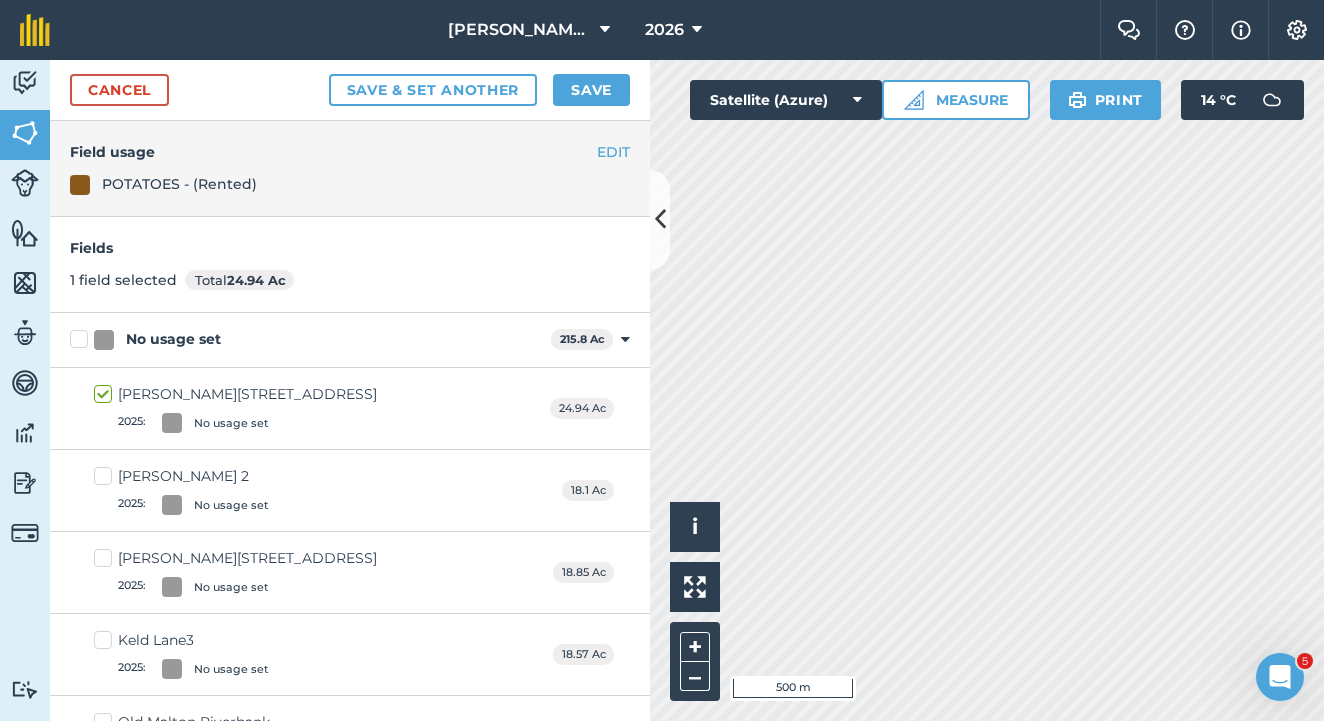 click on "[PERSON_NAME] 2 2025 : No usage set" at bounding box center (181, 490) 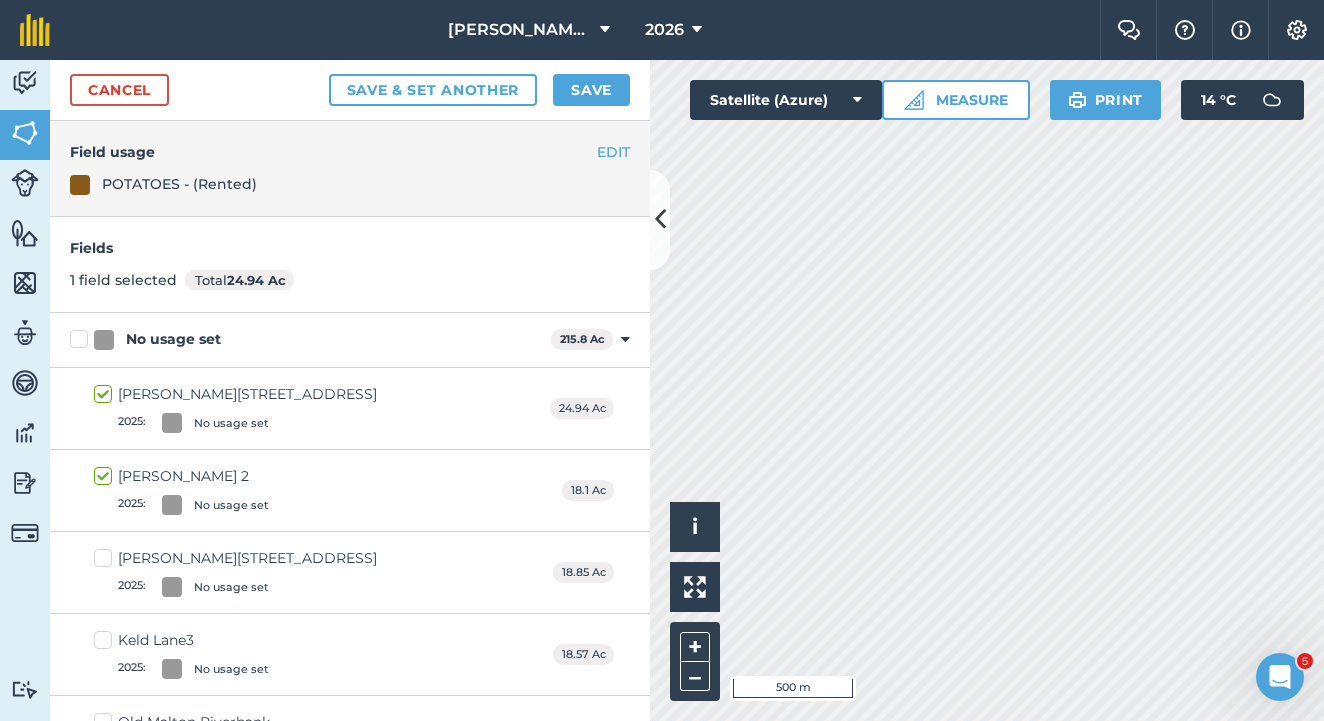 checkbox on "true" 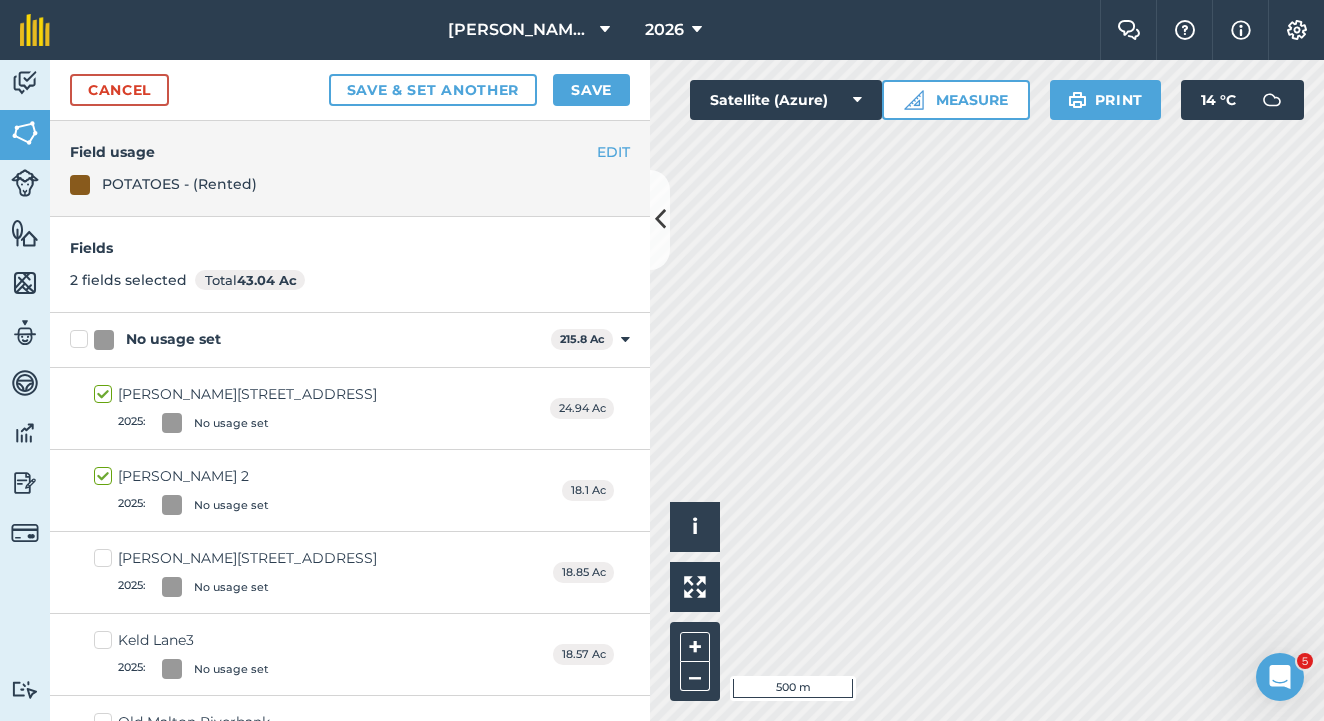 click on "[PERSON_NAME] 4 2025 : No usage set" at bounding box center (235, 572) 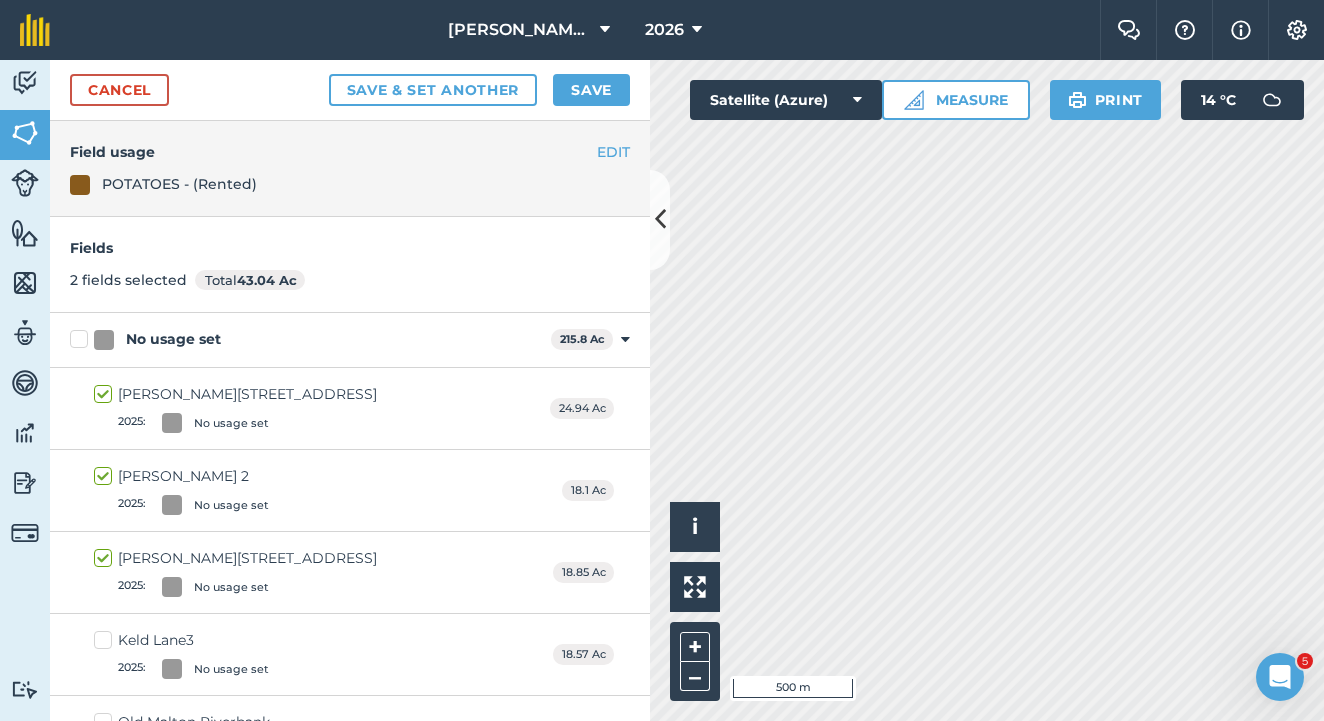 checkbox on "true" 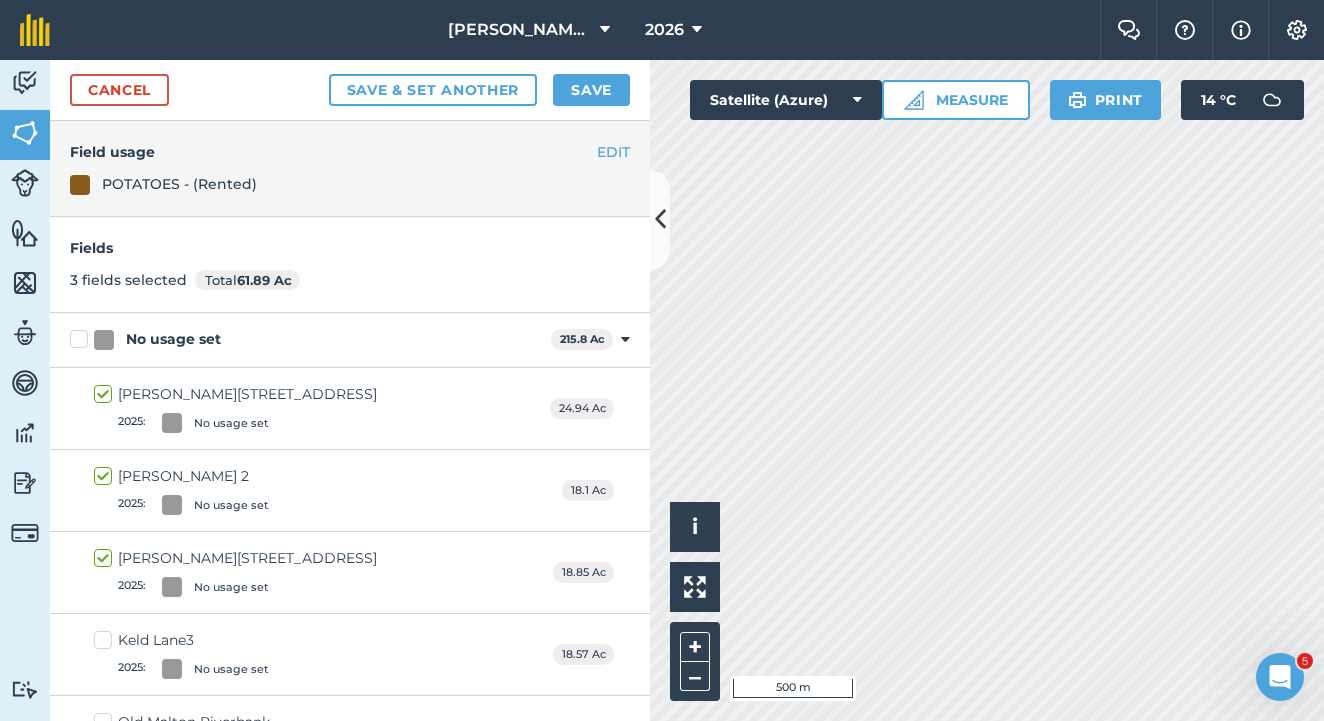 click on "Keld Lane3 2025 : No usage set" at bounding box center [181, 654] 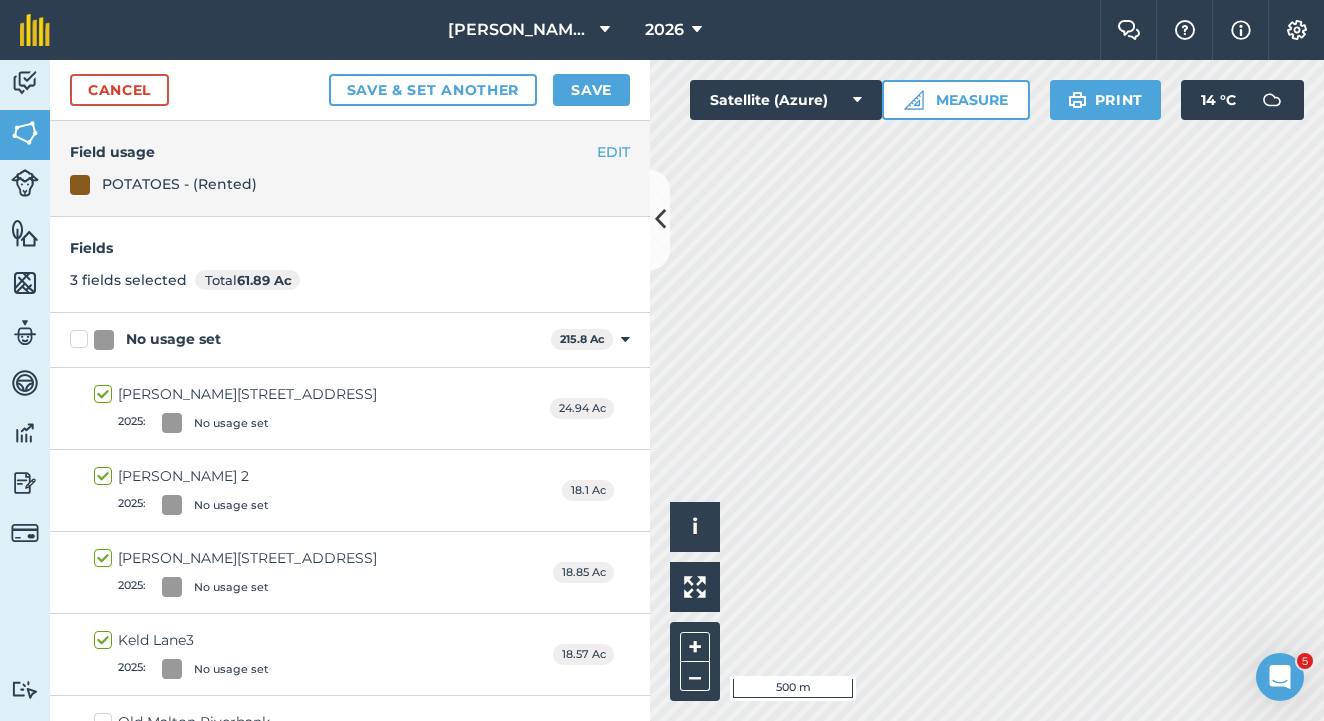 checkbox on "true" 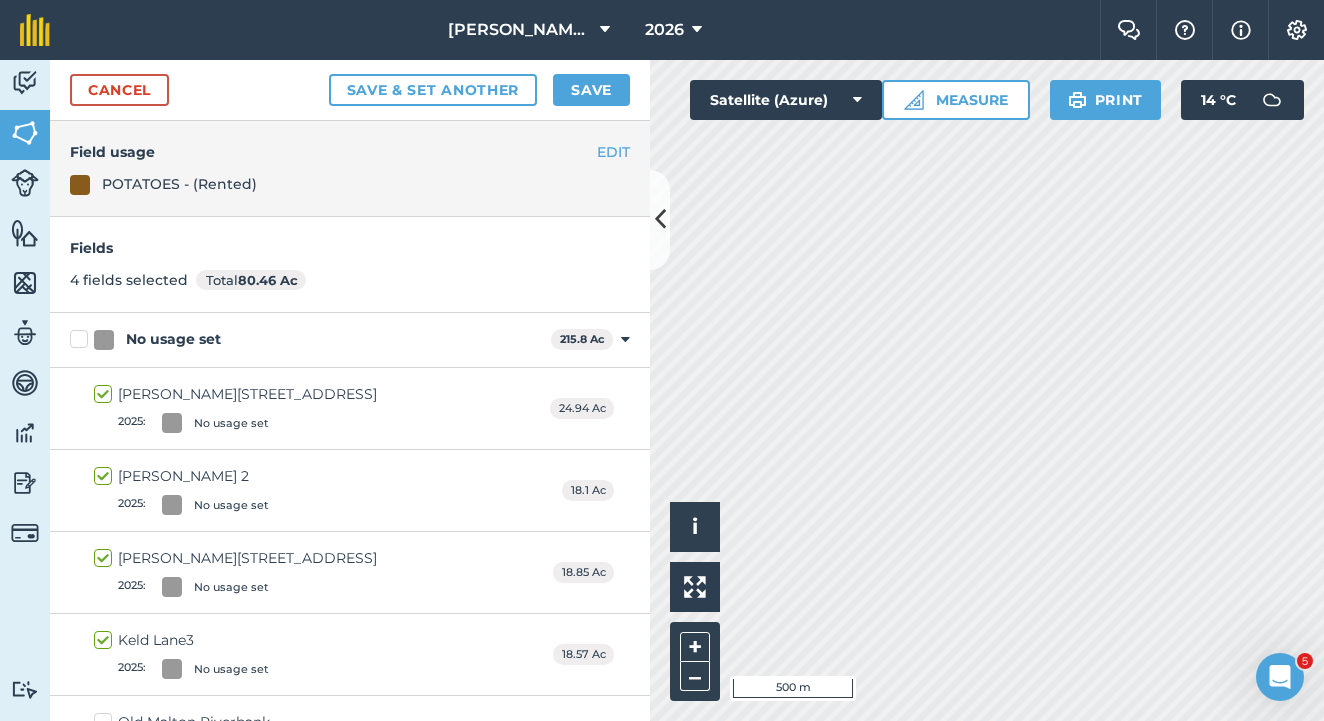 click on "Save" at bounding box center [591, 90] 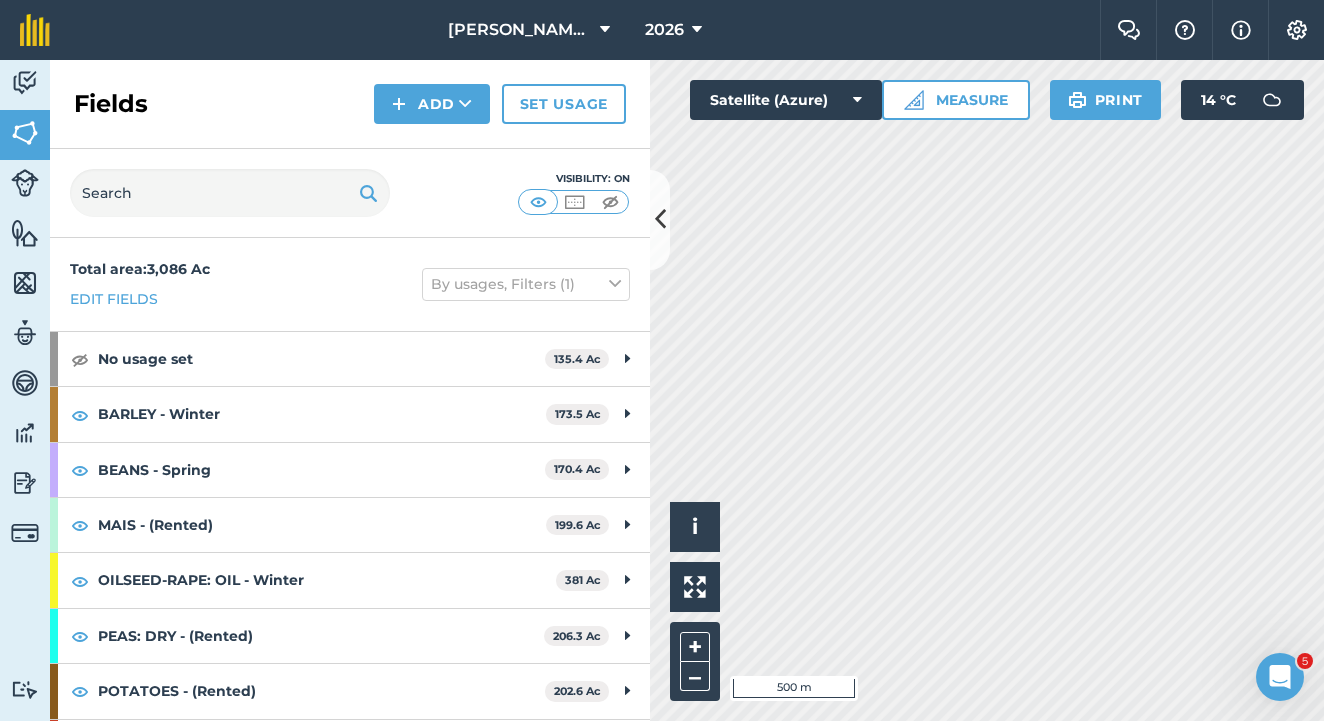 click on "Set usage" at bounding box center [564, 104] 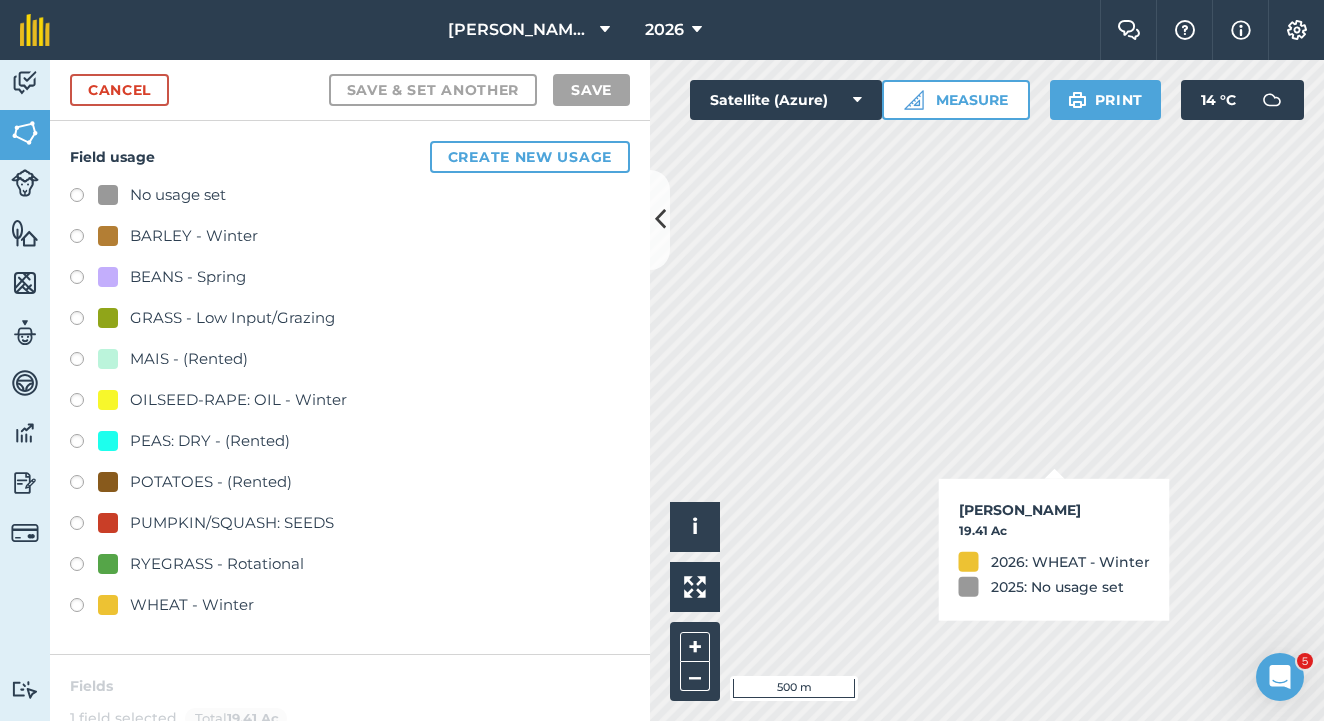 checkbox on "true" 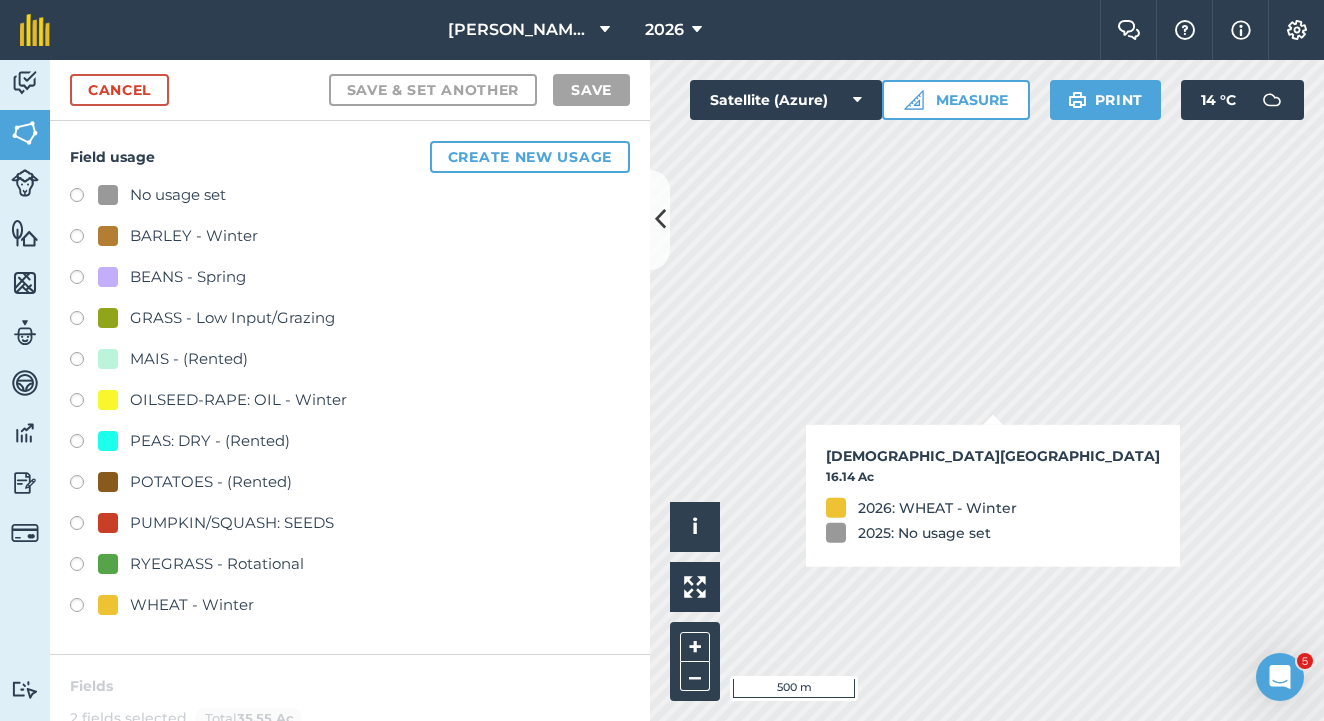checkbox on "true" 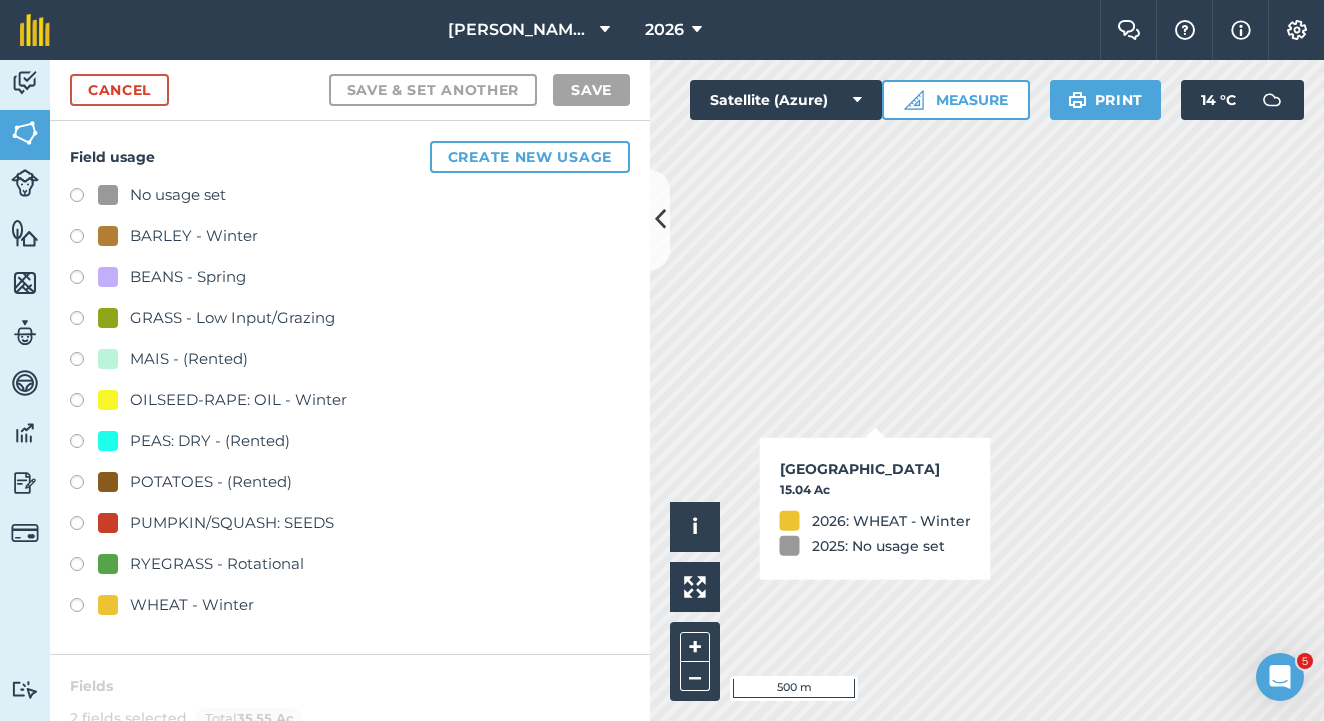 checkbox on "true" 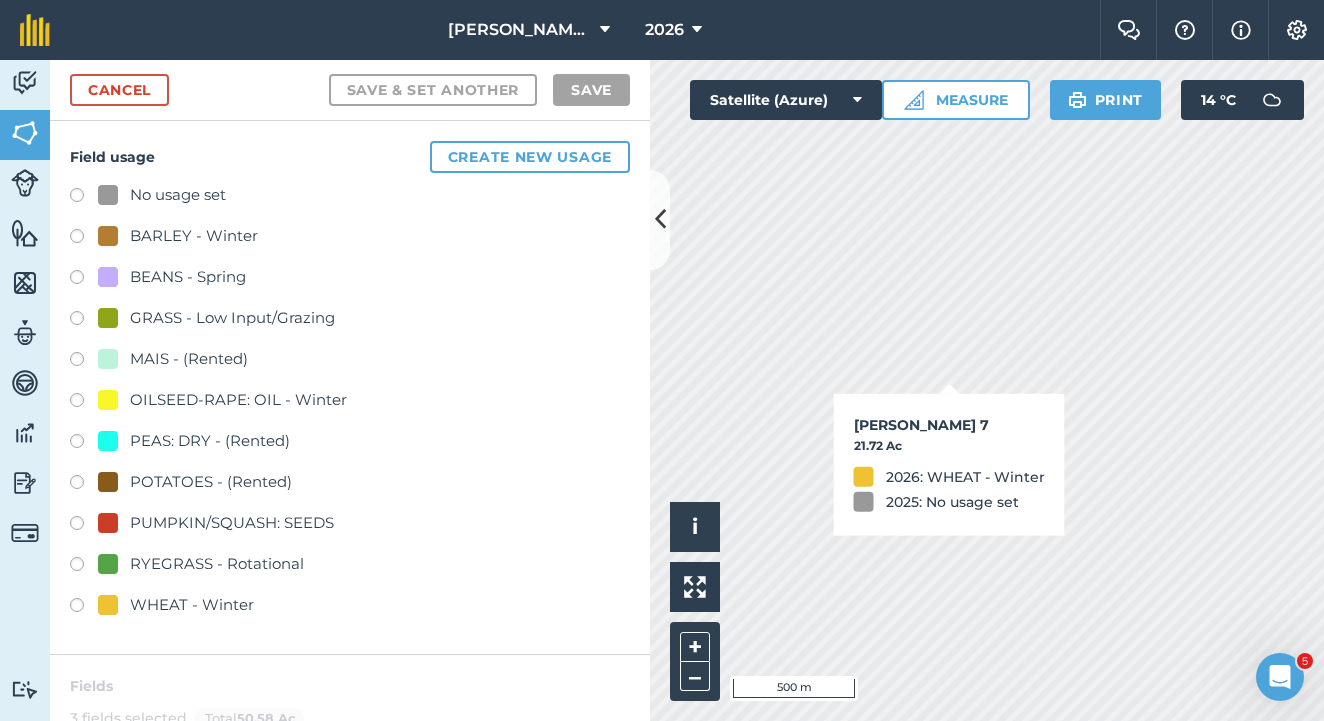 checkbox on "true" 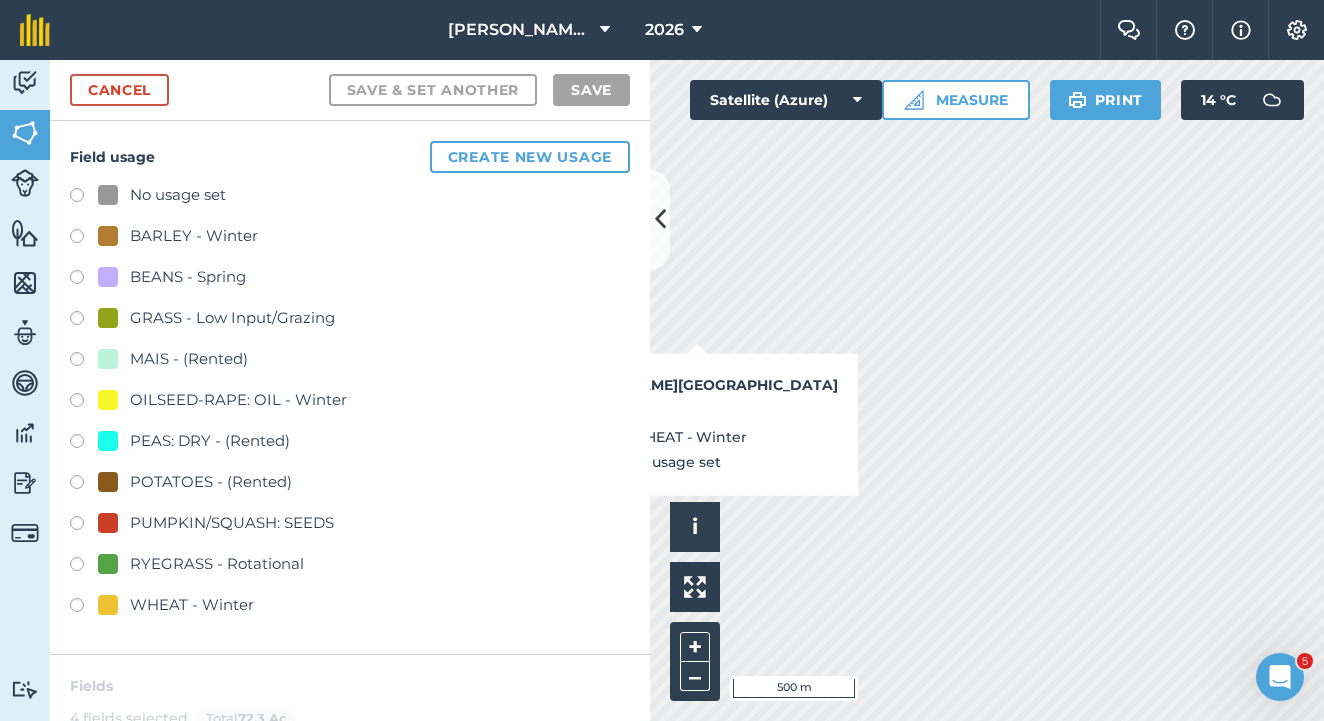 checkbox on "true" 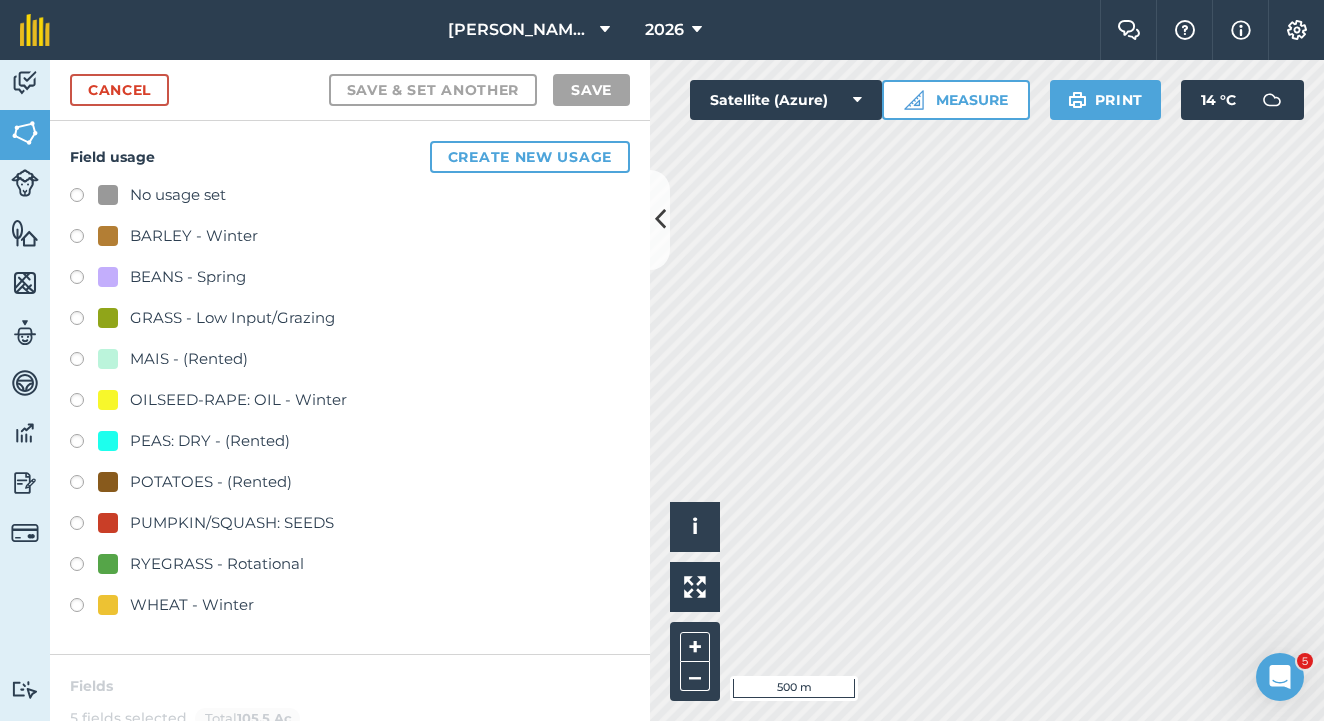 click at bounding box center [84, 403] 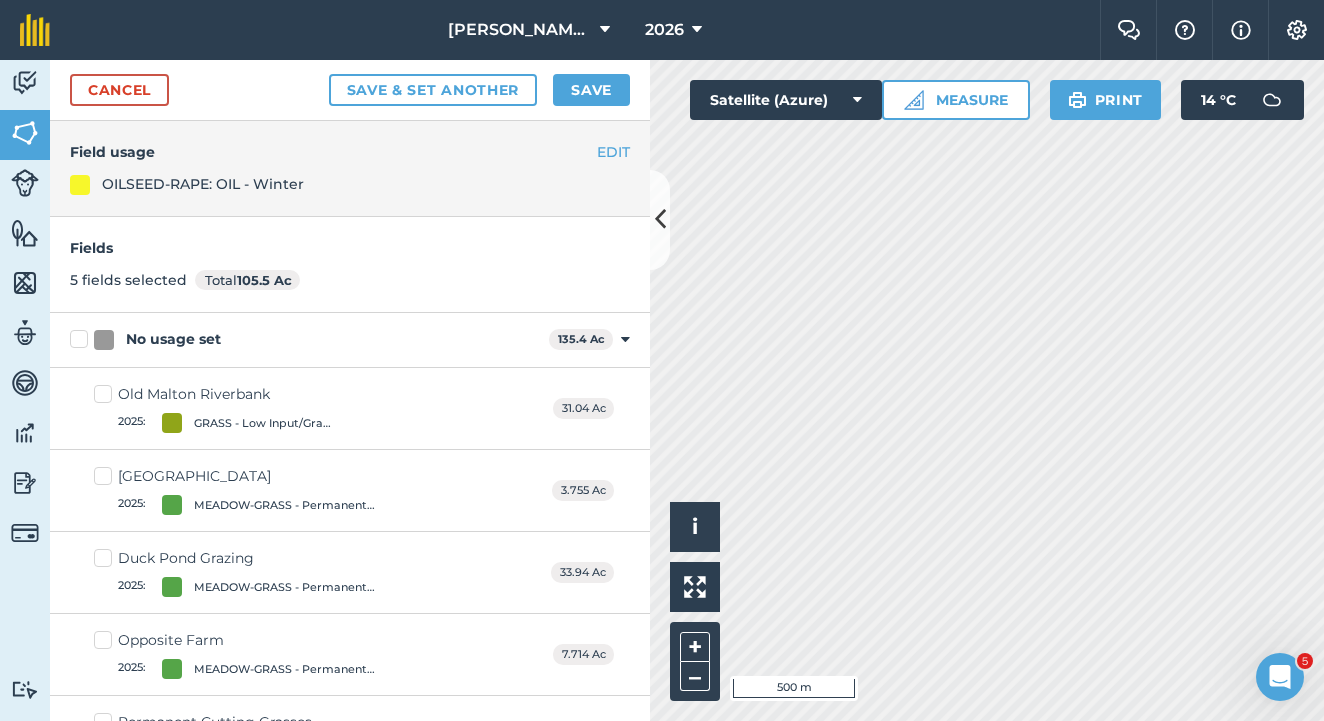 click on "Save" at bounding box center [591, 90] 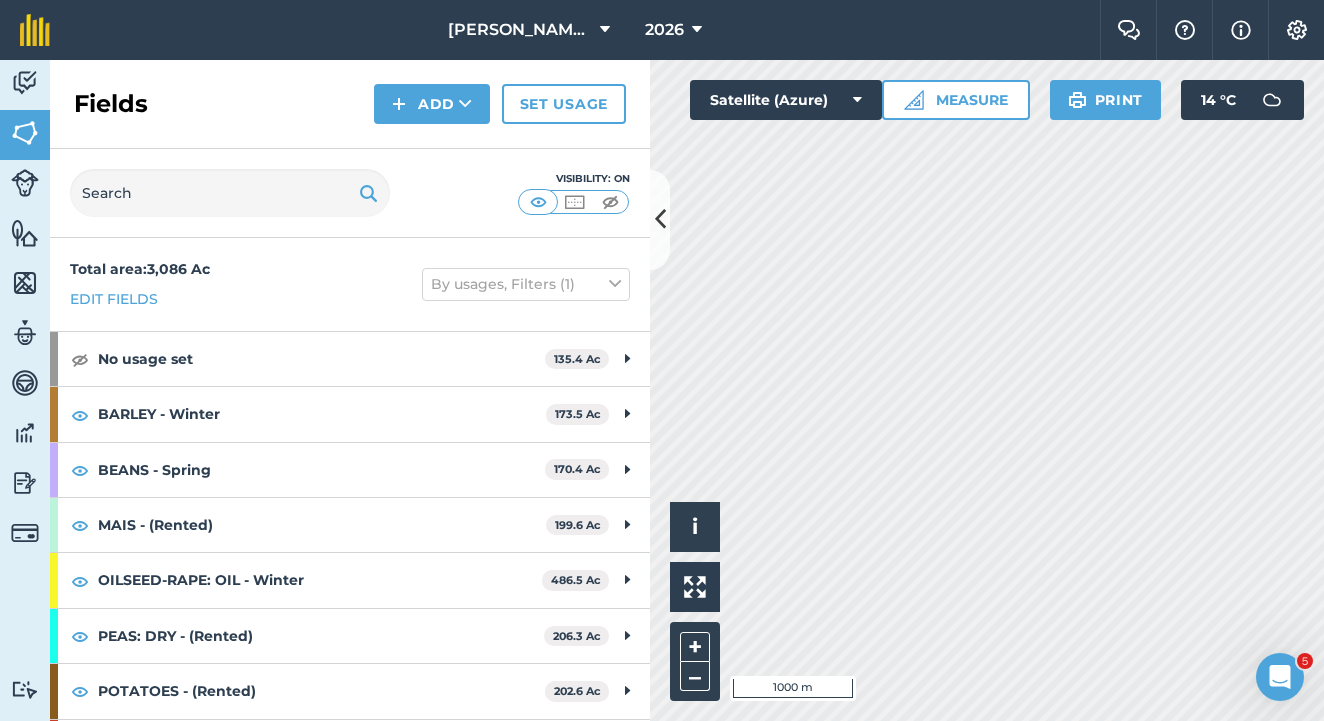 scroll, scrollTop: 0, scrollLeft: 0, axis: both 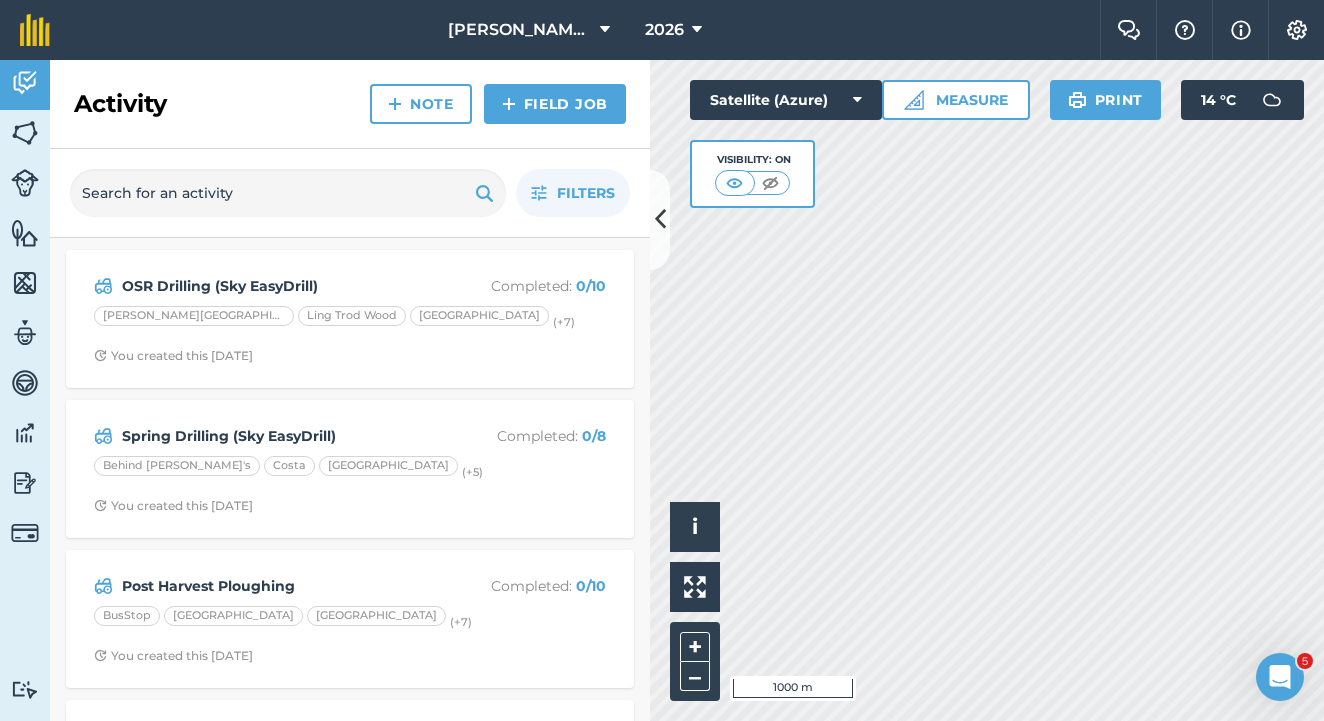 click on "Behind [PERSON_NAME]'s Costa Costa Farm (+ 5 )" at bounding box center (350, 469) 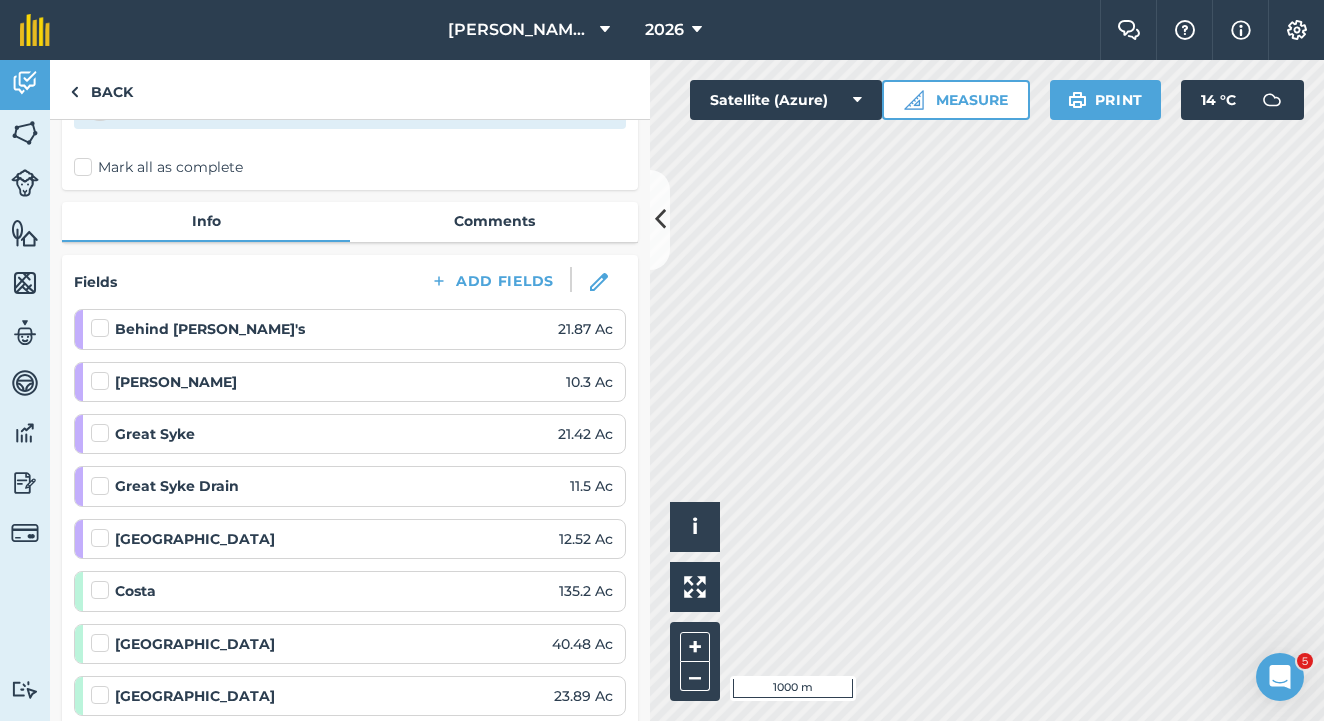 scroll, scrollTop: 135, scrollLeft: 0, axis: vertical 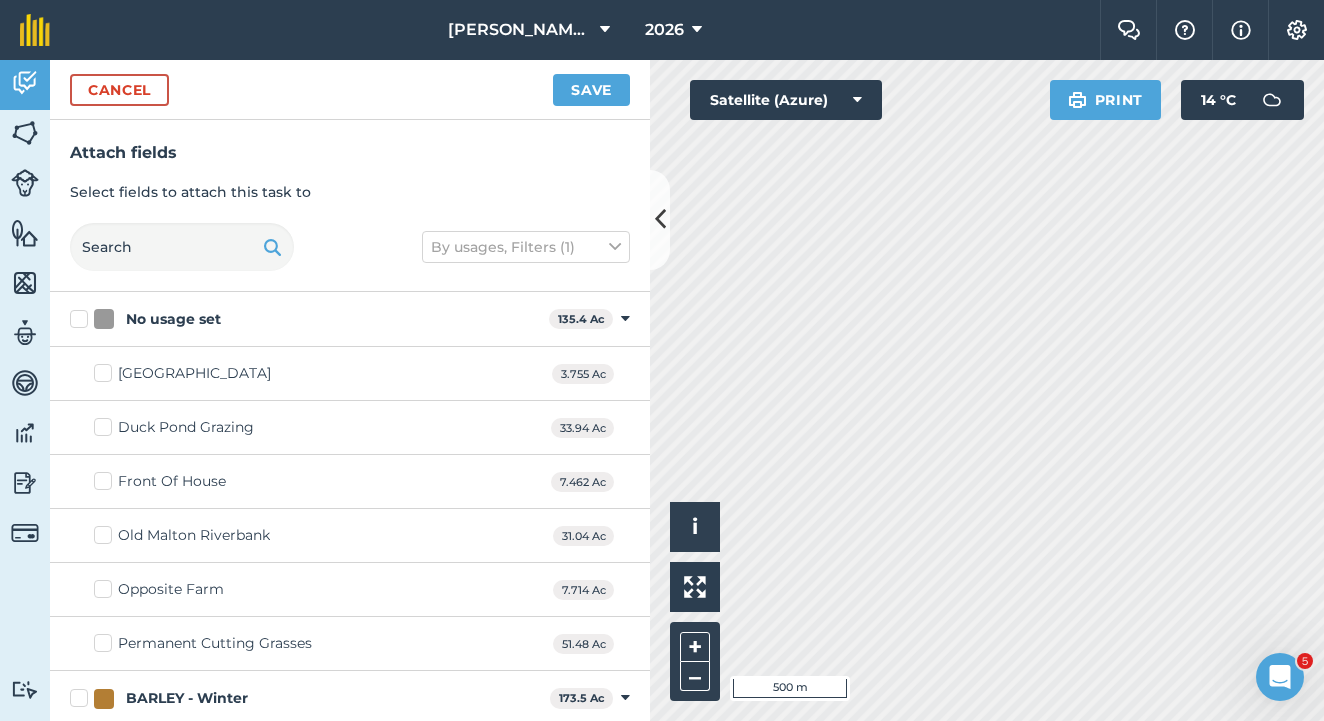 checkbox on "true" 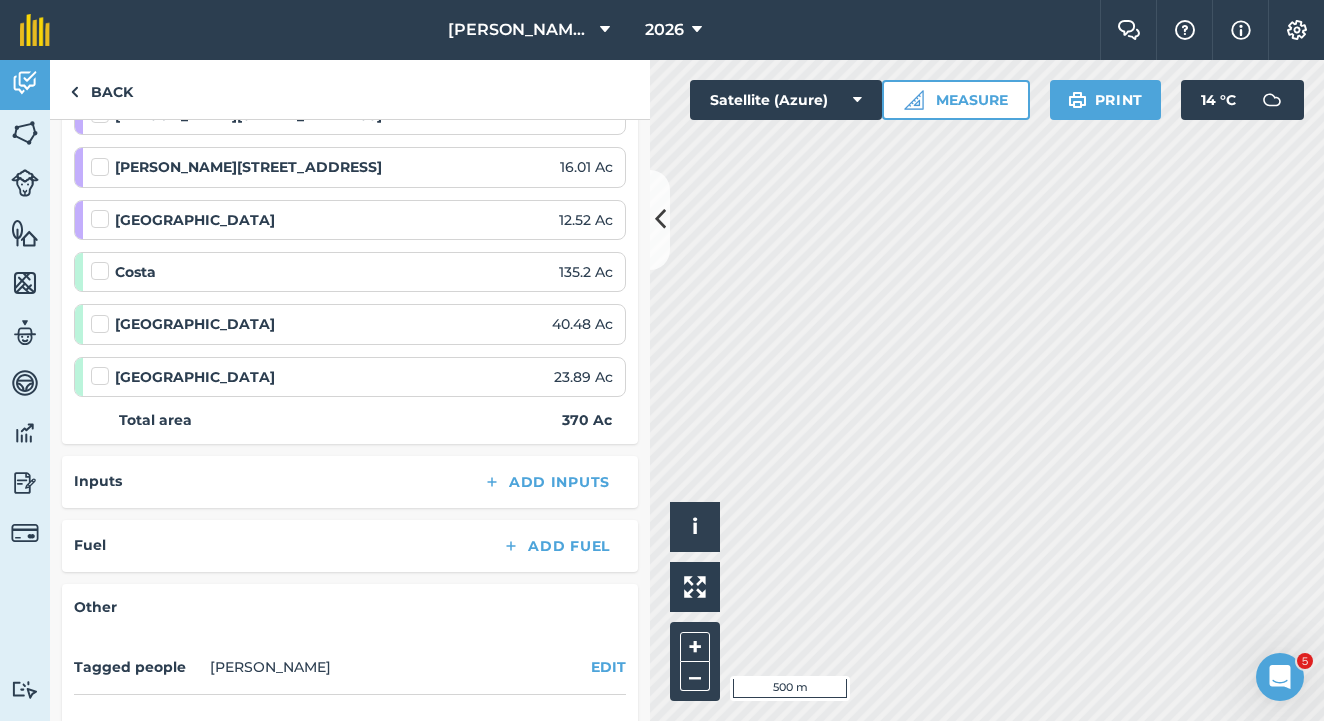 scroll, scrollTop: 765, scrollLeft: 0, axis: vertical 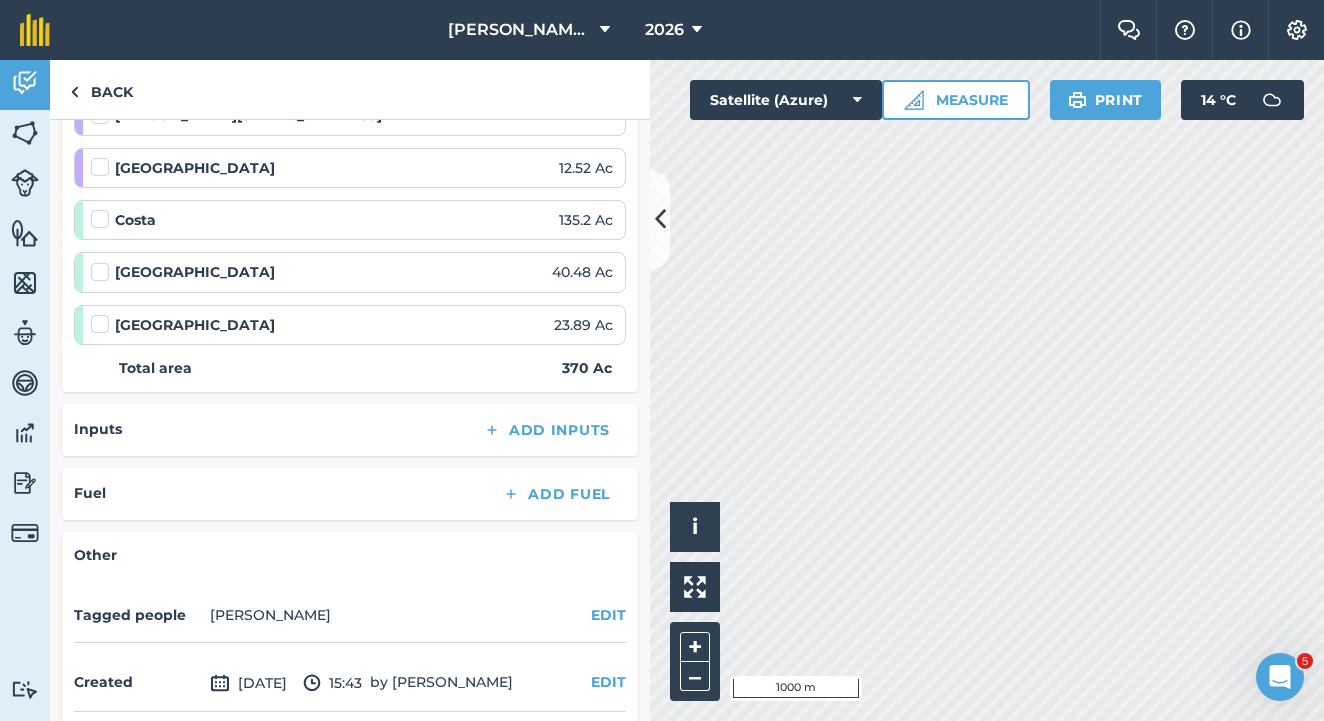 click at bounding box center [660, 220] 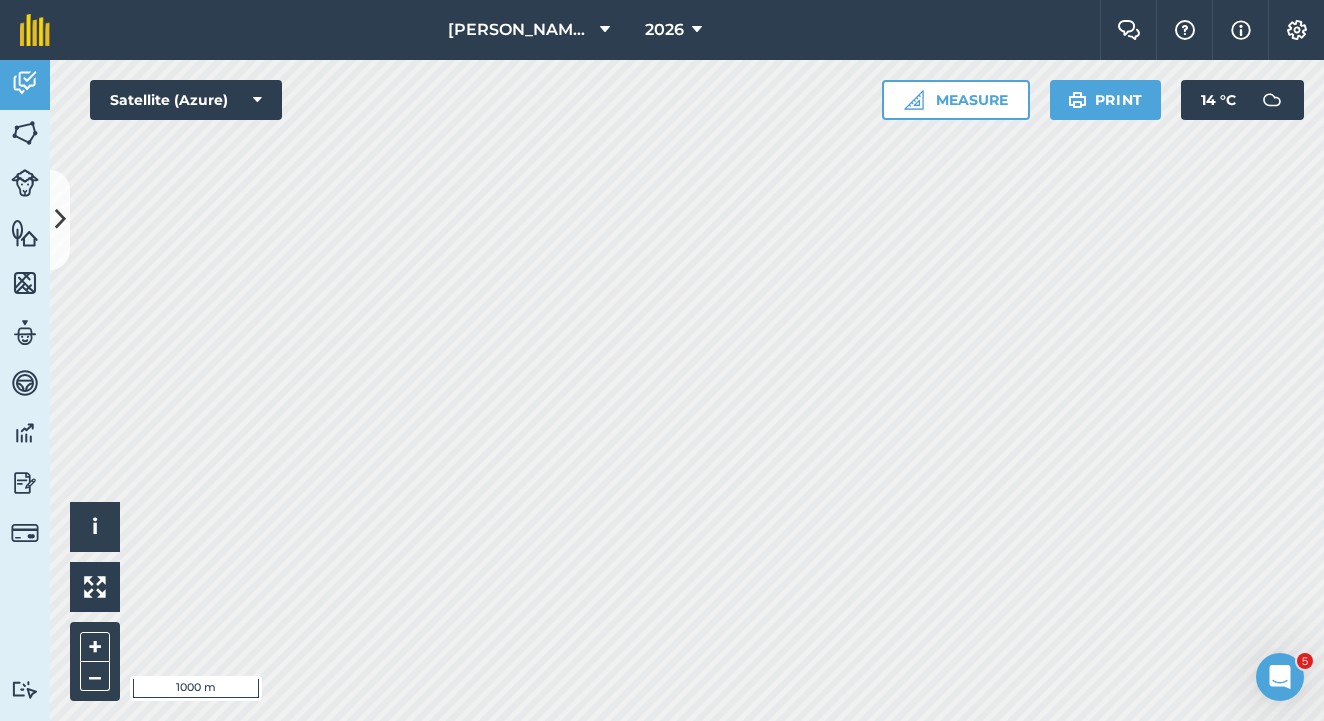 click on "Activity" at bounding box center [25, 85] 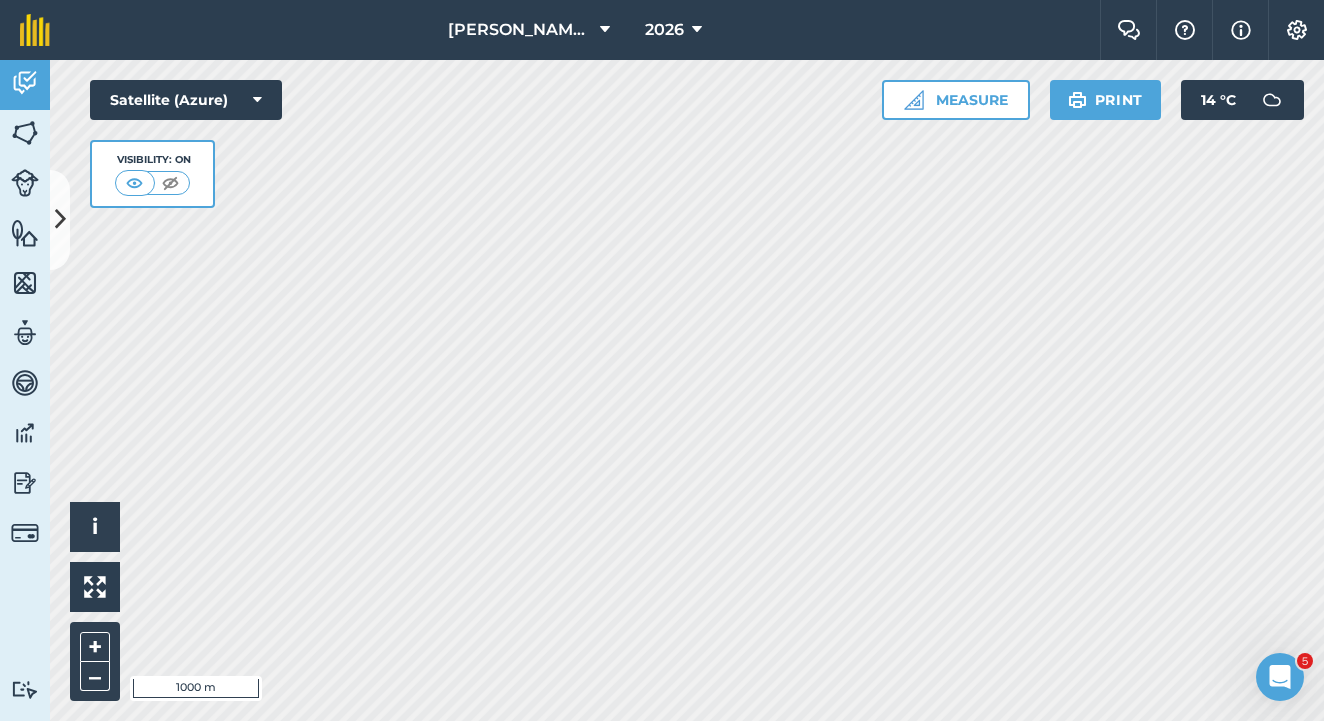 click at bounding box center [60, 219] 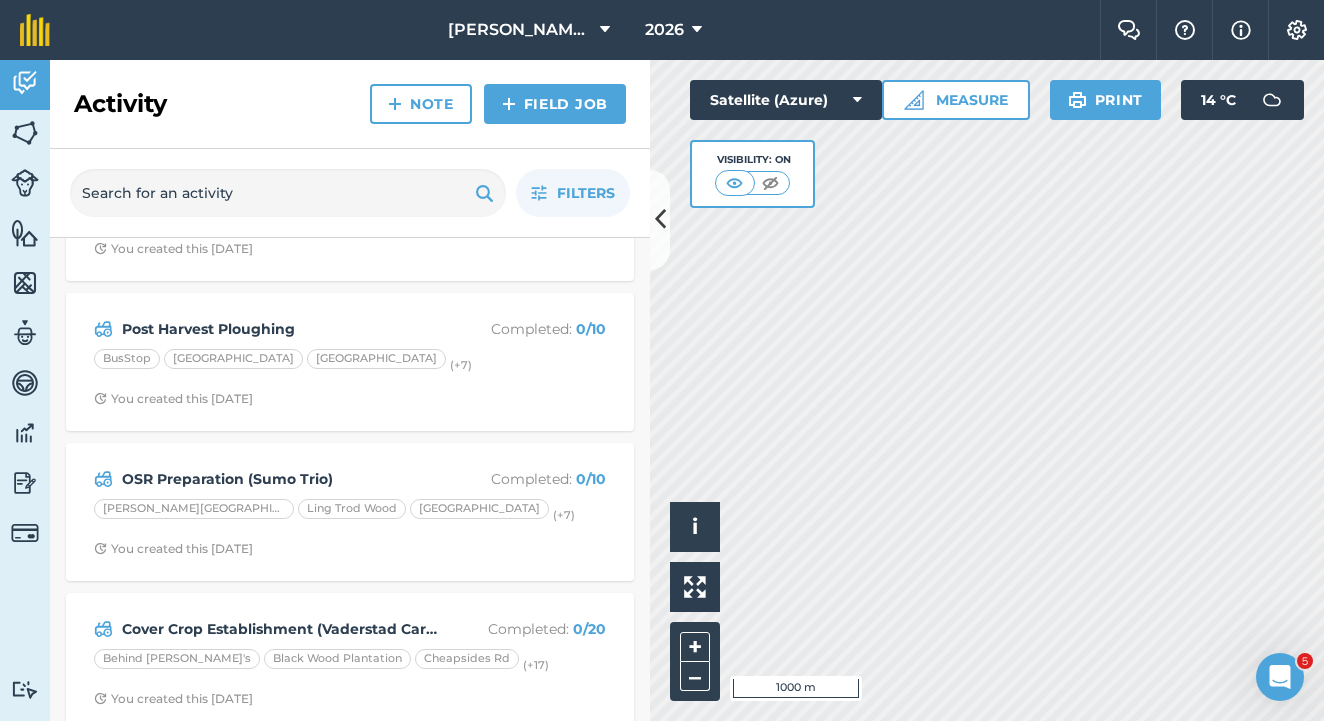 scroll, scrollTop: 270, scrollLeft: 0, axis: vertical 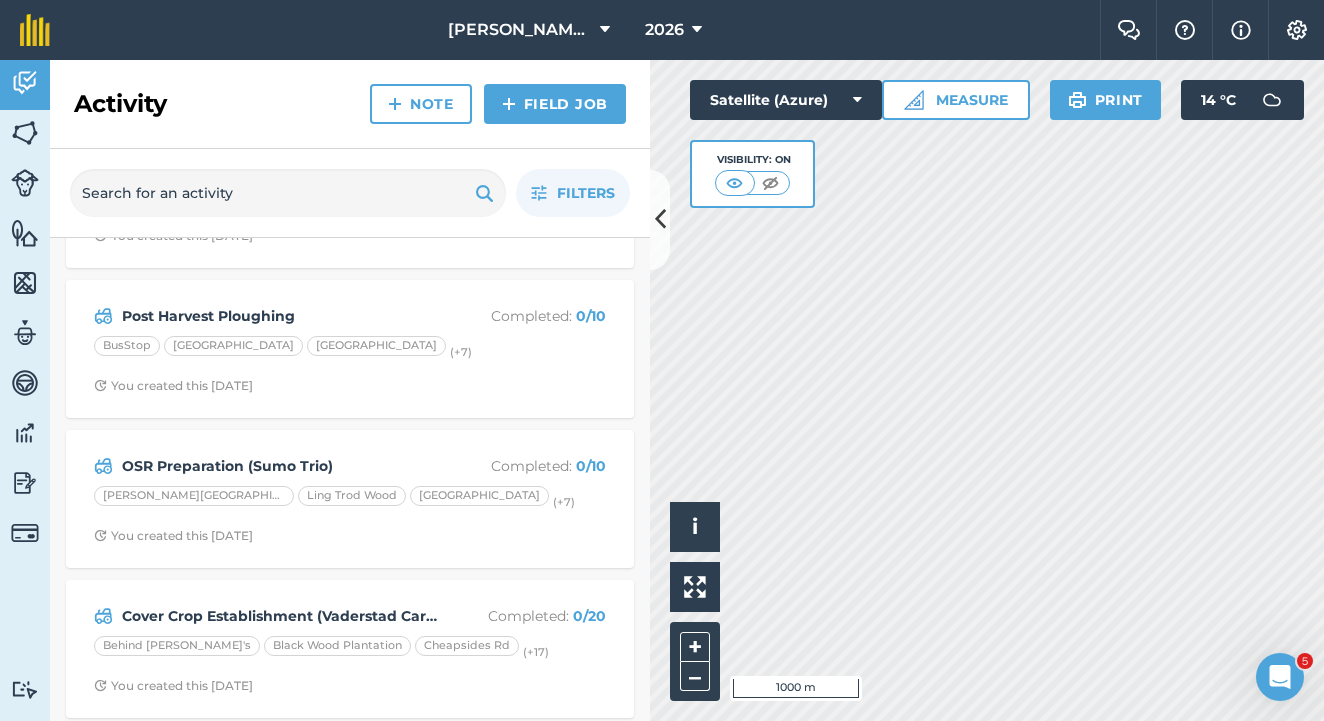click on "Behind [PERSON_NAME]'s Black Wood Plantation Cheapsides Rd (+ 17 )" at bounding box center (350, 649) 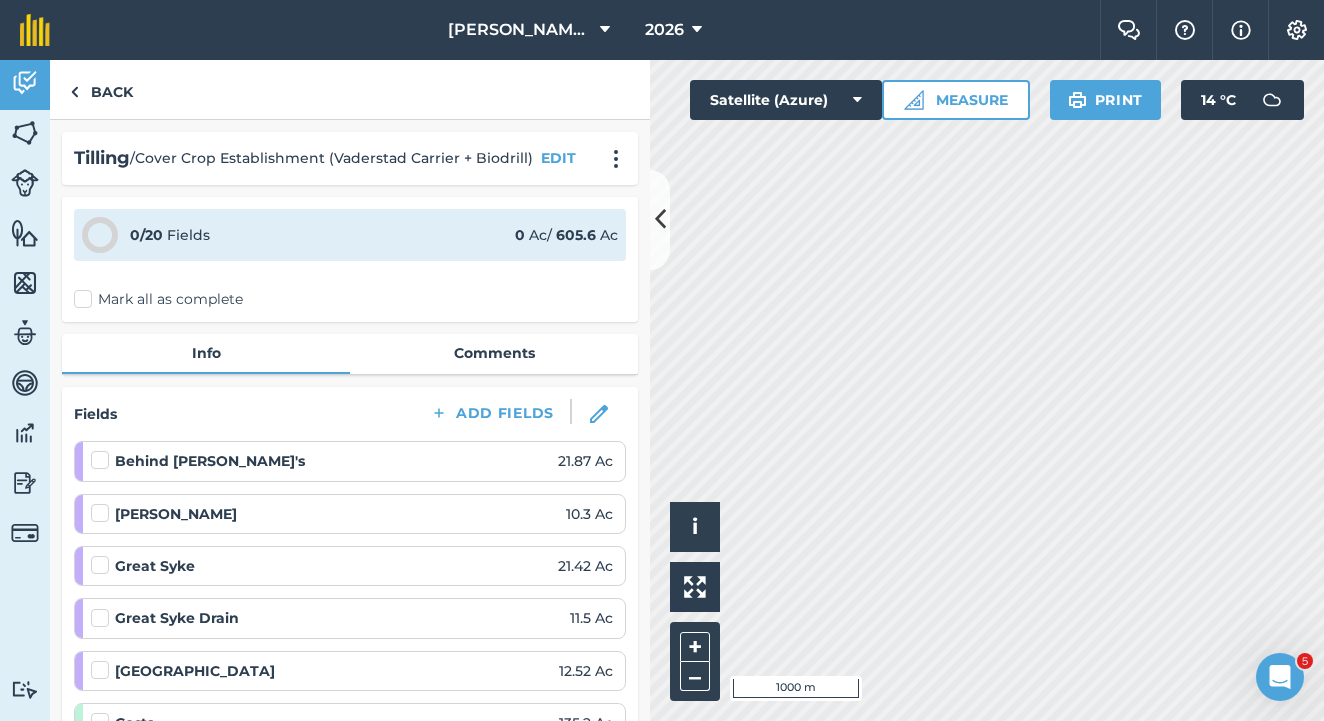 scroll, scrollTop: 0, scrollLeft: 0, axis: both 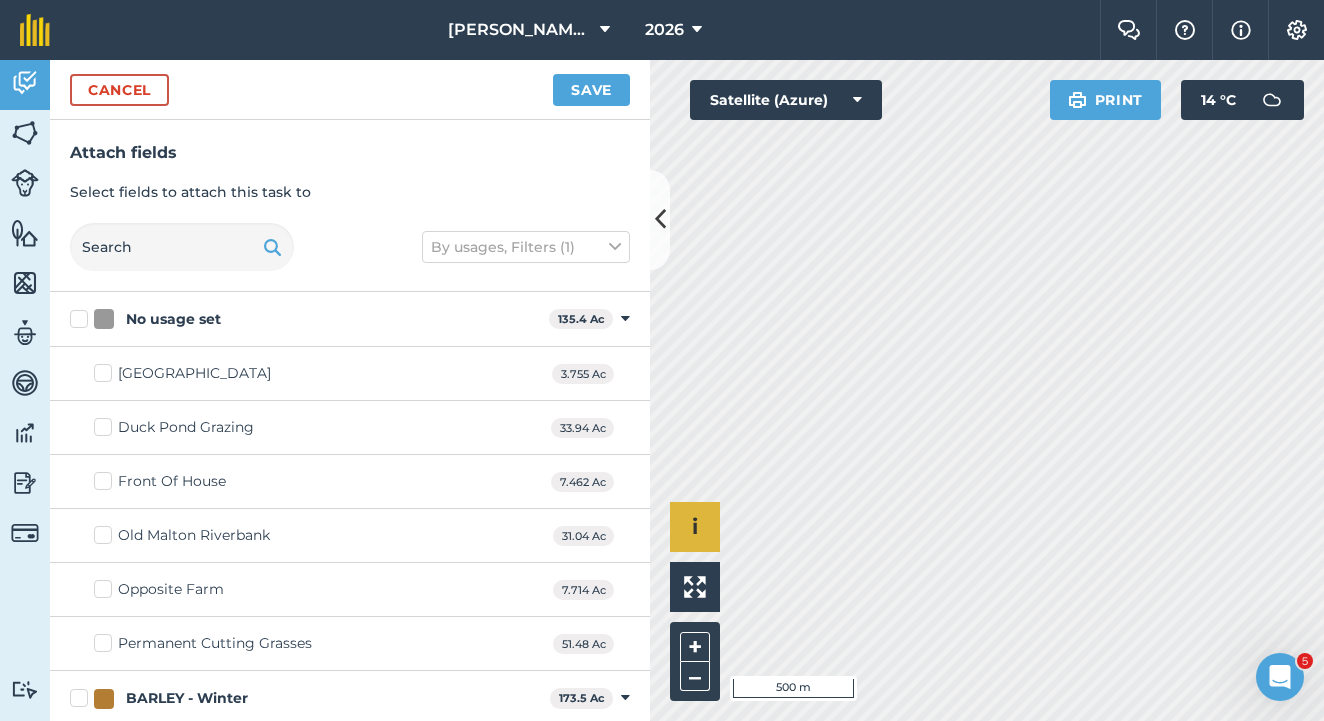 checkbox on "true" 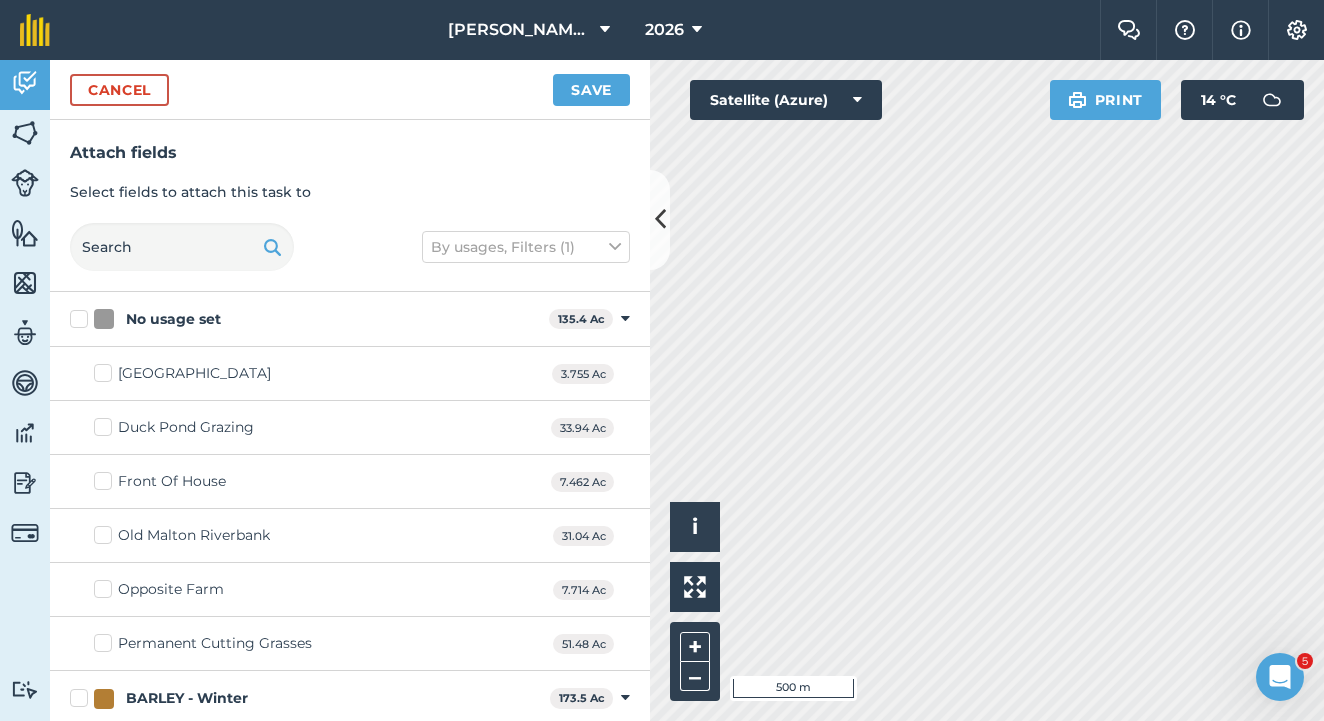 checkbox on "true" 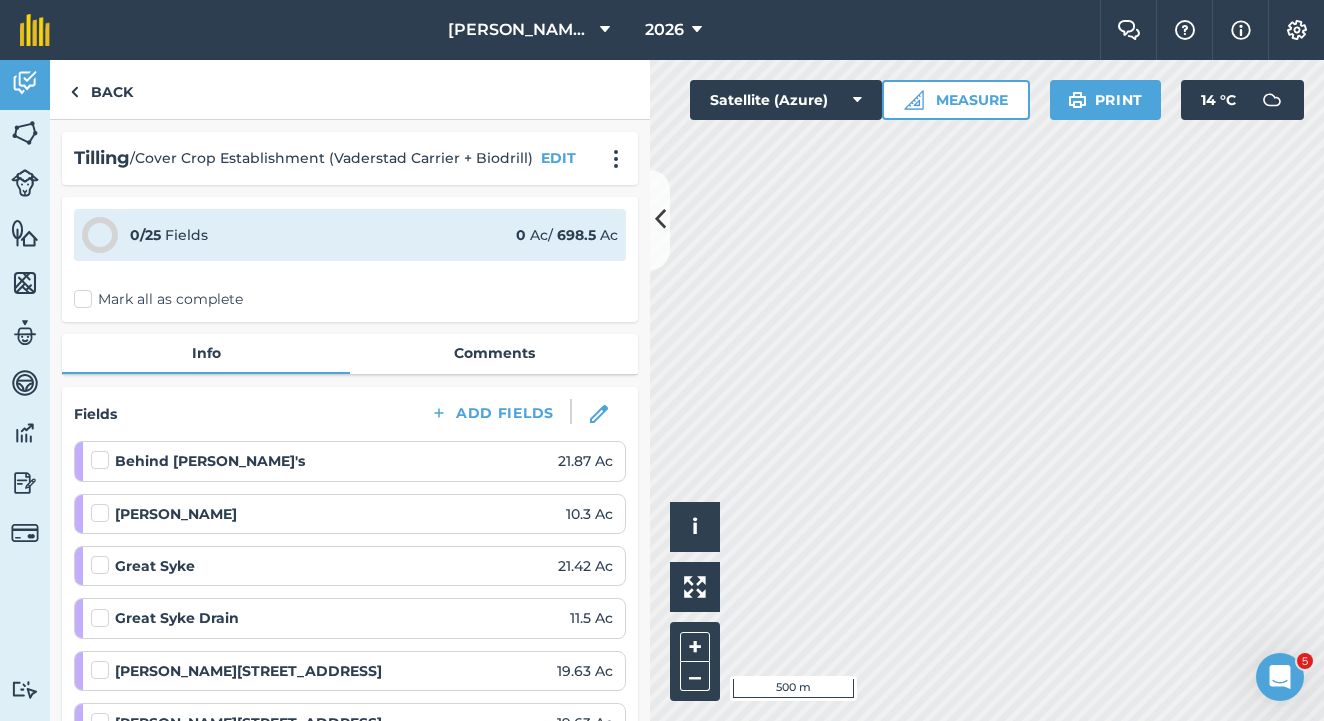 scroll, scrollTop: 0, scrollLeft: 0, axis: both 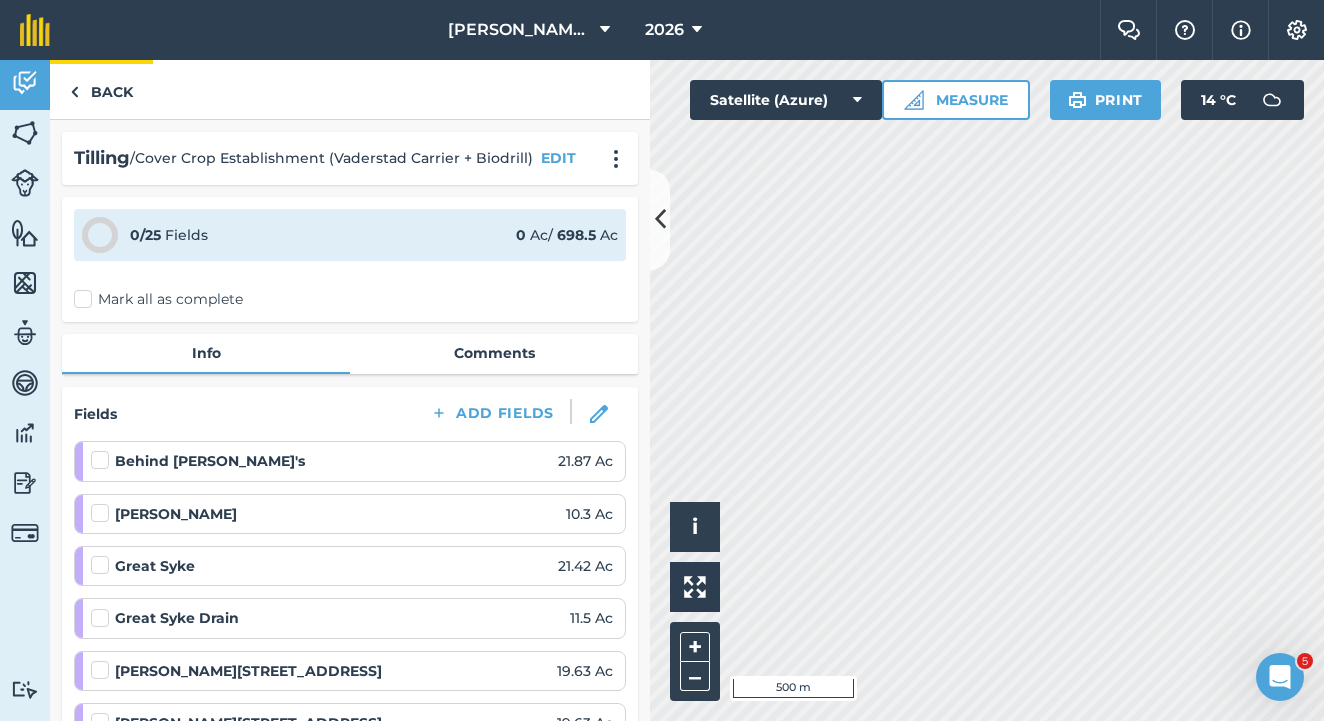 click on "Back" at bounding box center [101, 89] 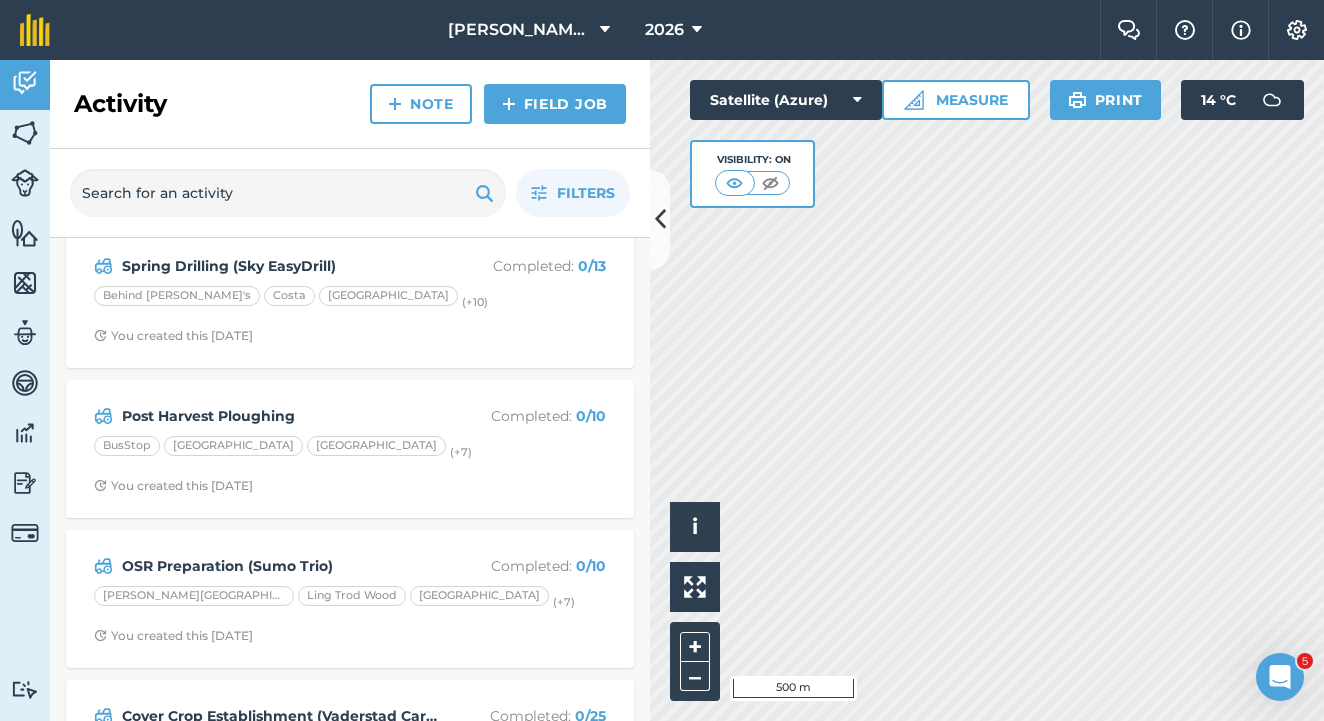 scroll, scrollTop: 174, scrollLeft: 0, axis: vertical 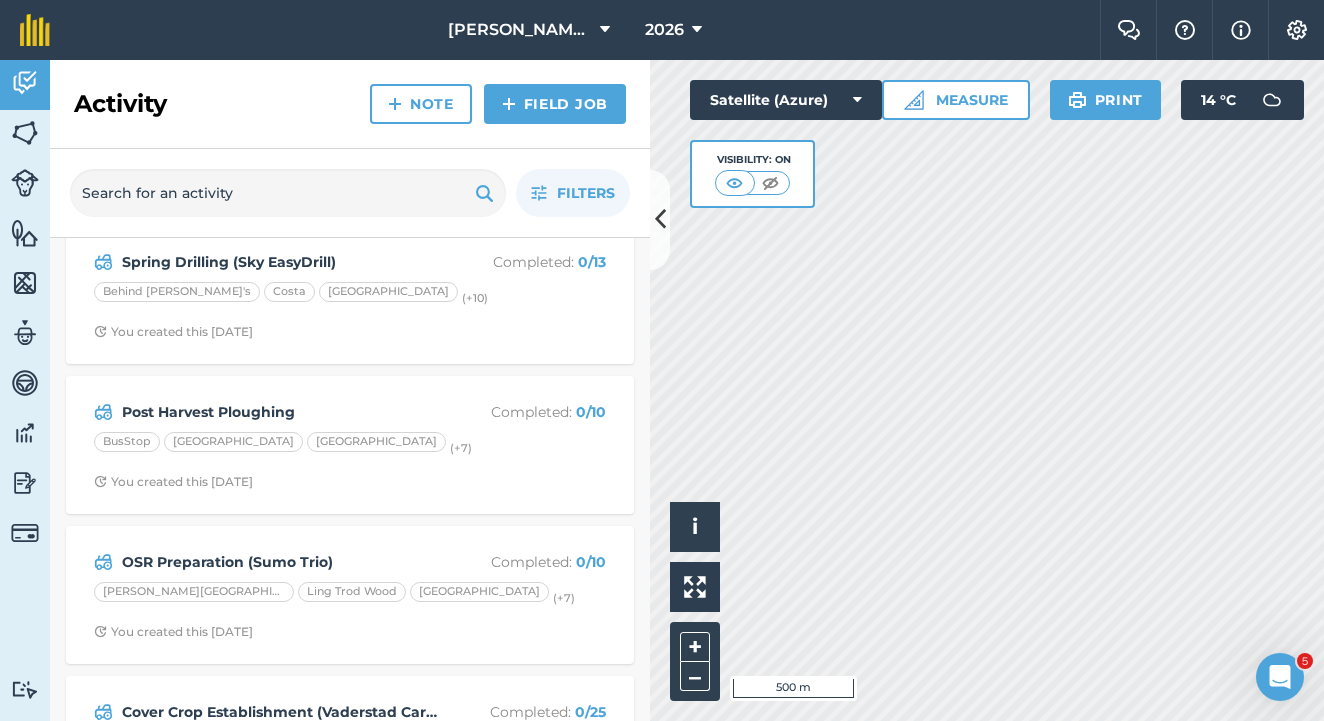 click on "OSR Preparation (Sumo Trio)  Completed :   0 / [STREET_ADDRESS][PERSON_NAME] (+ 7 ) You created this [DATE]" at bounding box center [350, 595] 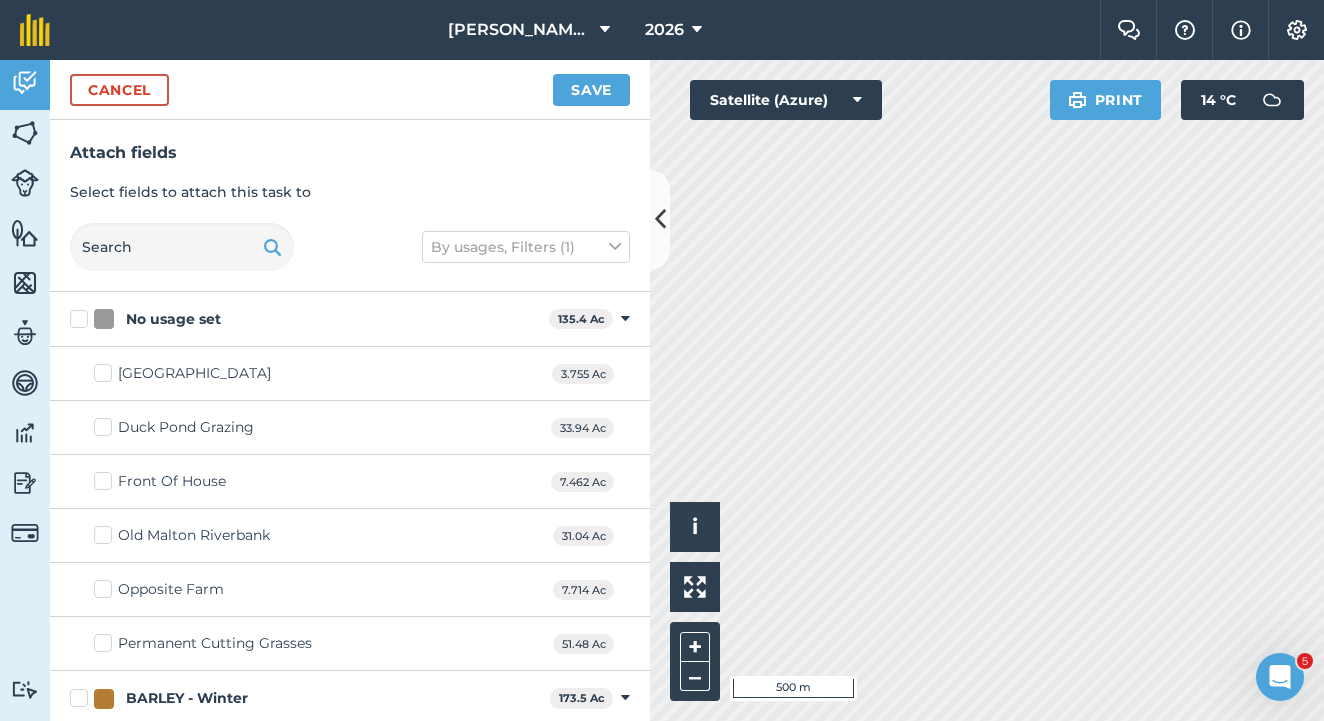 checkbox on "true" 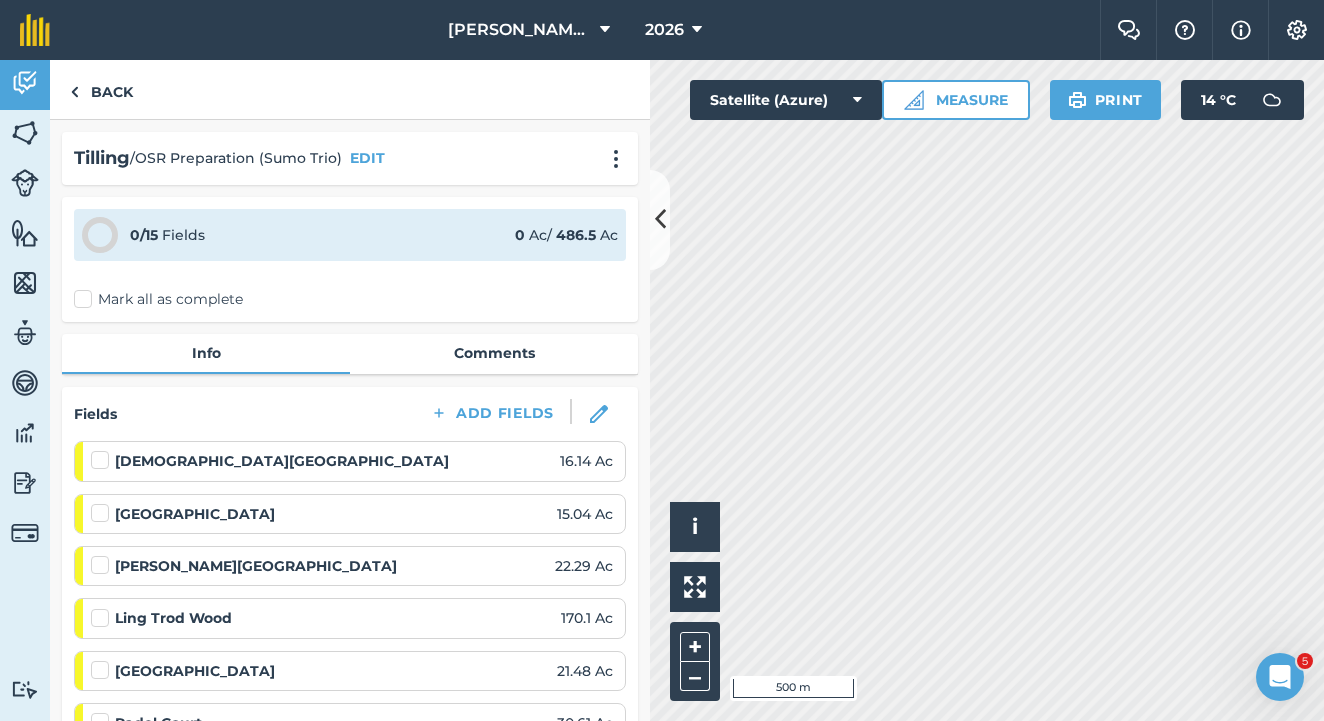 scroll, scrollTop: 634, scrollLeft: 0, axis: vertical 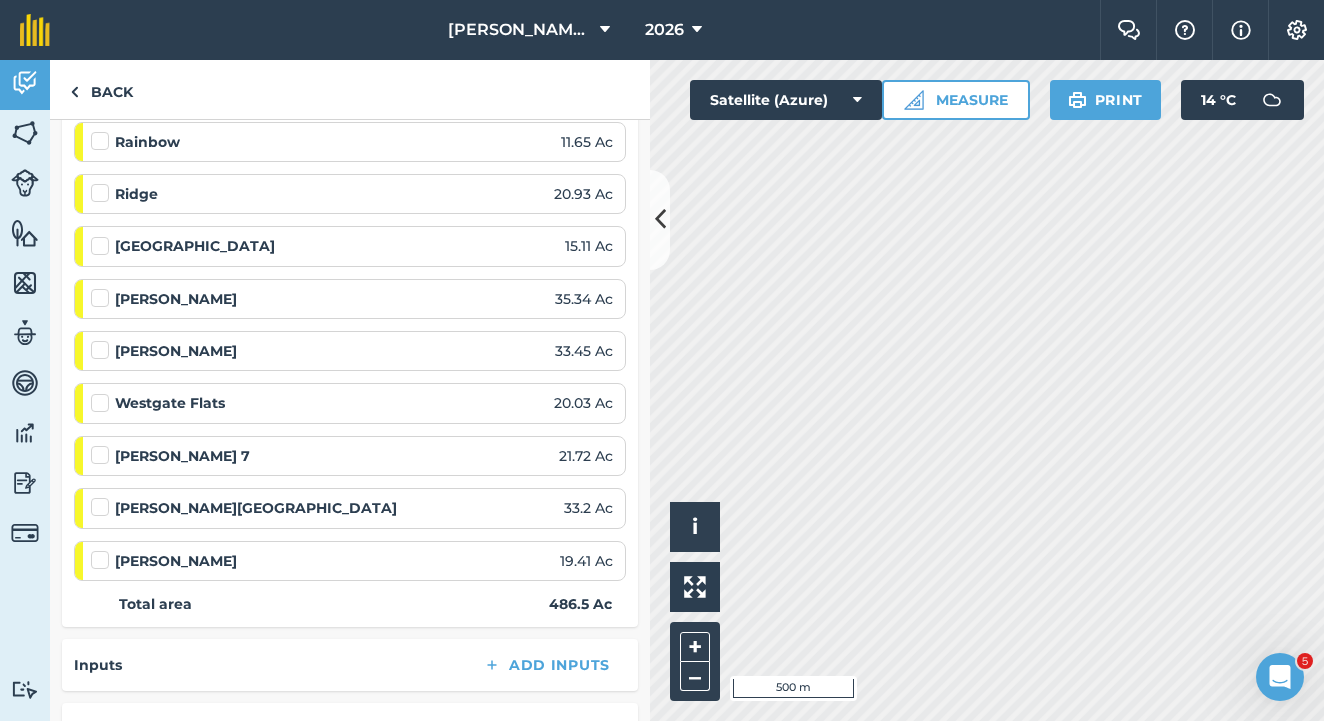 click at bounding box center (660, 220) 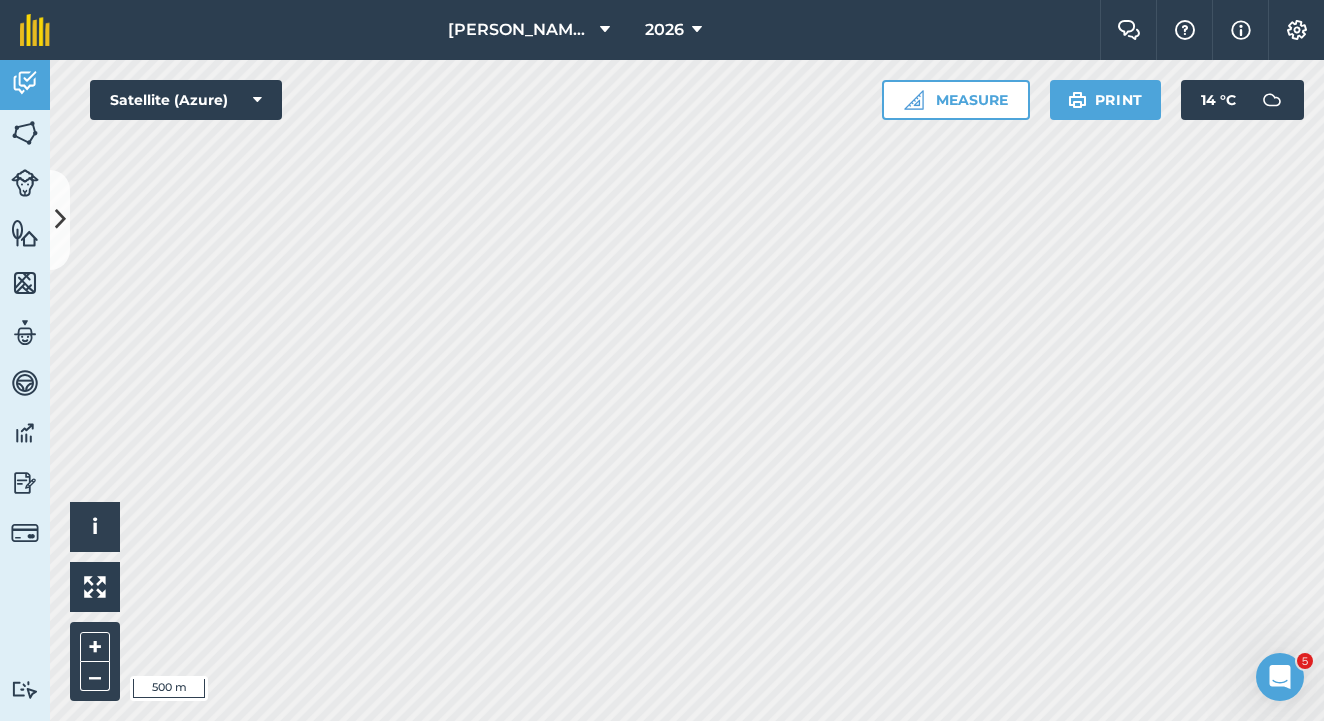 click at bounding box center (60, 219) 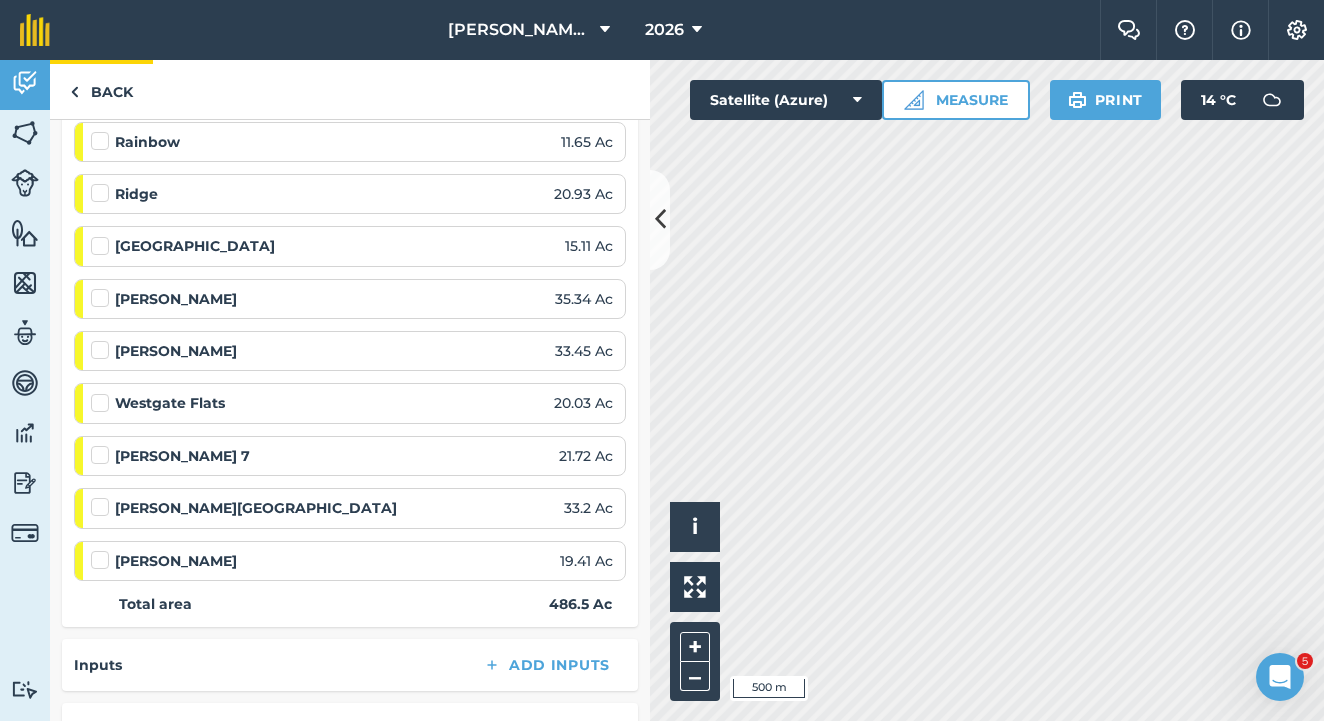 click on "Back" at bounding box center [101, 89] 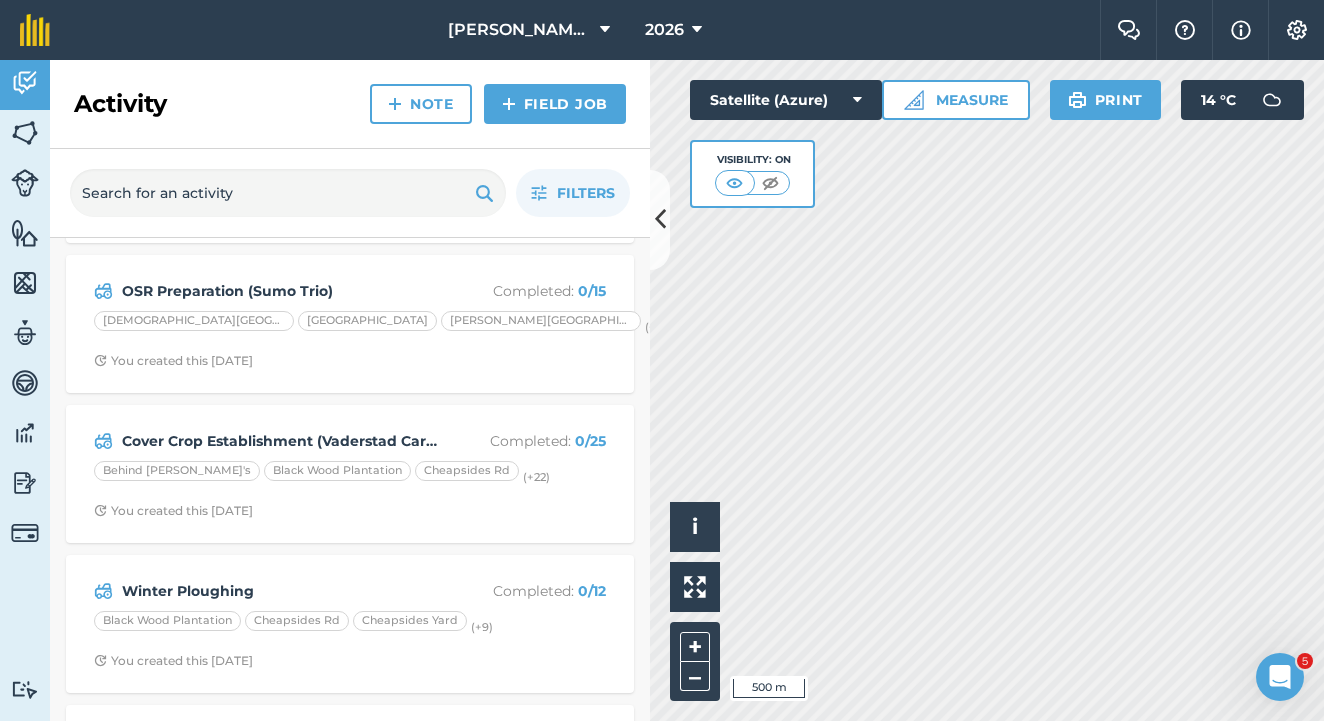 scroll, scrollTop: 444, scrollLeft: 0, axis: vertical 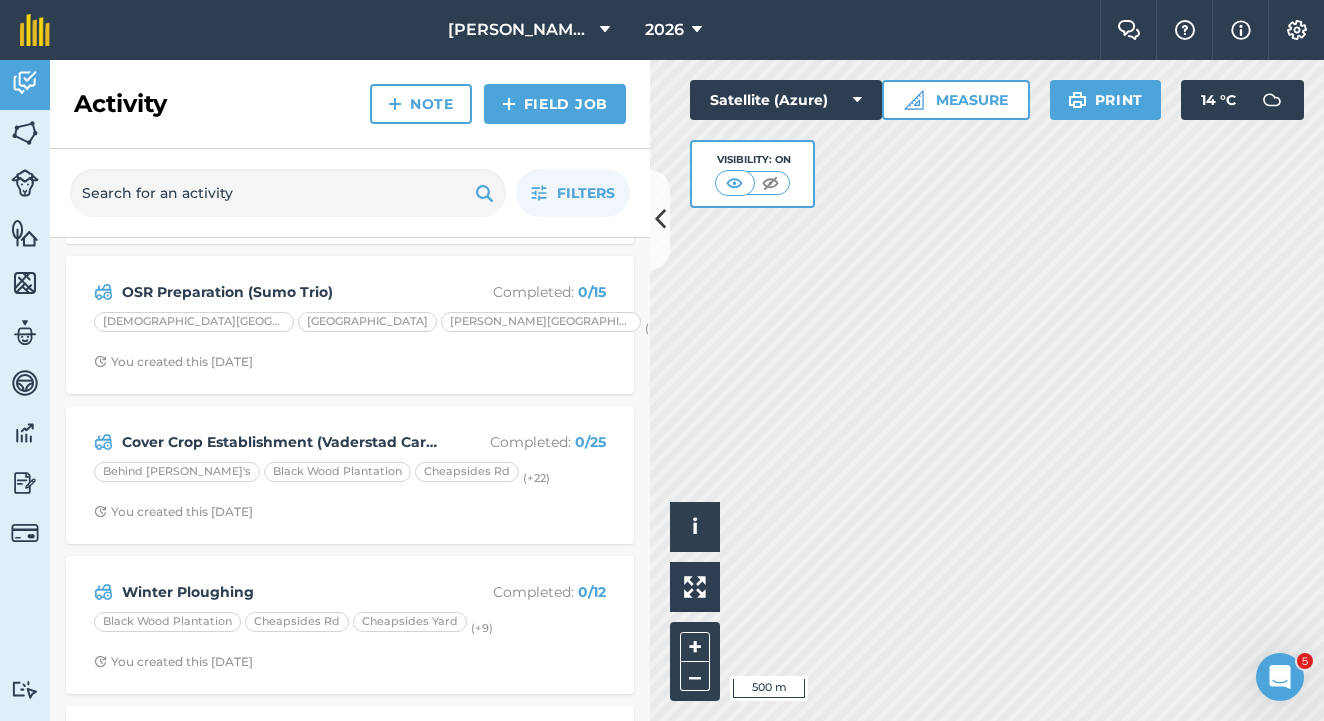 click on "Winter Ploughing" at bounding box center [280, 592] 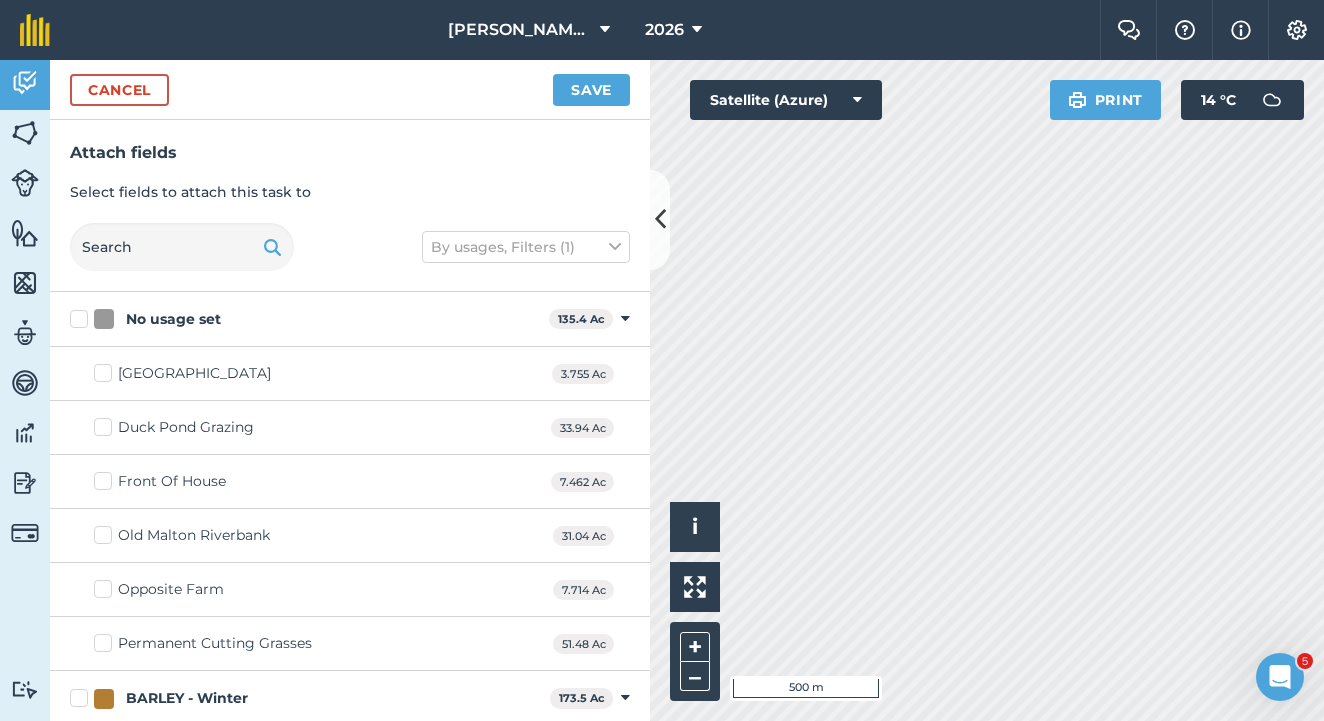 checkbox on "false" 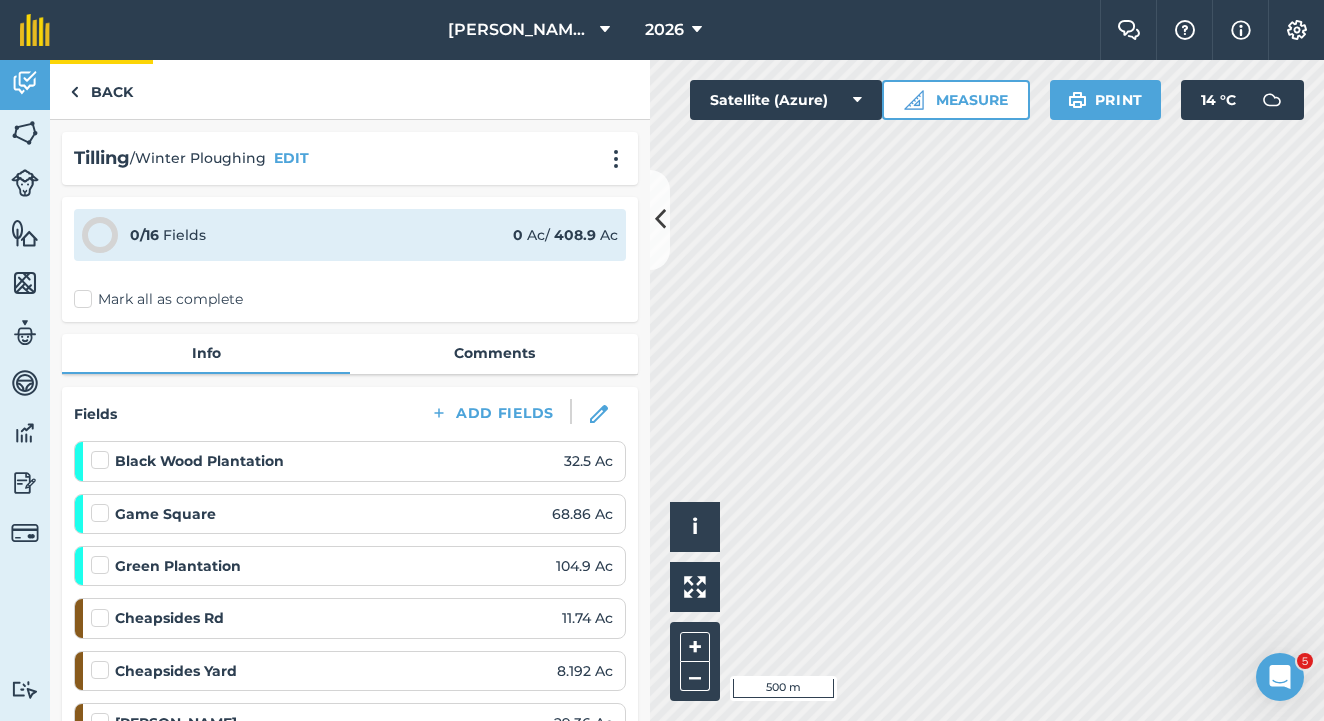 click on "Back" at bounding box center (101, 89) 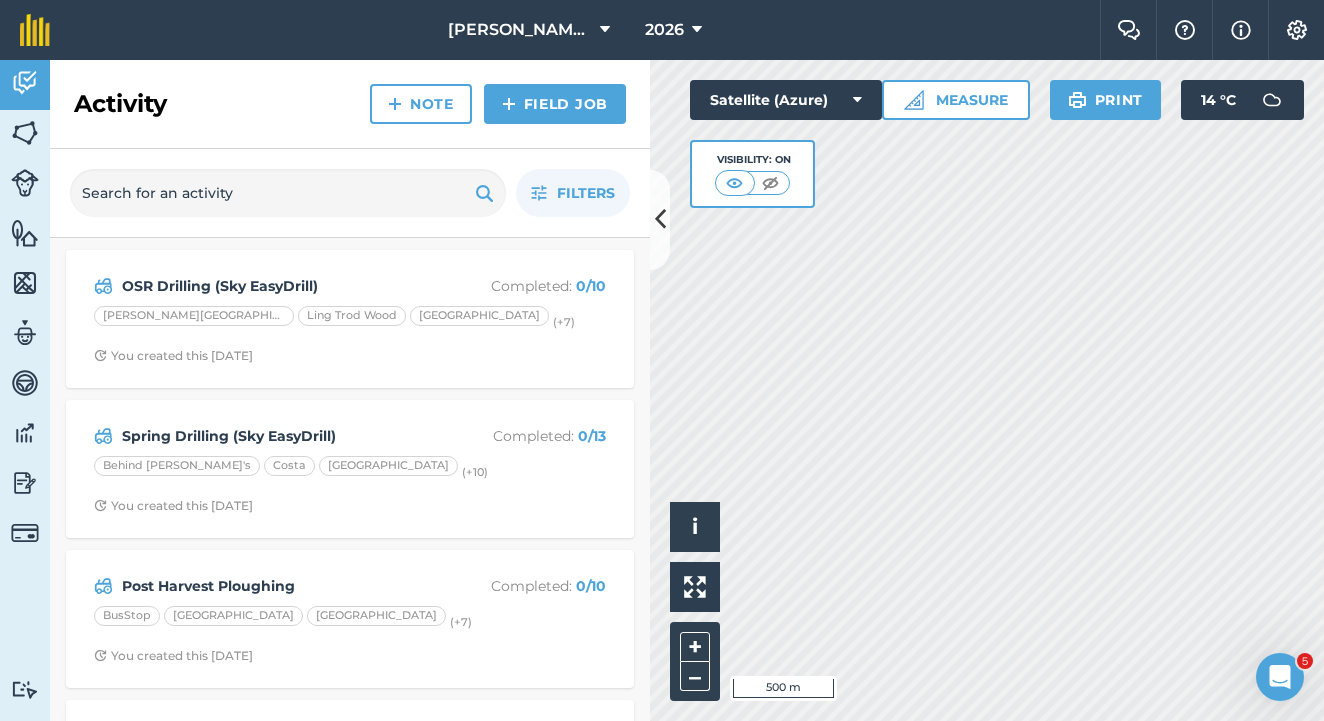 scroll, scrollTop: 0, scrollLeft: 0, axis: both 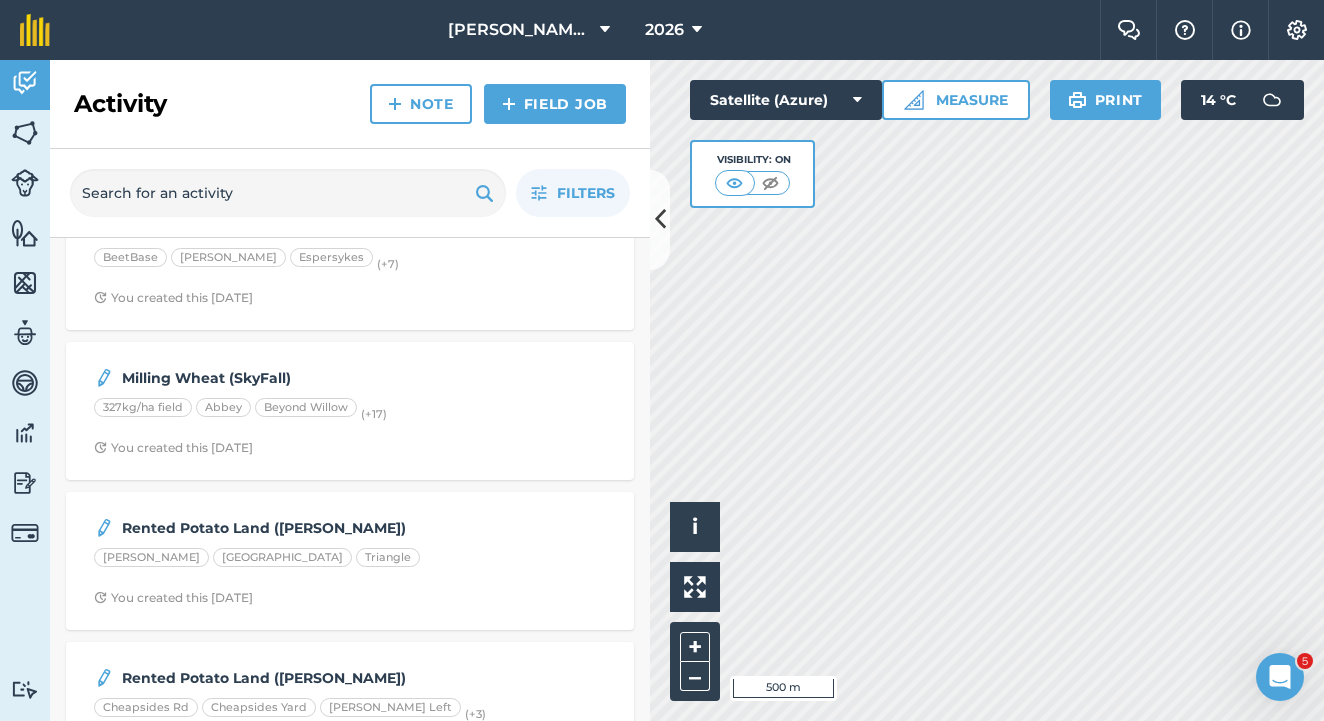 click on "Rented Potato Land ([PERSON_NAME])" at bounding box center [350, 528] 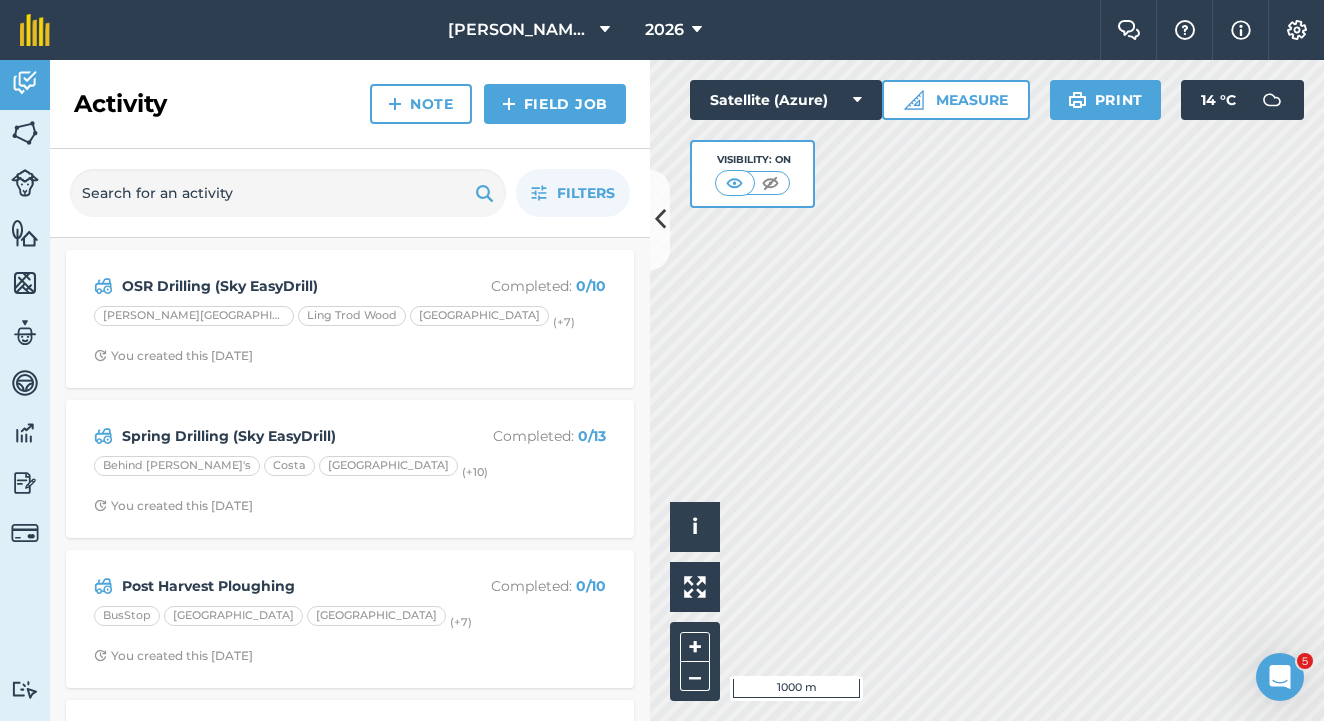 click on "Field Job" at bounding box center (555, 104) 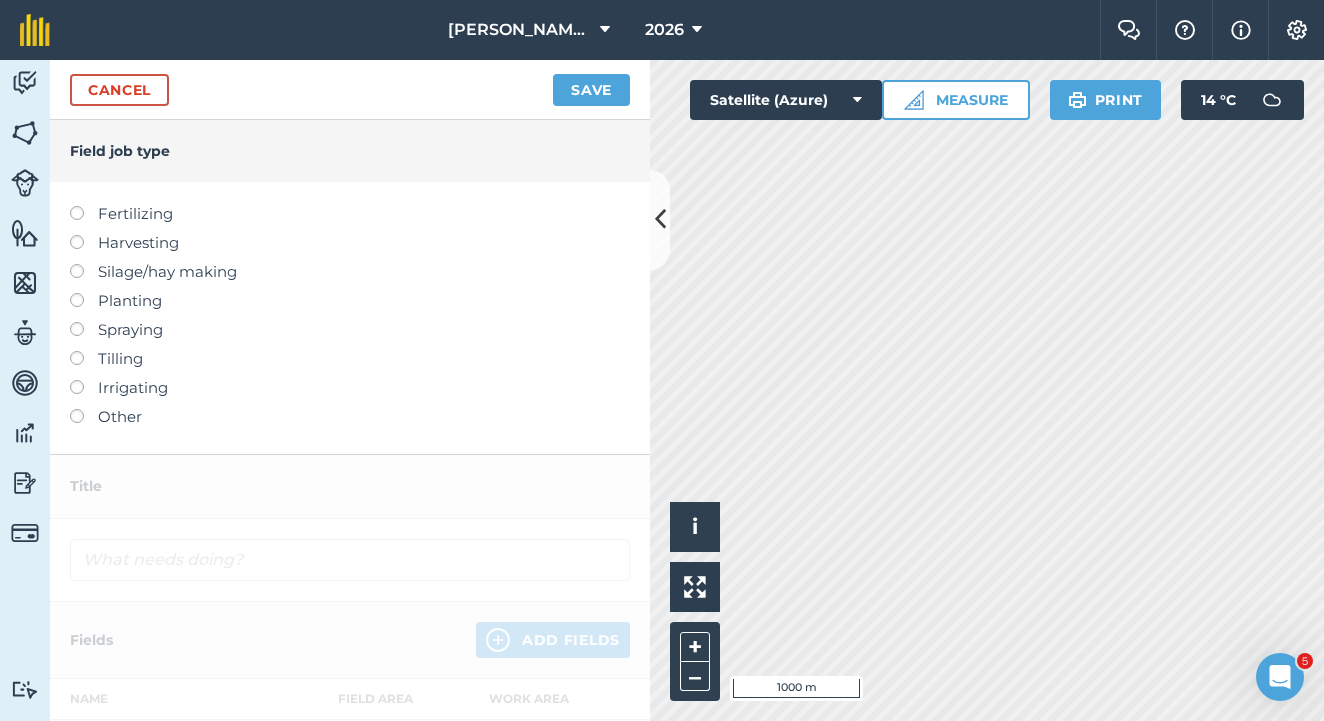 click at bounding box center [84, 351] 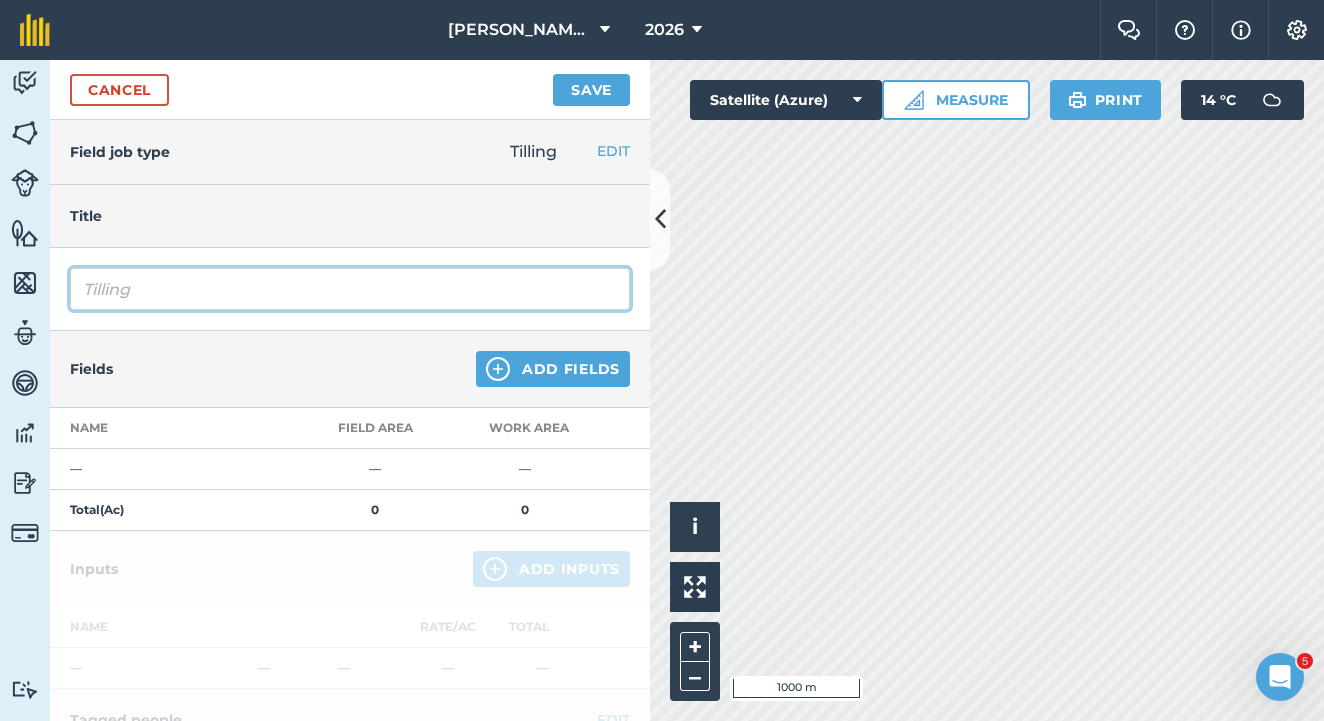 click on "Tilling" at bounding box center [350, 289] 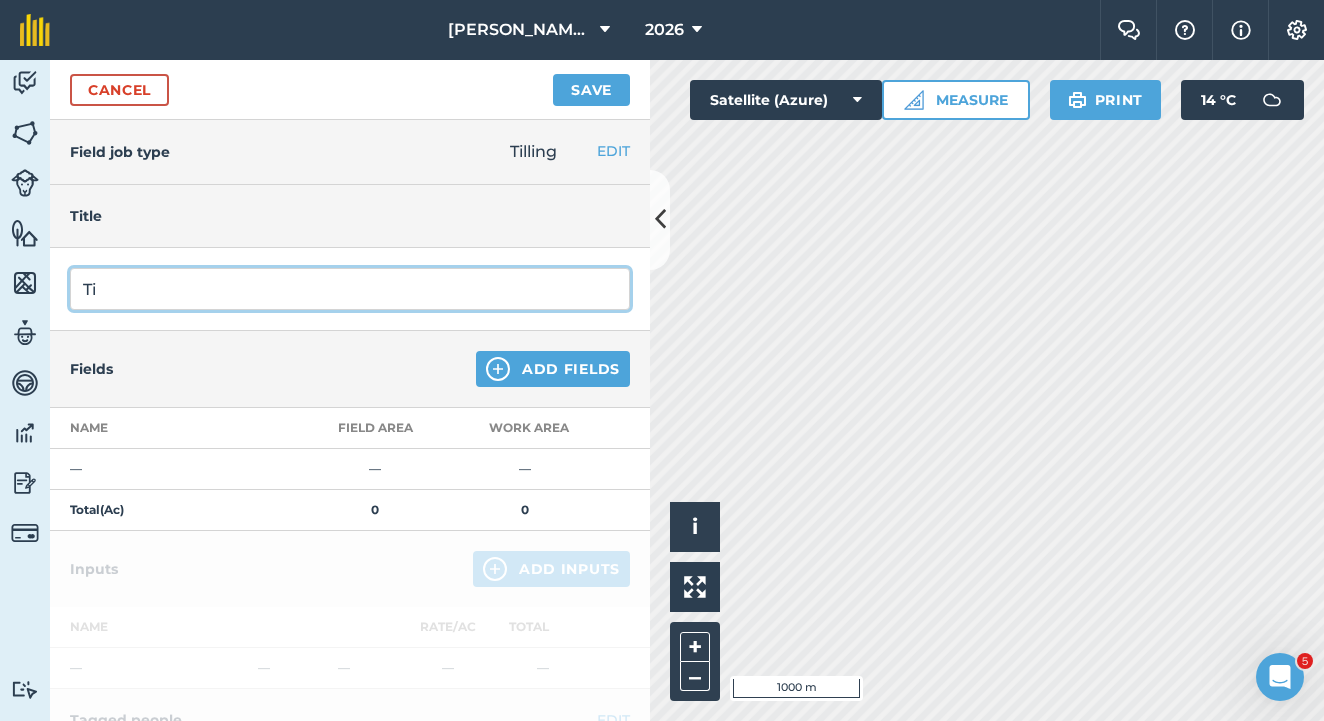 type on "T" 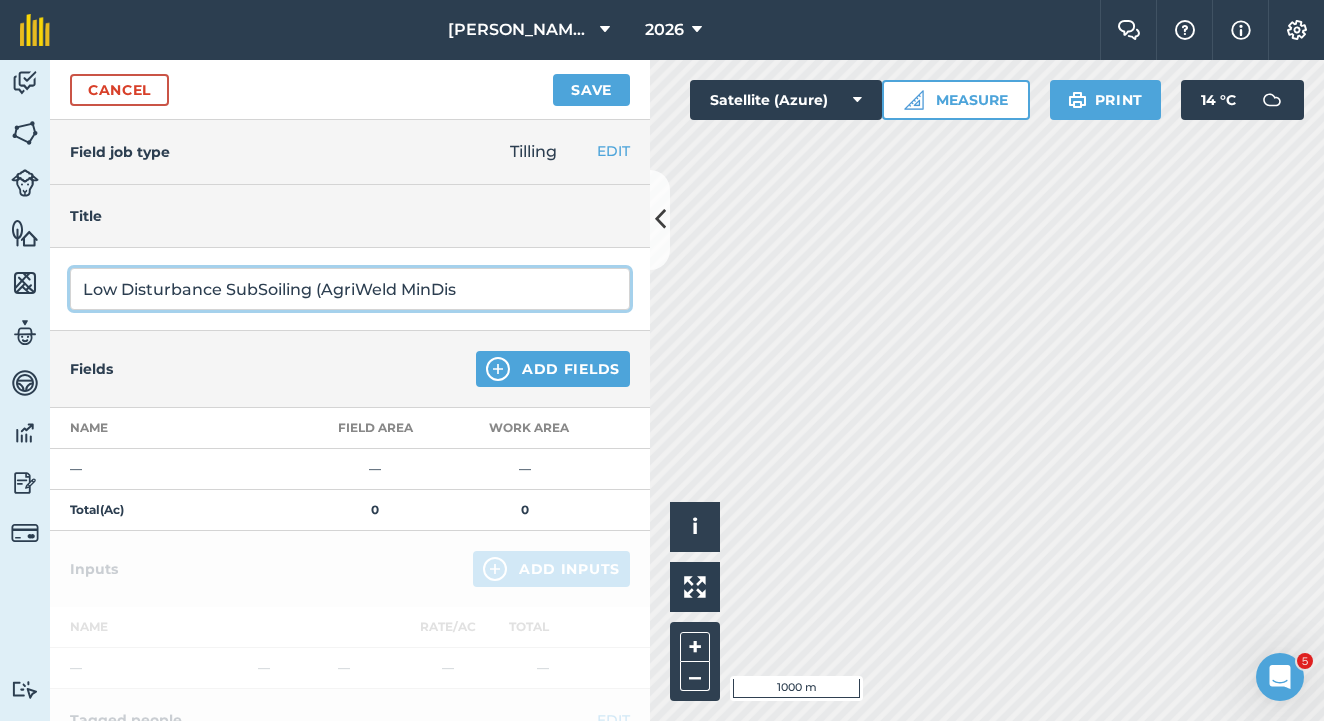 type on "Low Disturbance SubSoiling (AgriWeld MinDis" 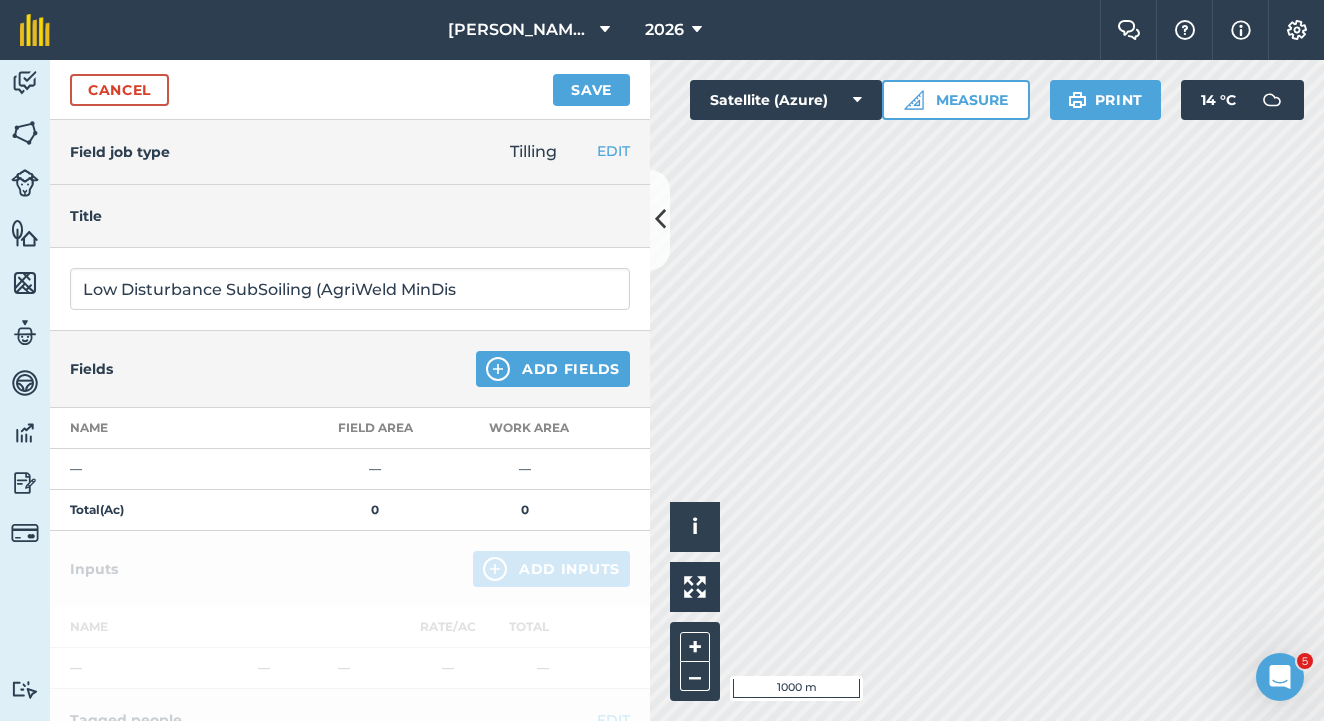 click on "Add Fields" at bounding box center [553, 369] 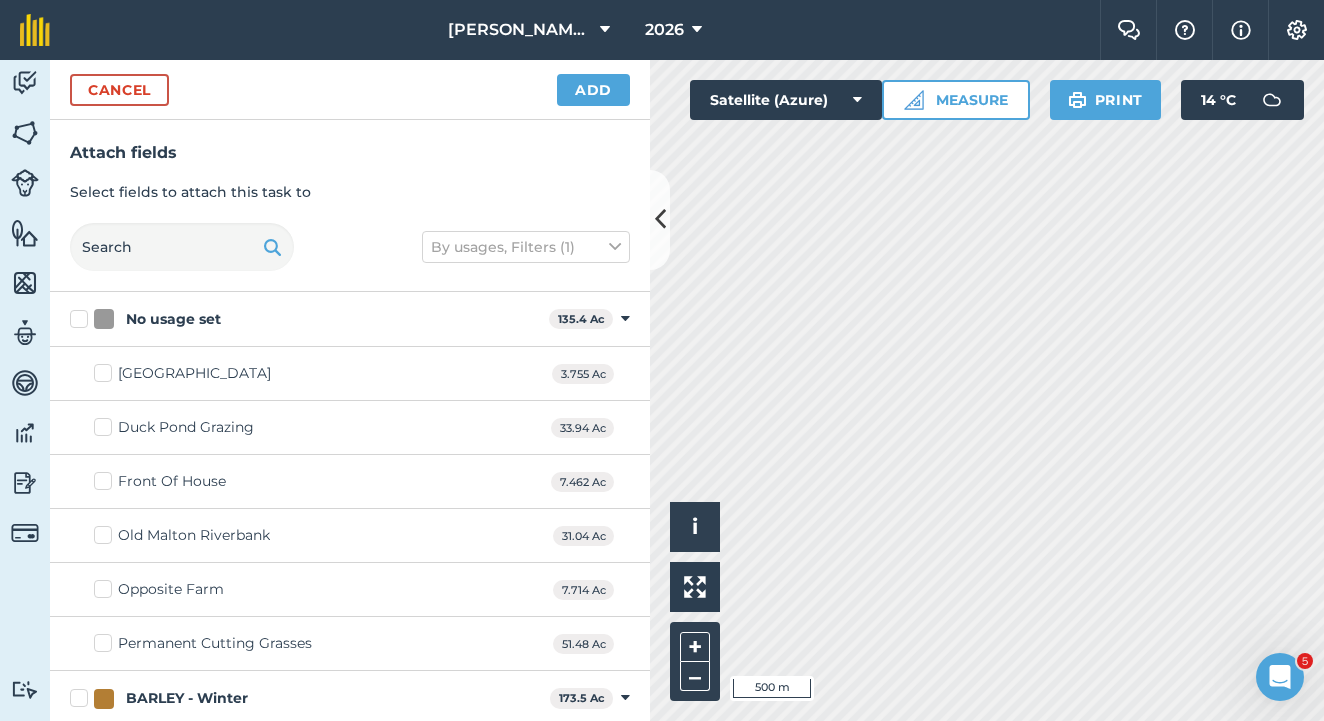 checkbox on "true" 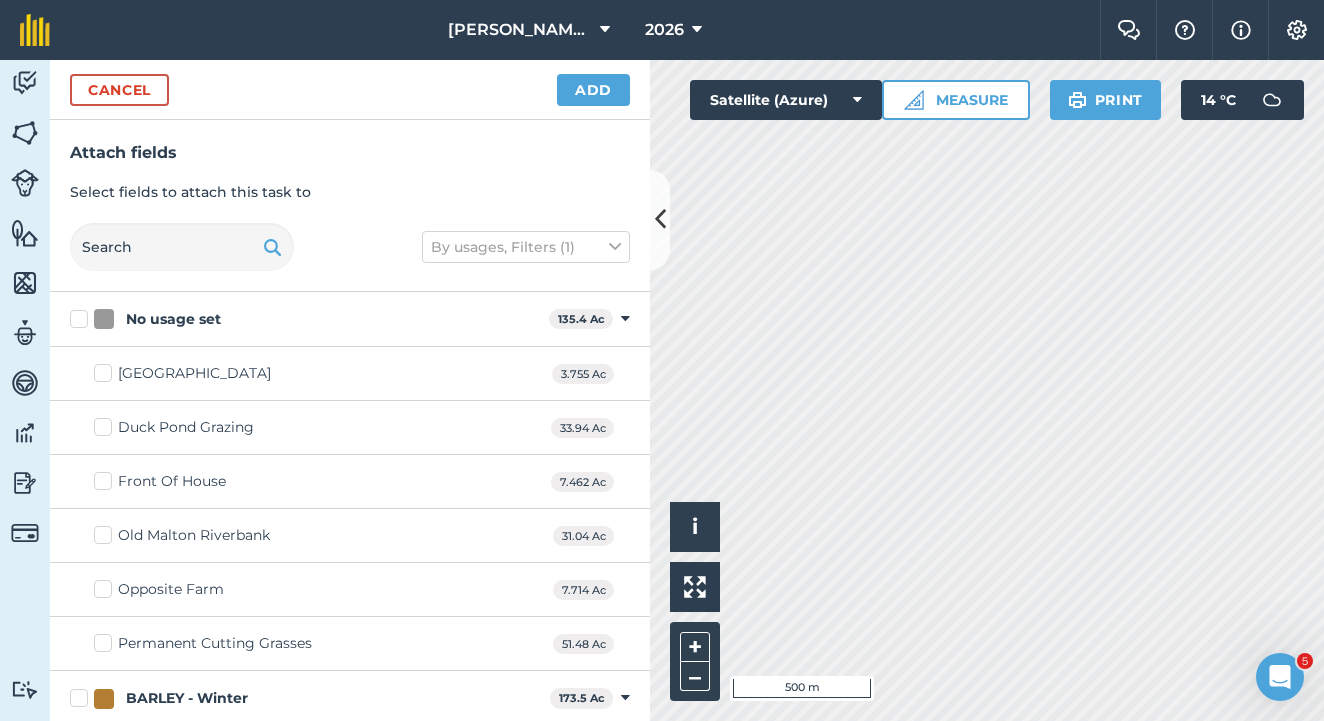 checkbox on "true" 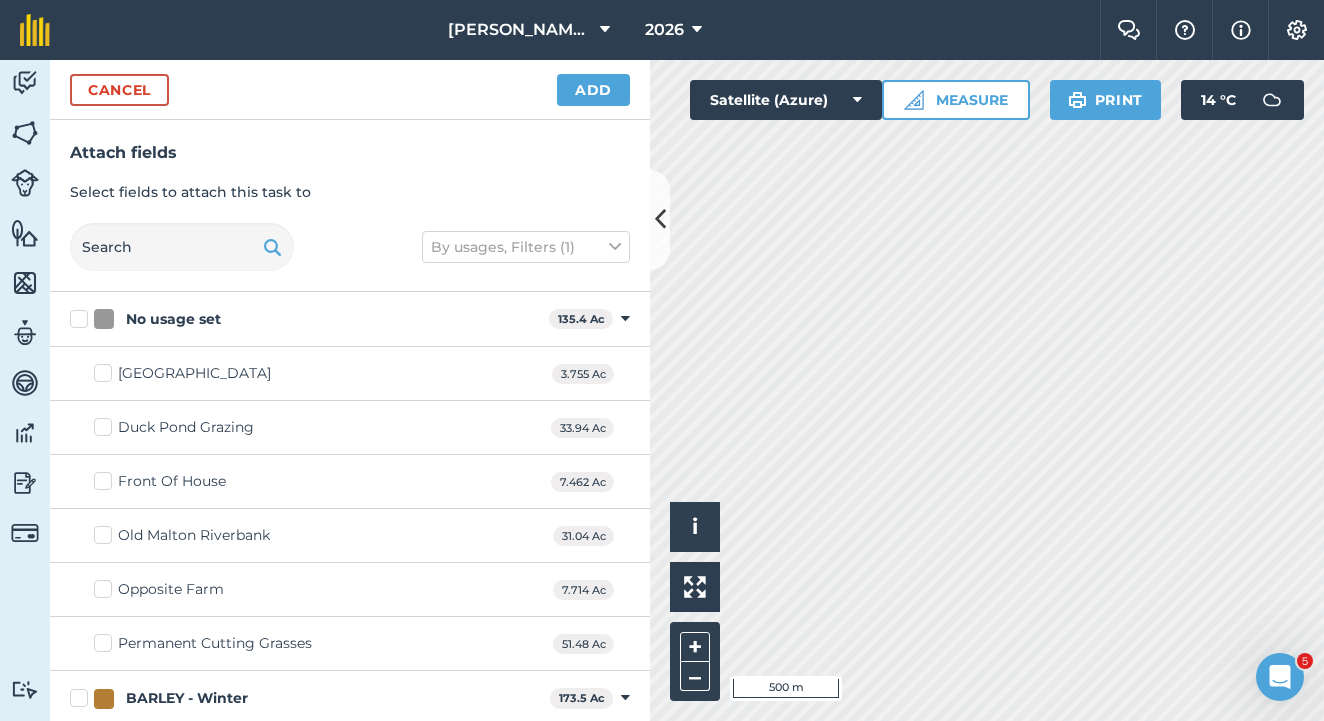 checkbox on "true" 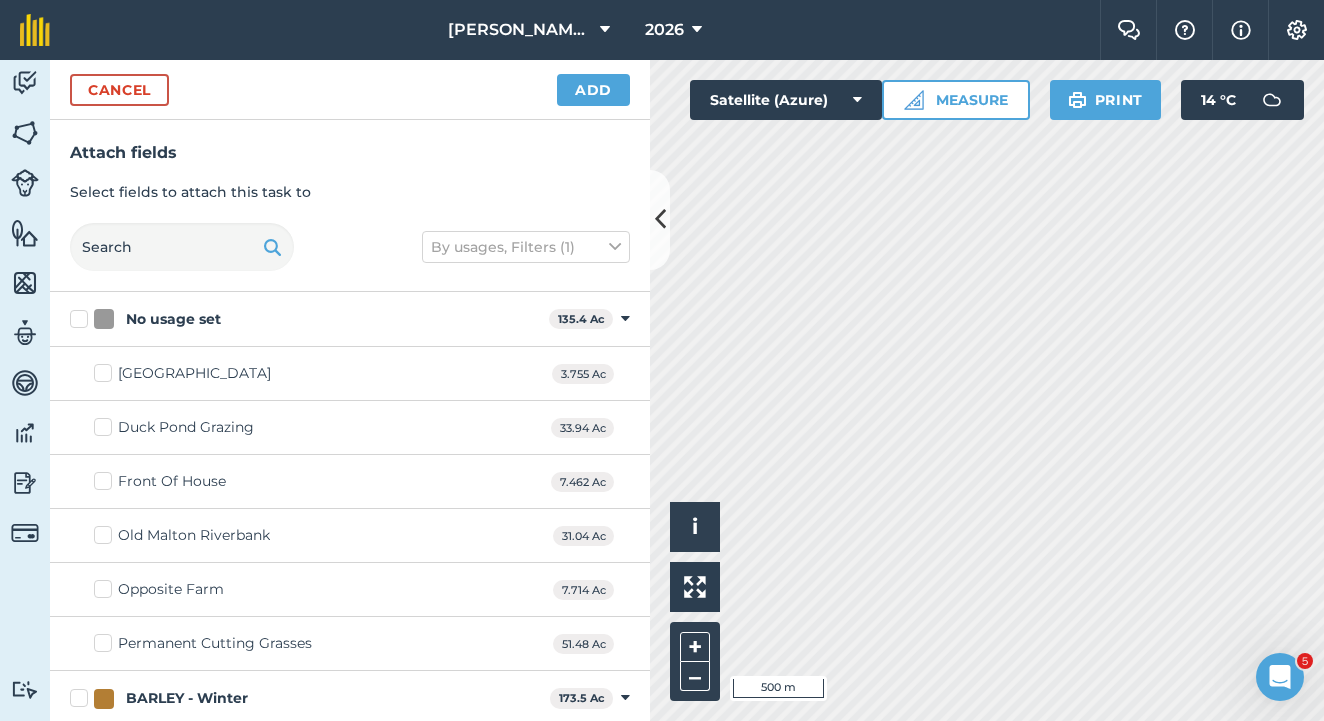 checkbox on "true" 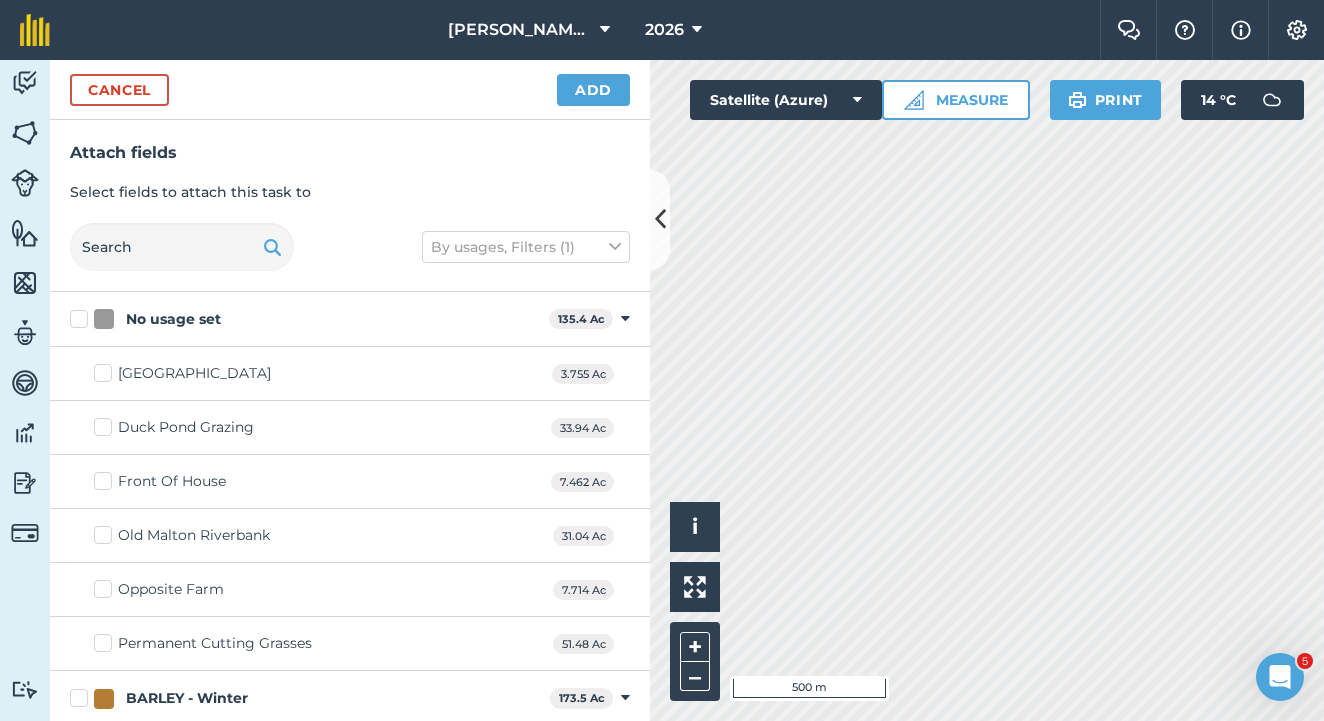 checkbox on "true" 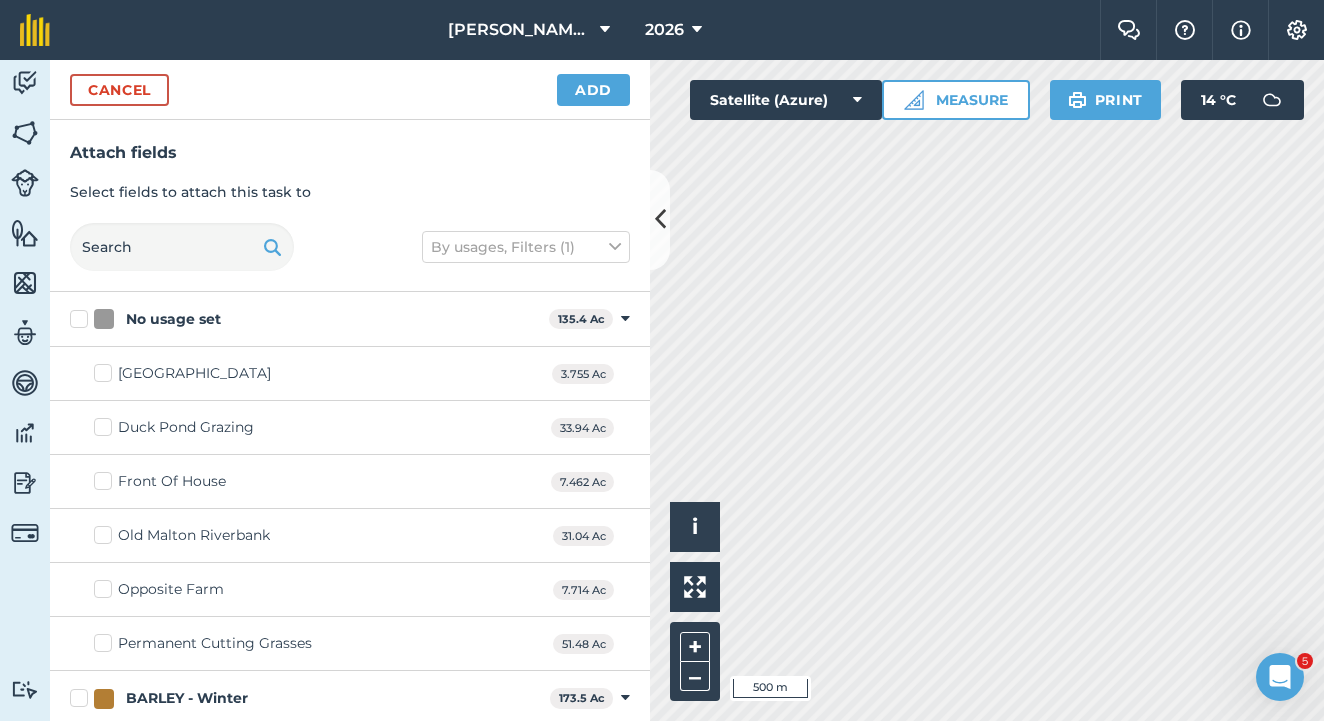 click on "Add" at bounding box center (593, 90) 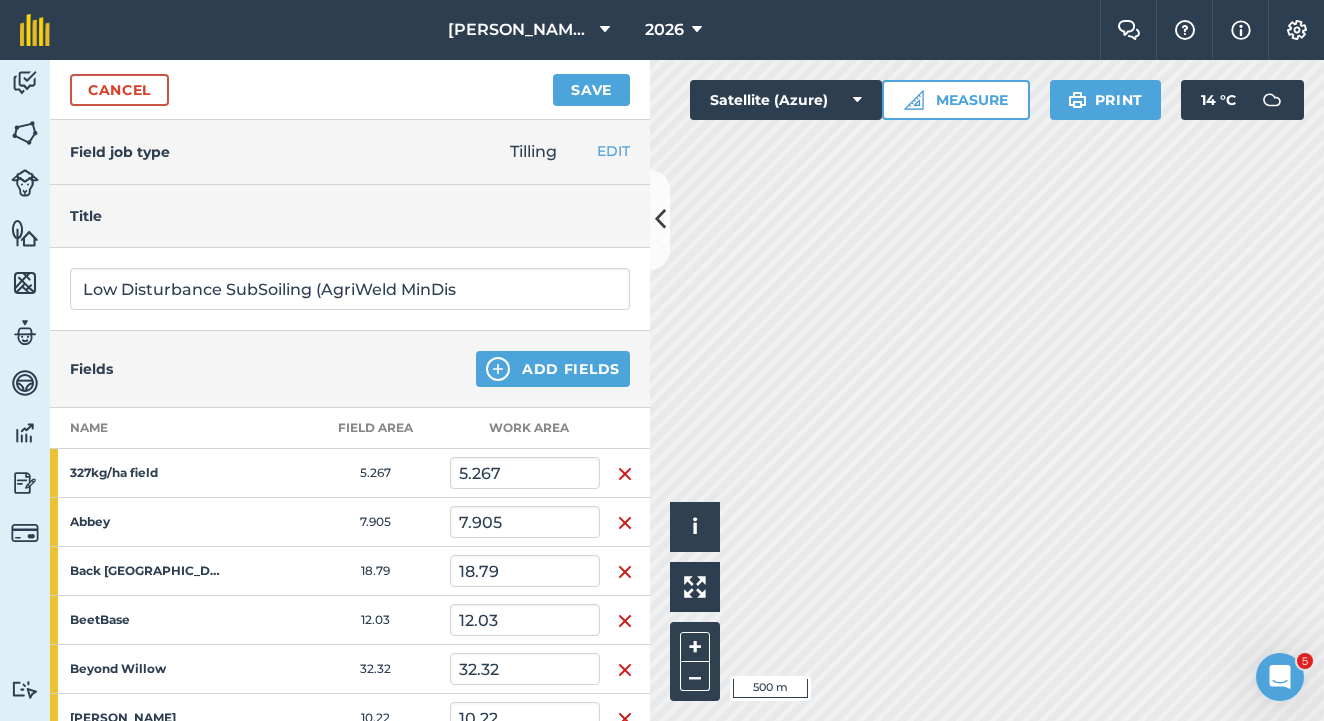 scroll, scrollTop: 0, scrollLeft: 0, axis: both 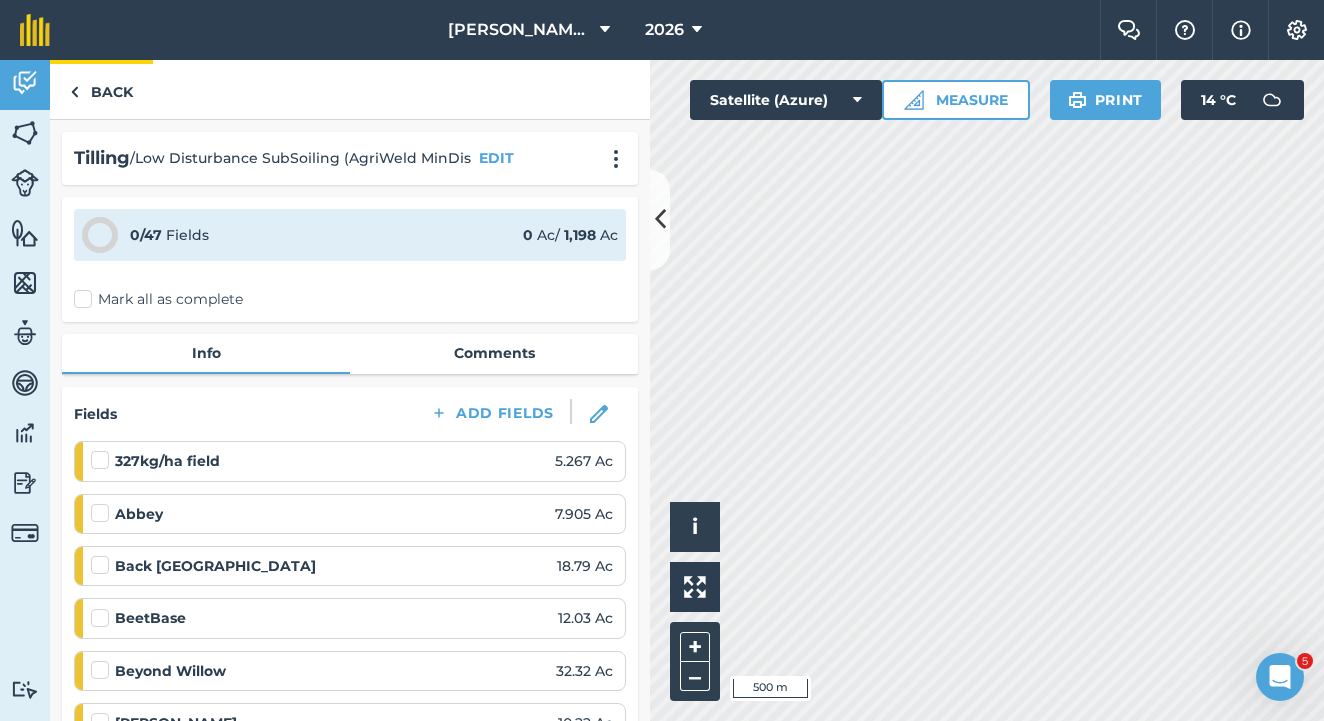 click on "Back" at bounding box center (101, 89) 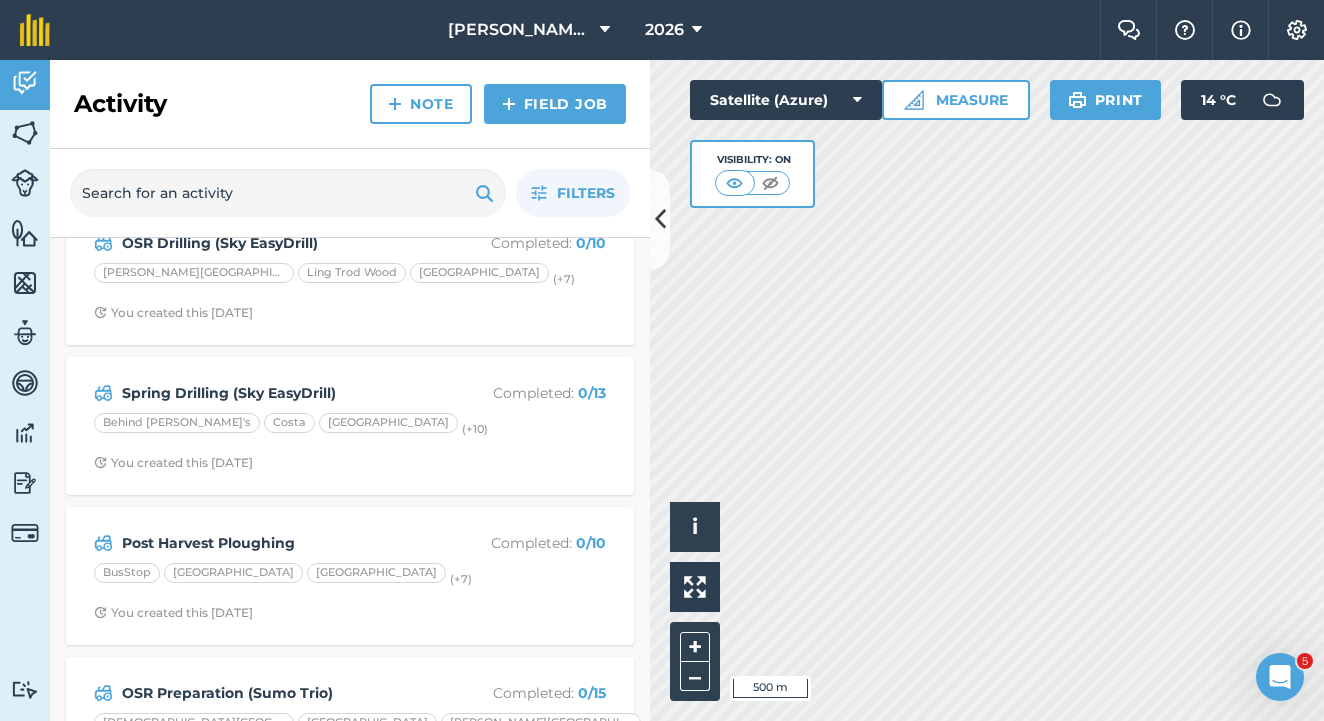 scroll, scrollTop: 194, scrollLeft: 0, axis: vertical 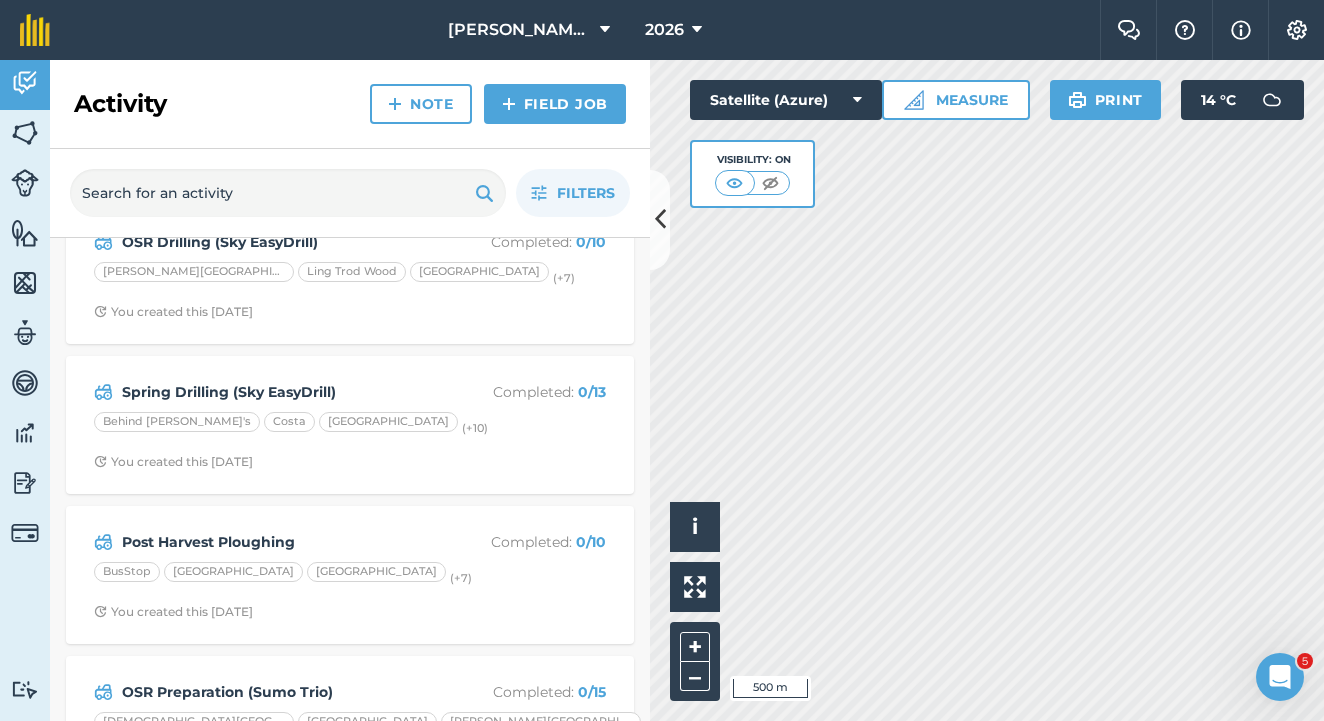 click on "[GEOGRAPHIC_DATA]  (+ 7 )" at bounding box center (350, 575) 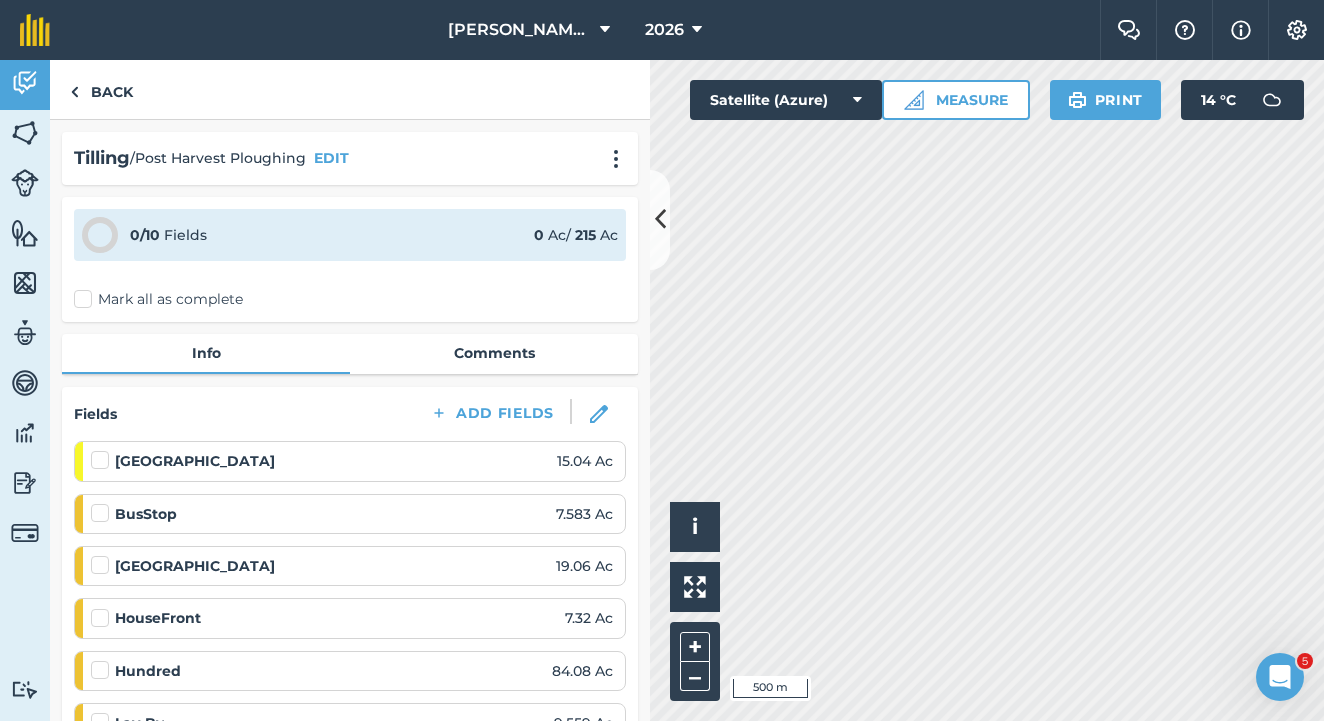 scroll, scrollTop: 0, scrollLeft: 0, axis: both 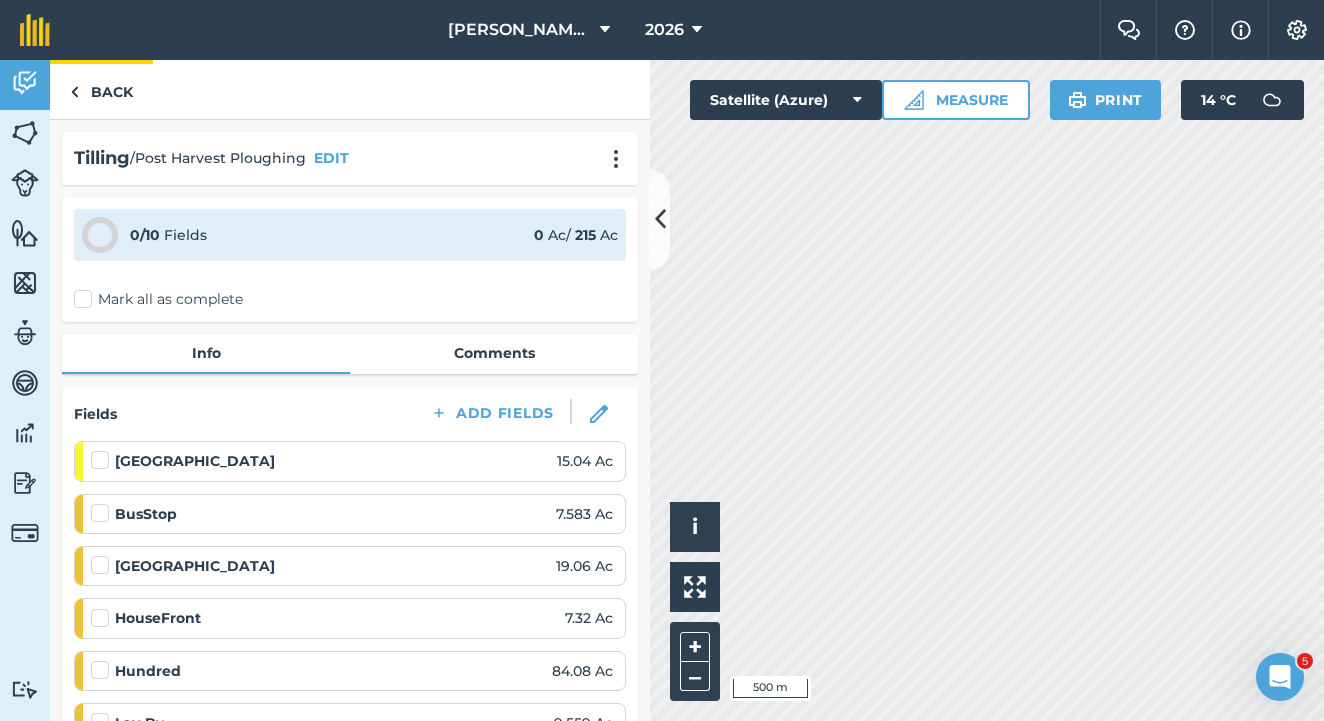 click on "Back" at bounding box center [101, 89] 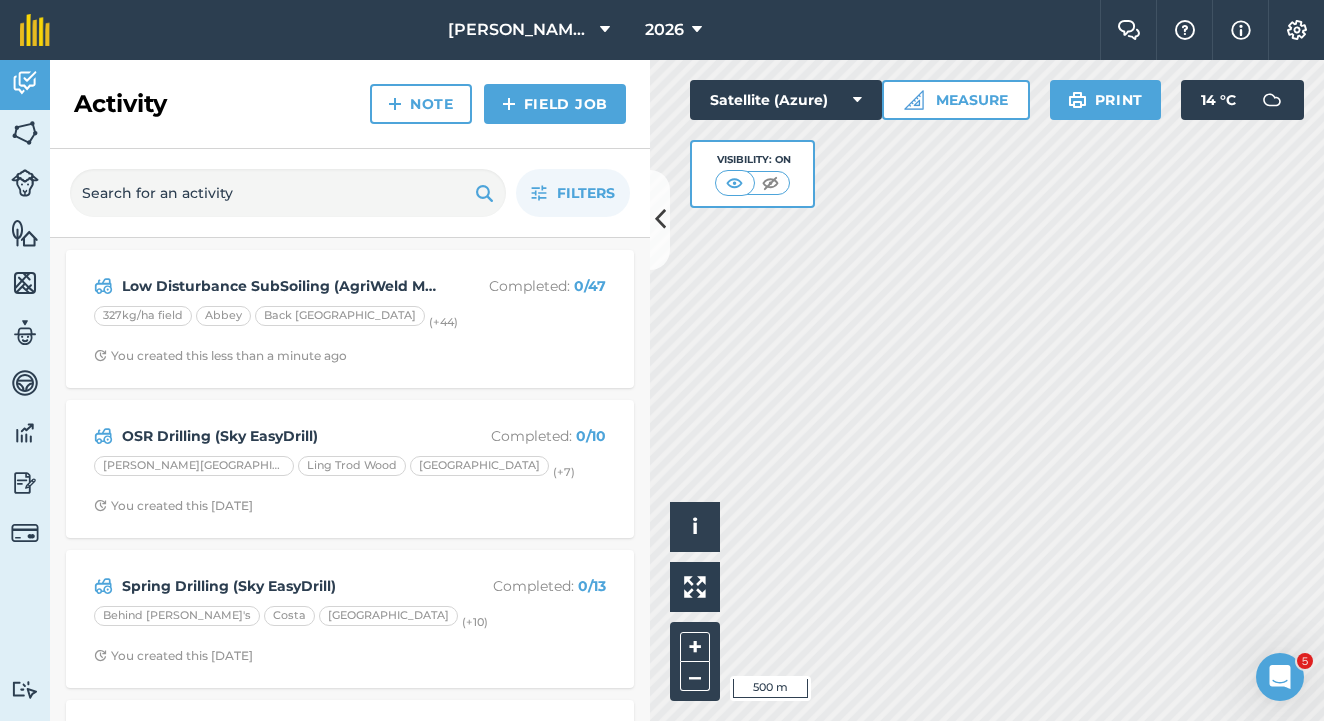 click on "Low Disturbance SubSoiling (AgriWeld MinDis" at bounding box center [280, 286] 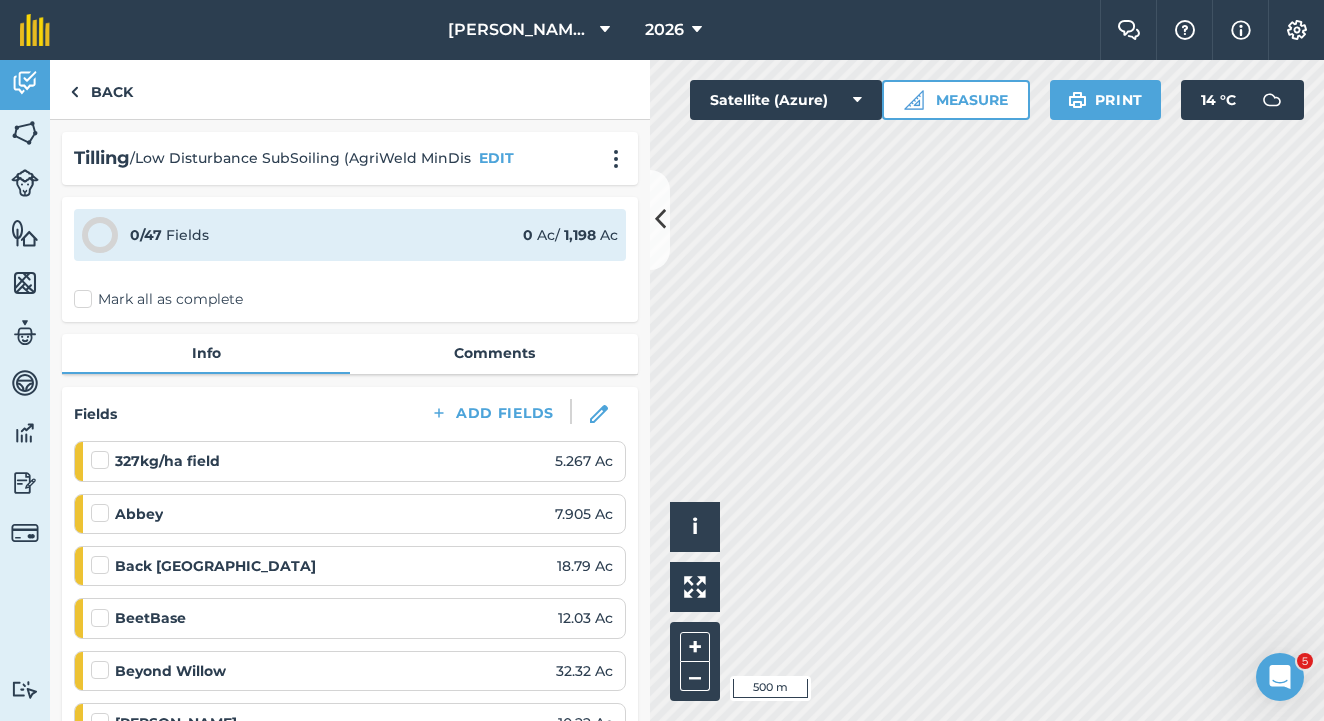 click at bounding box center [599, 414] 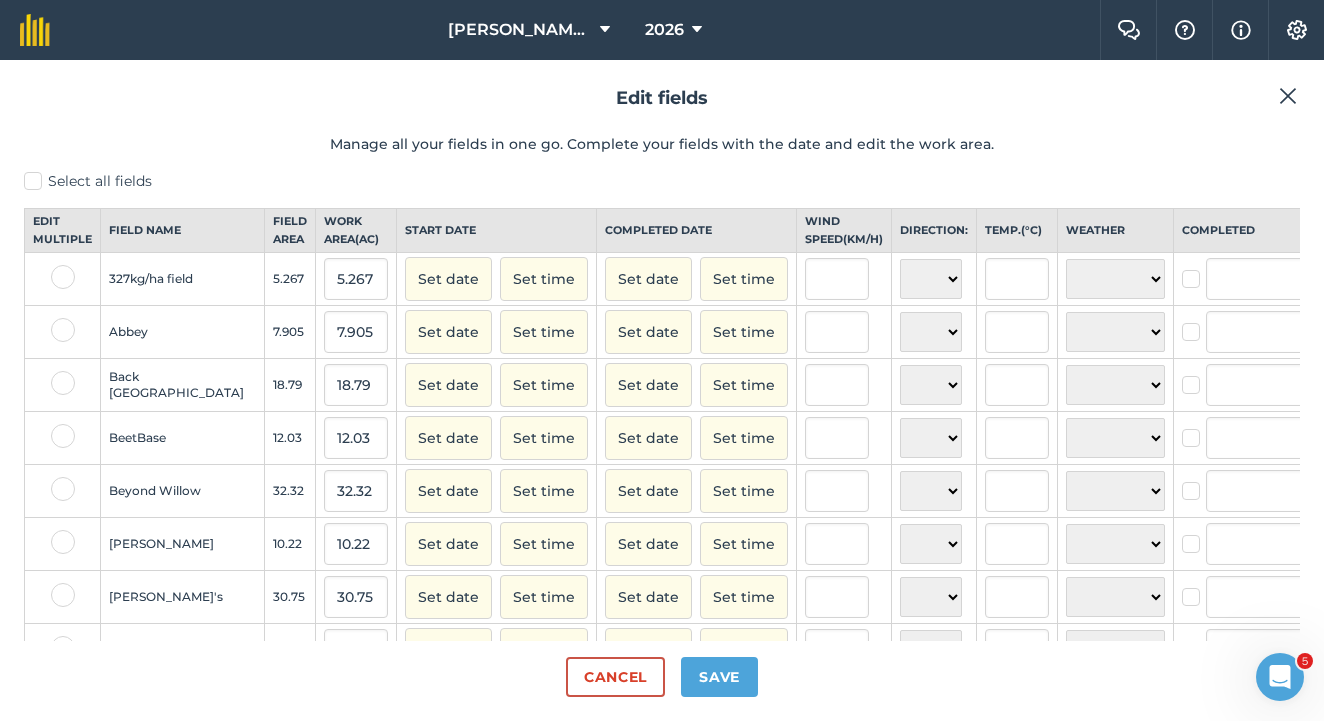 click on "Cancel" at bounding box center [615, 677] 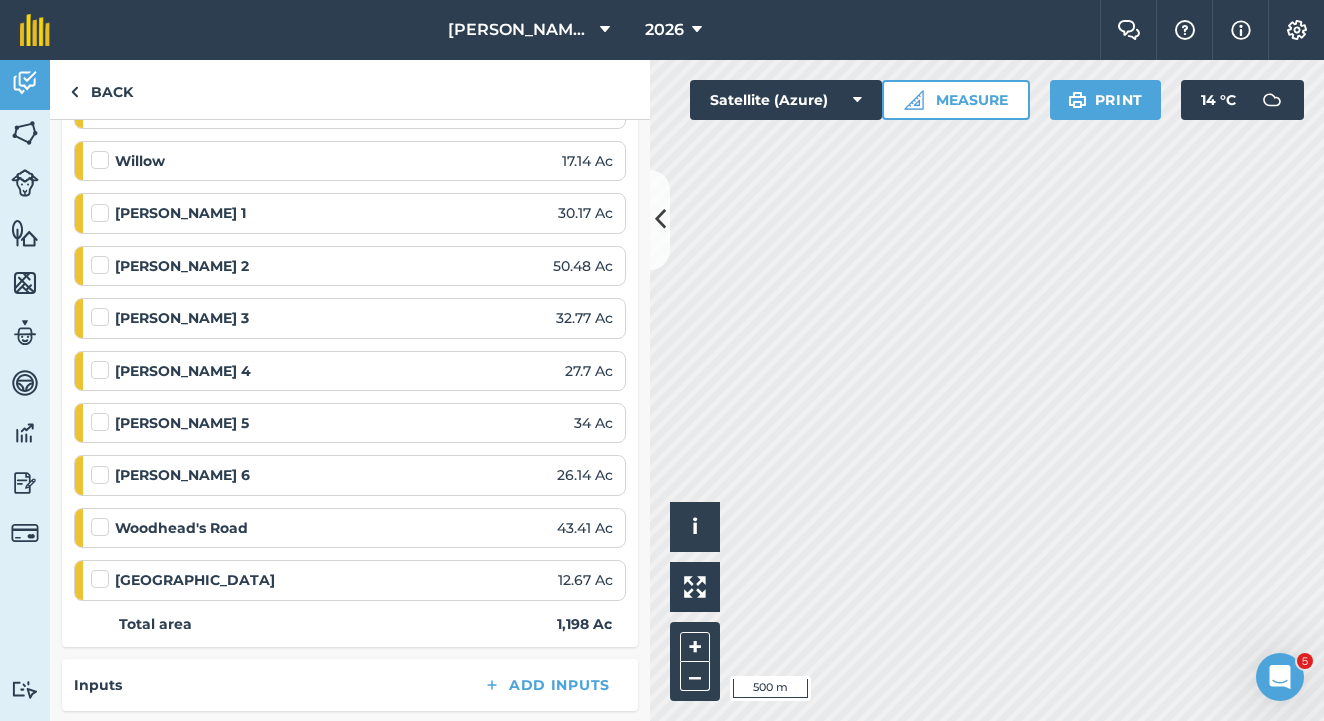 scroll, scrollTop: 2358, scrollLeft: 0, axis: vertical 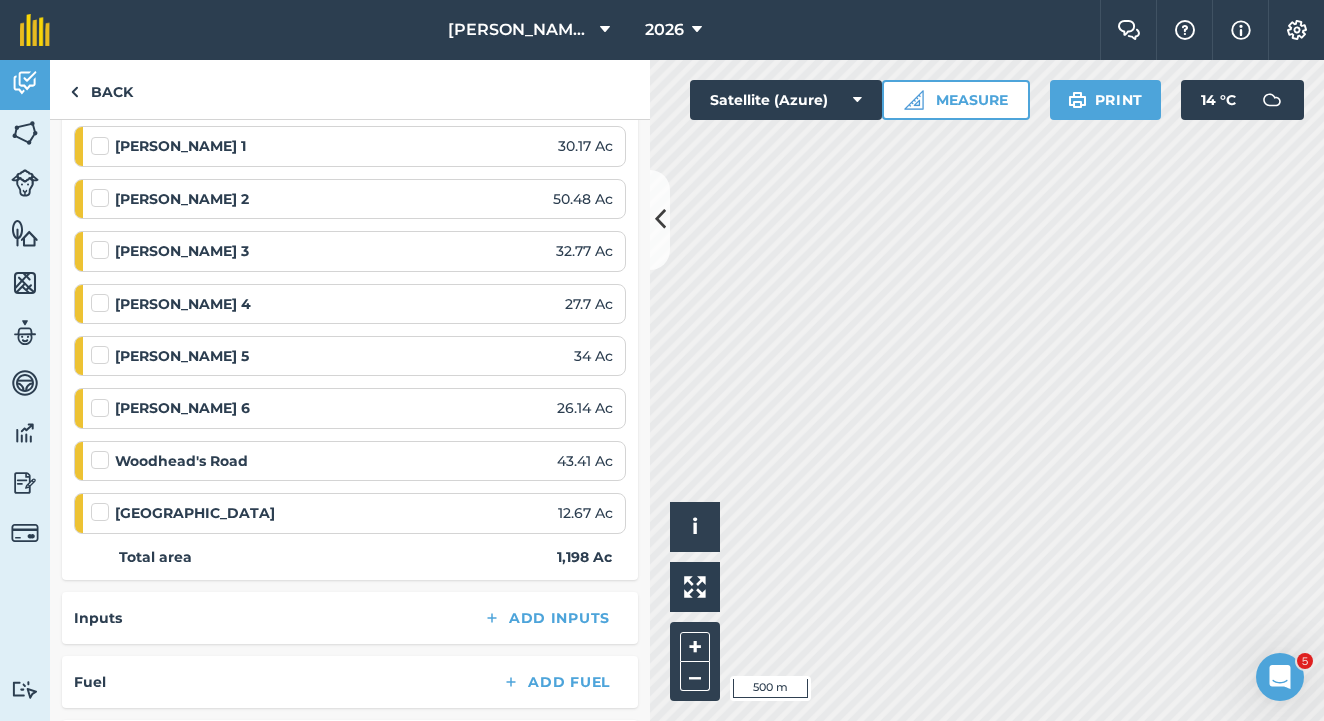 click at bounding box center [103, 502] 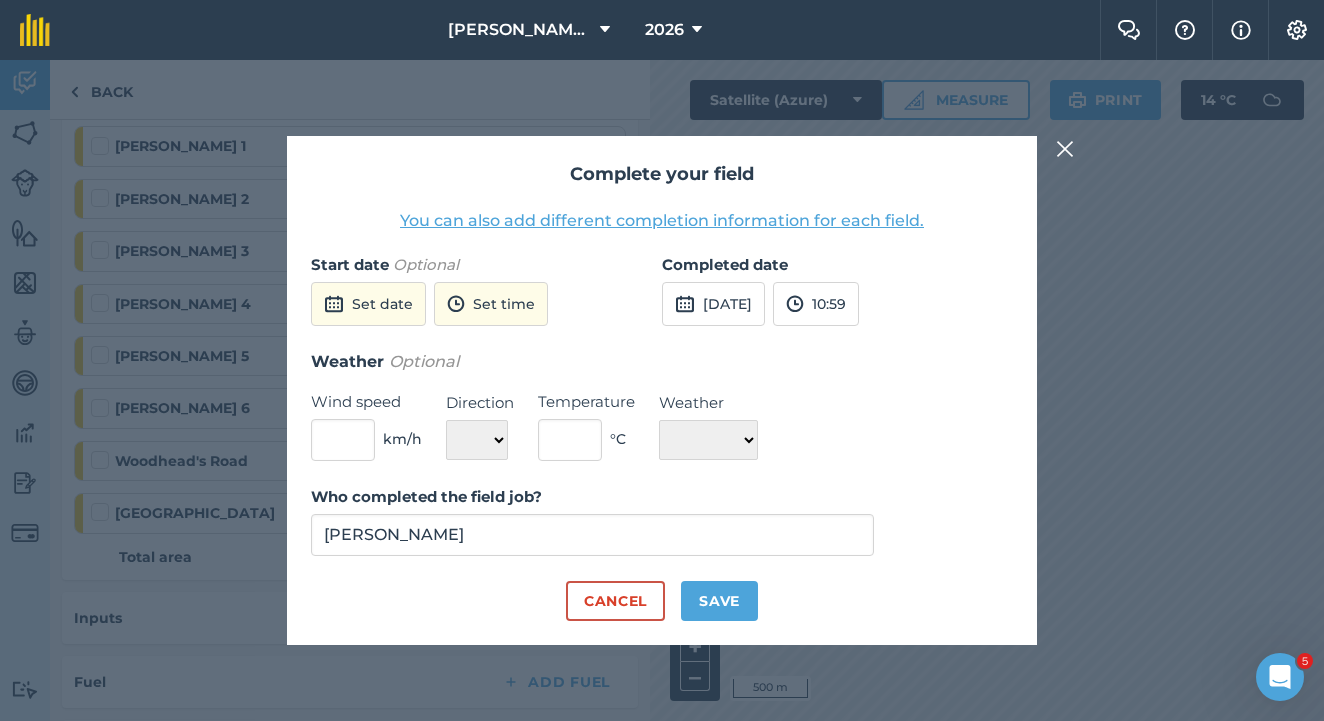click at bounding box center (1065, 149) 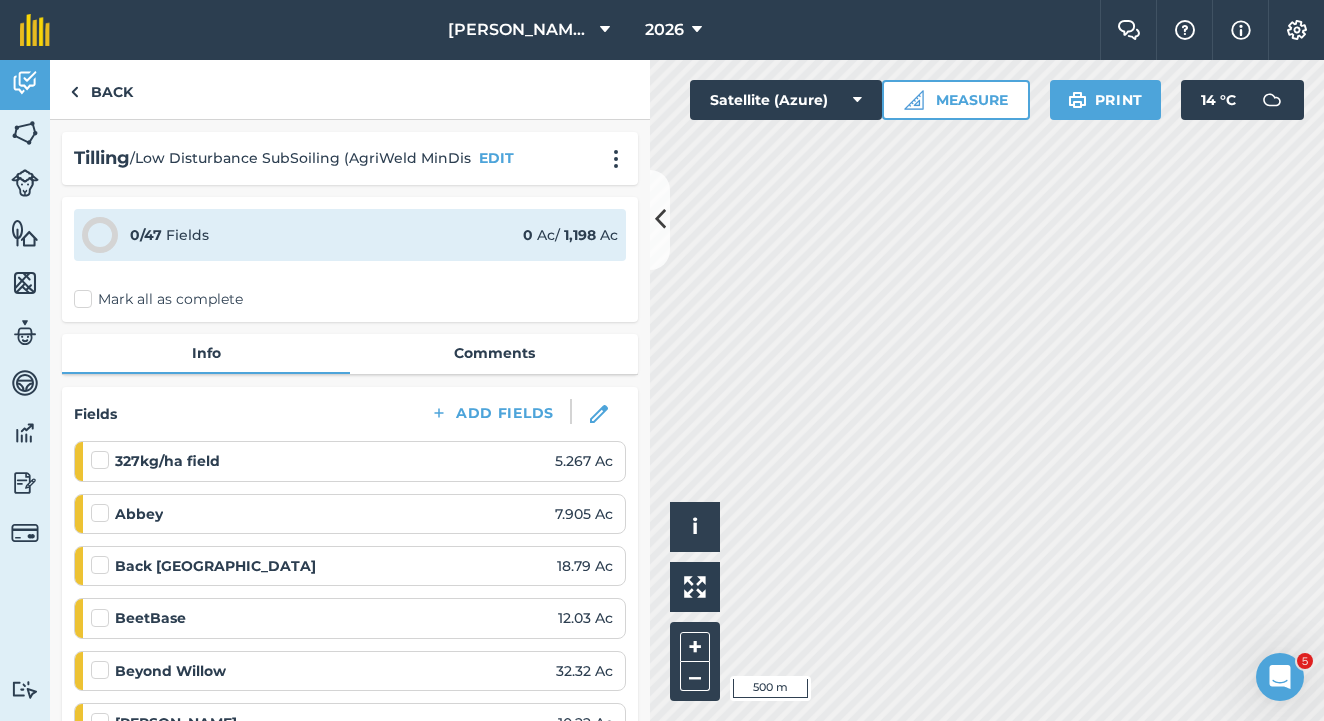 scroll, scrollTop: 0, scrollLeft: 0, axis: both 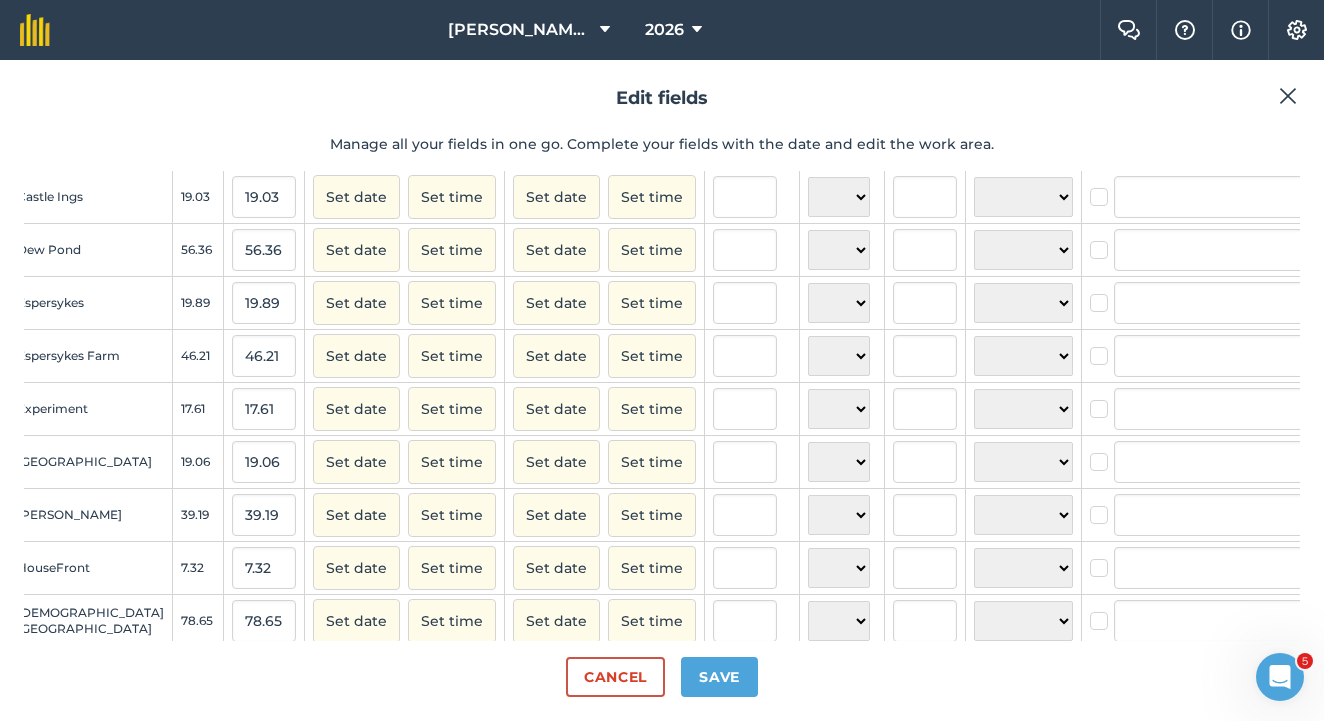click at bounding box center (1335, 465) 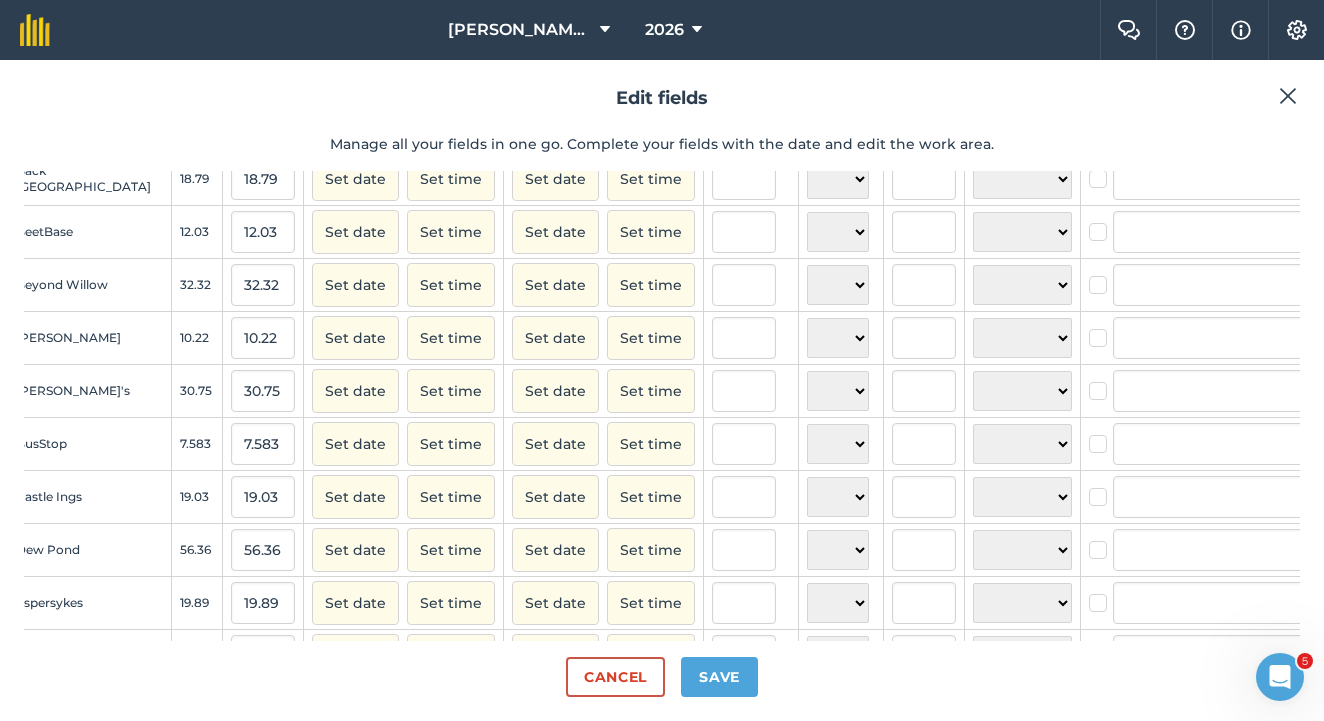 scroll, scrollTop: 206, scrollLeft: 92, axis: both 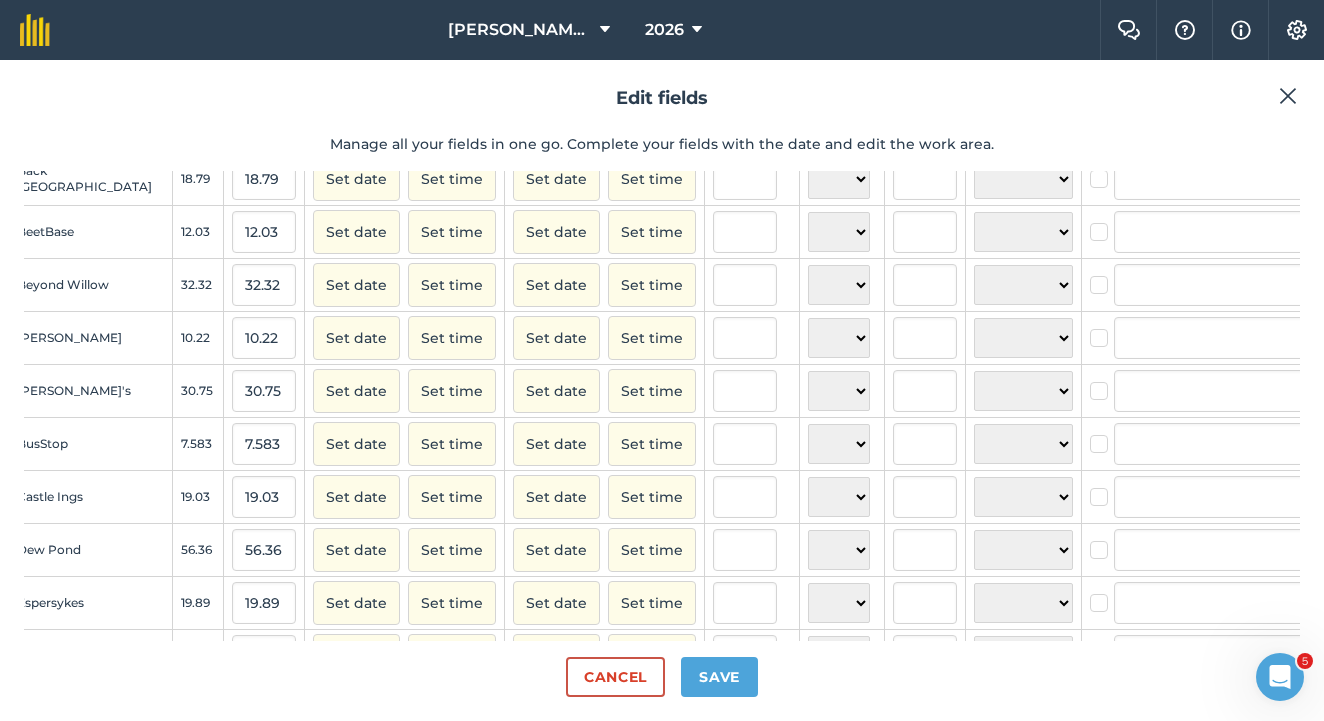 click at bounding box center (1335, 447) 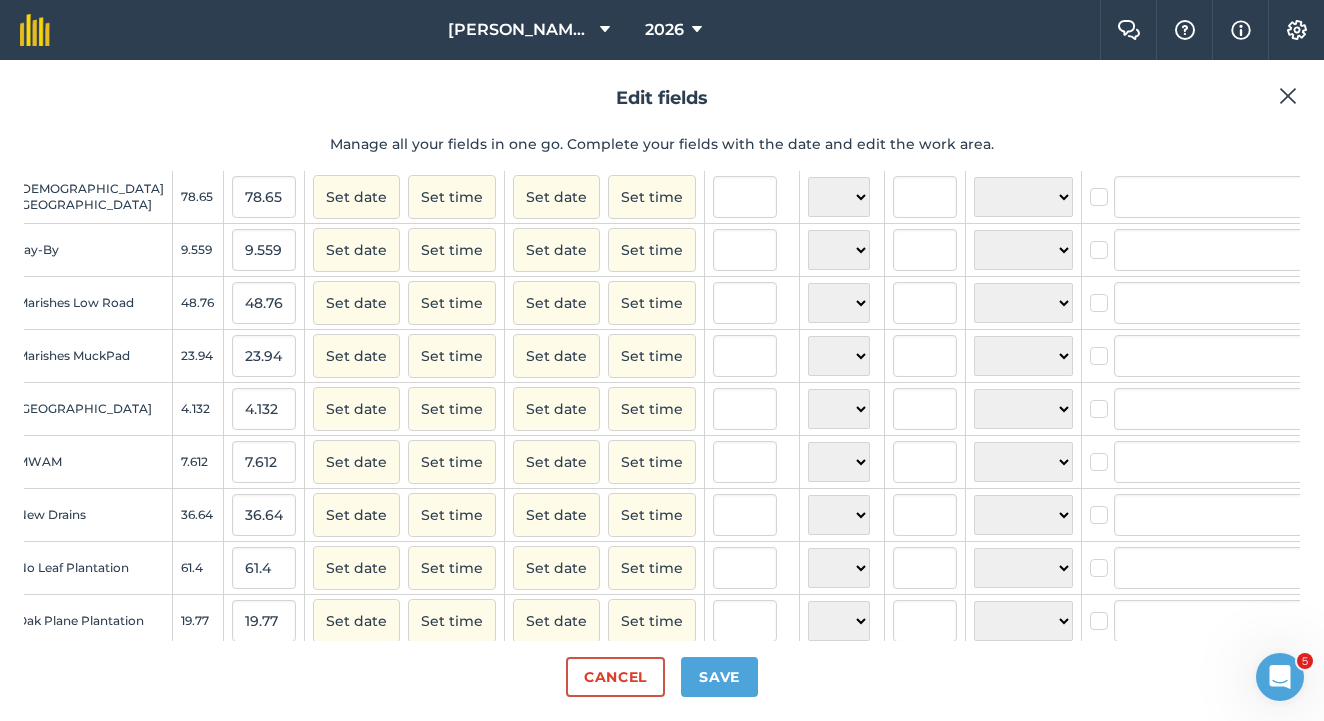 scroll, scrollTop: 822, scrollLeft: 92, axis: both 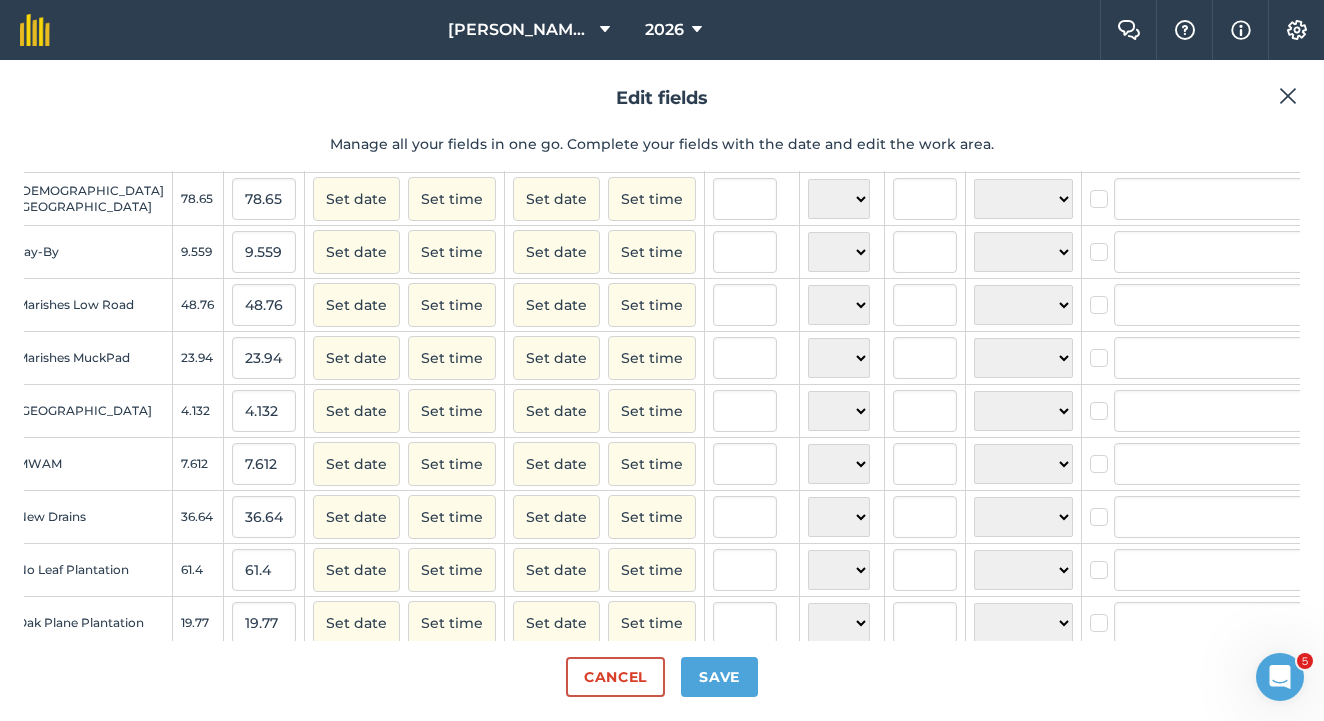 click at bounding box center [1335, 255] 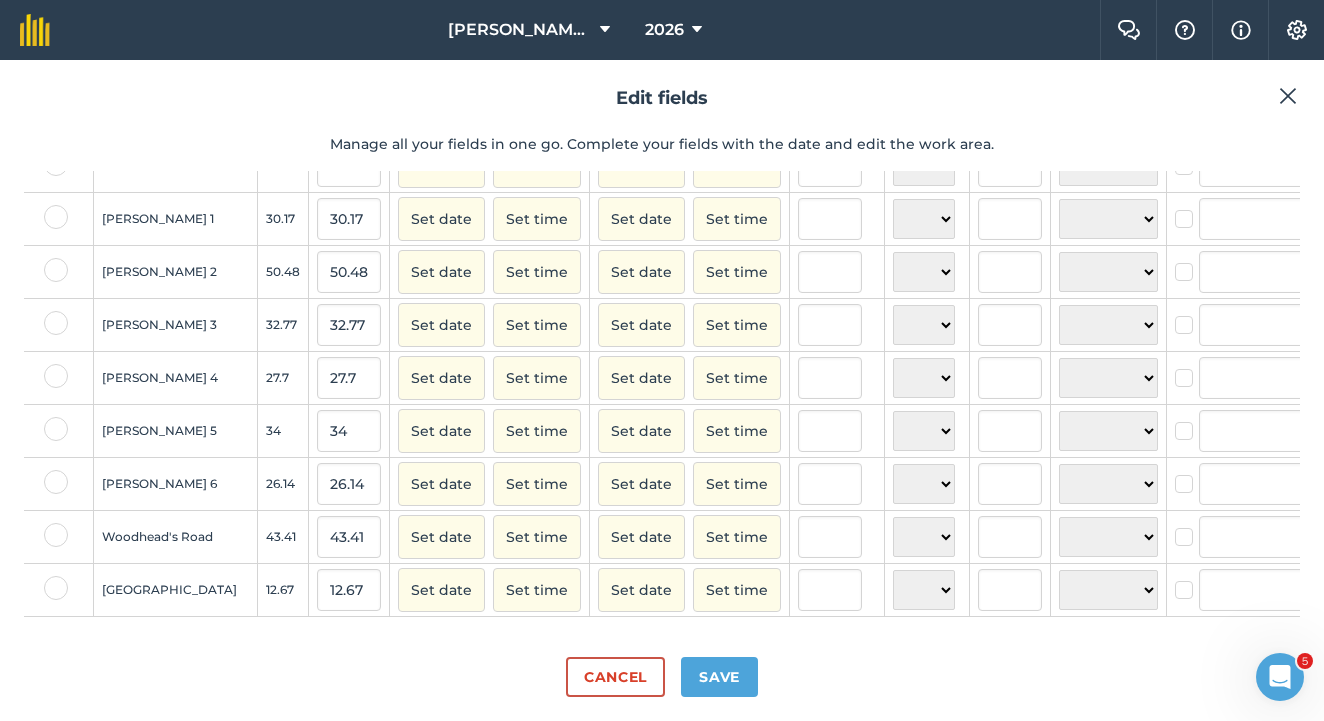 scroll, scrollTop: 1998, scrollLeft: 7, axis: both 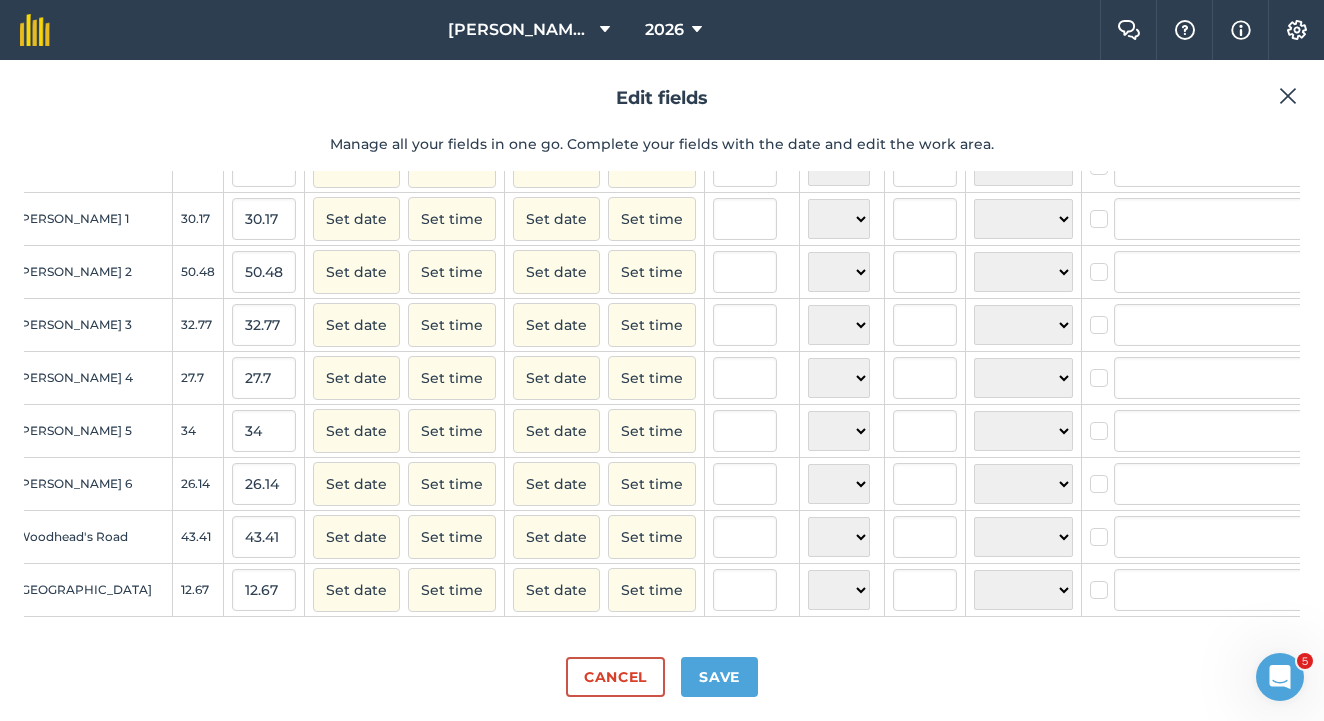 click at bounding box center (1335, 593) 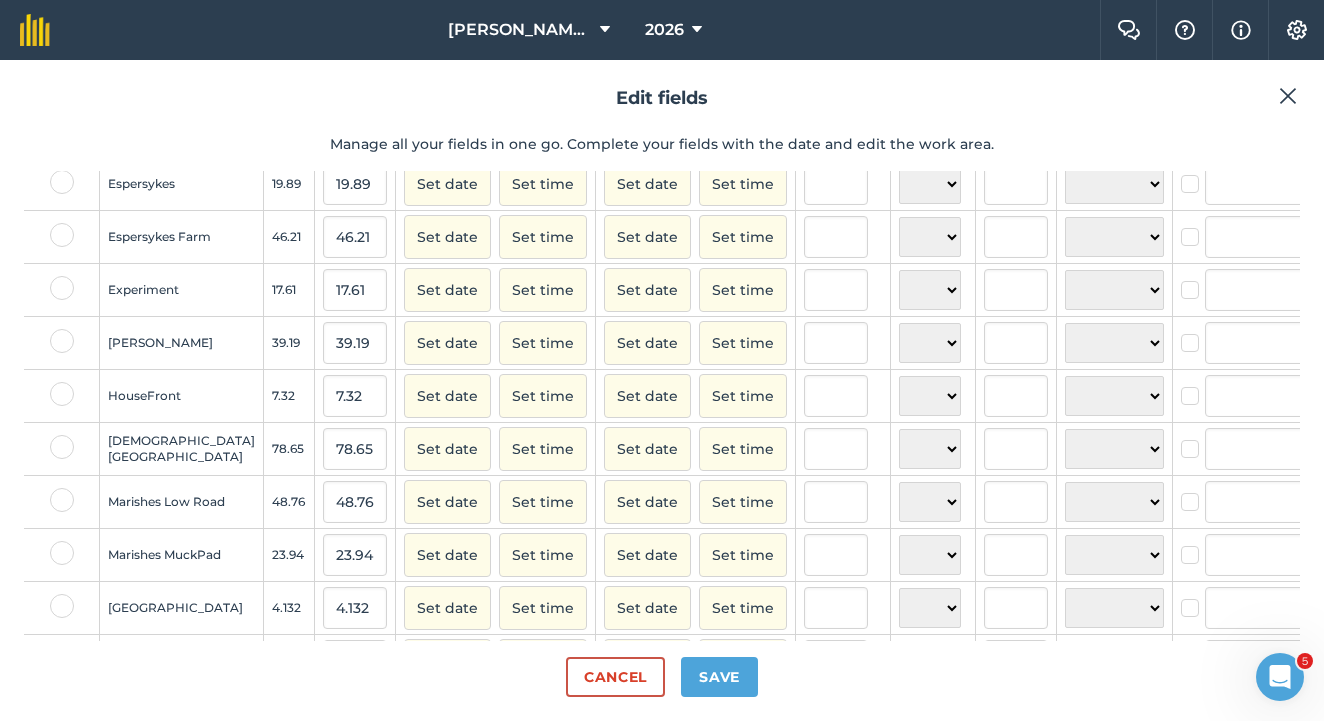 scroll, scrollTop: 573, scrollLeft: 3, axis: both 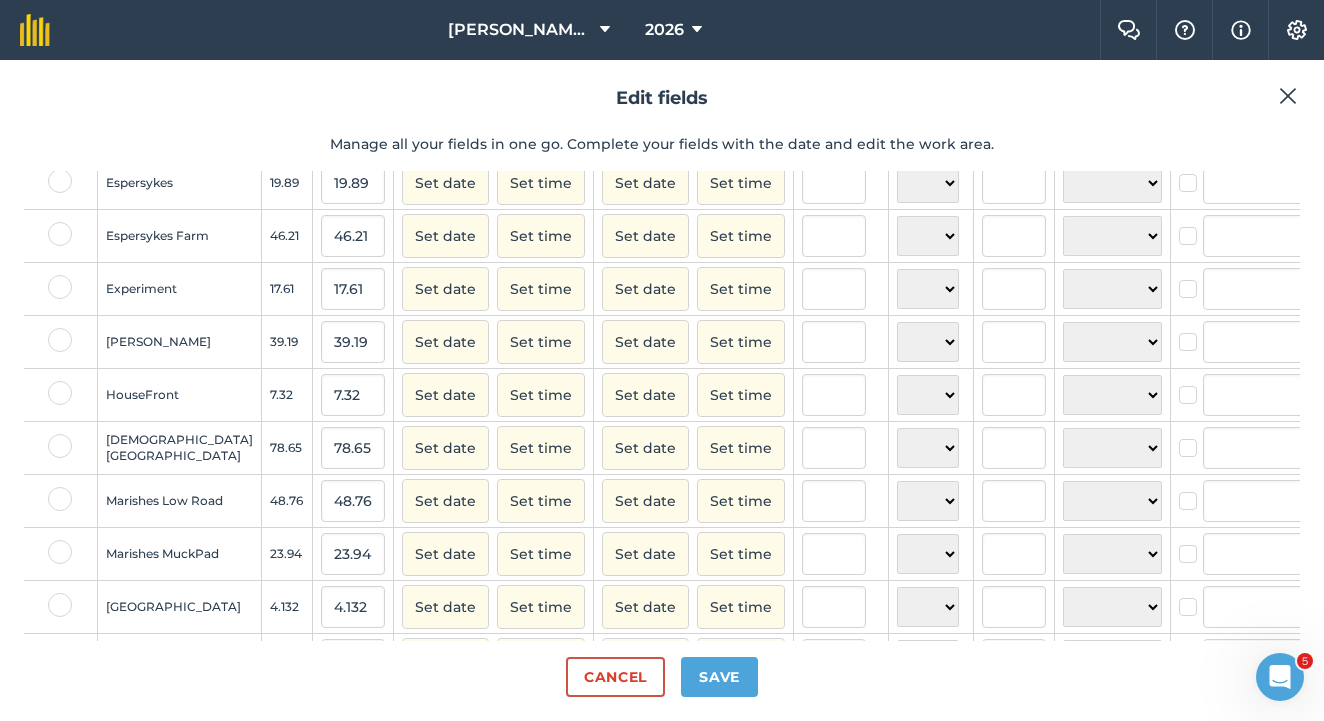 click on "Save" at bounding box center [719, 677] 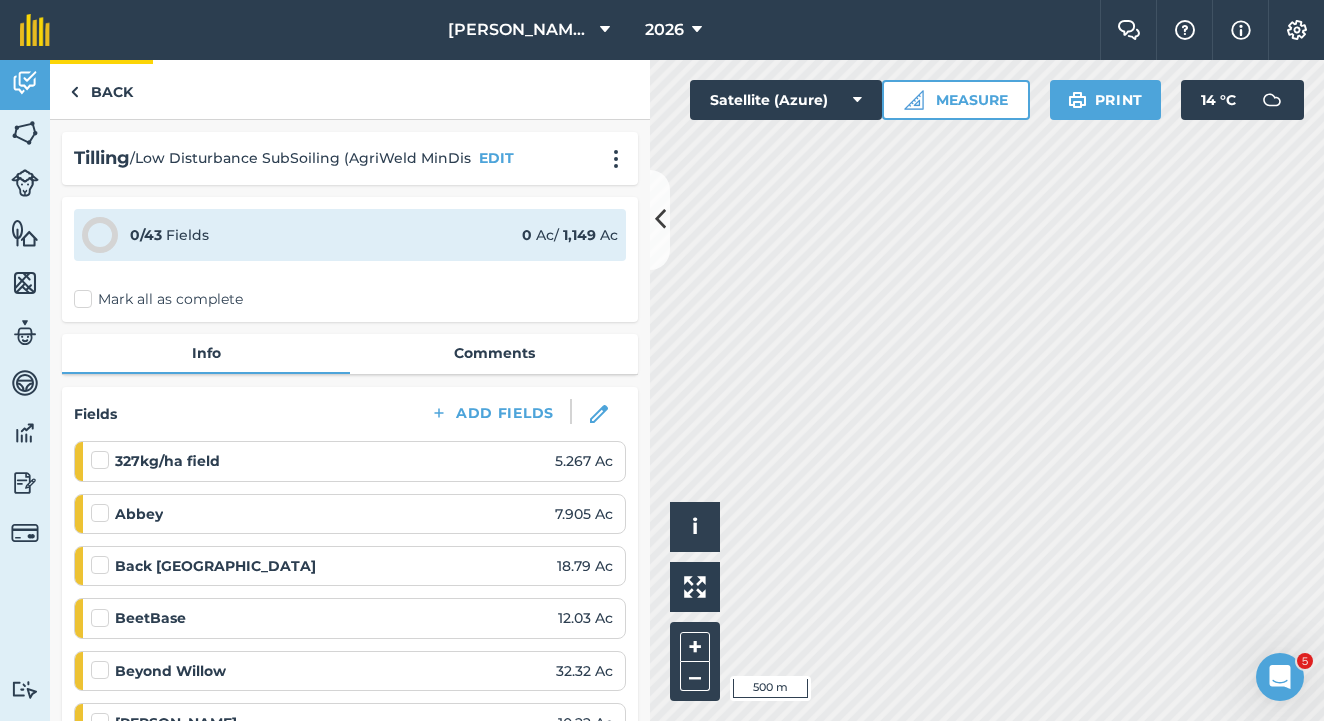 click on "Back" at bounding box center [101, 89] 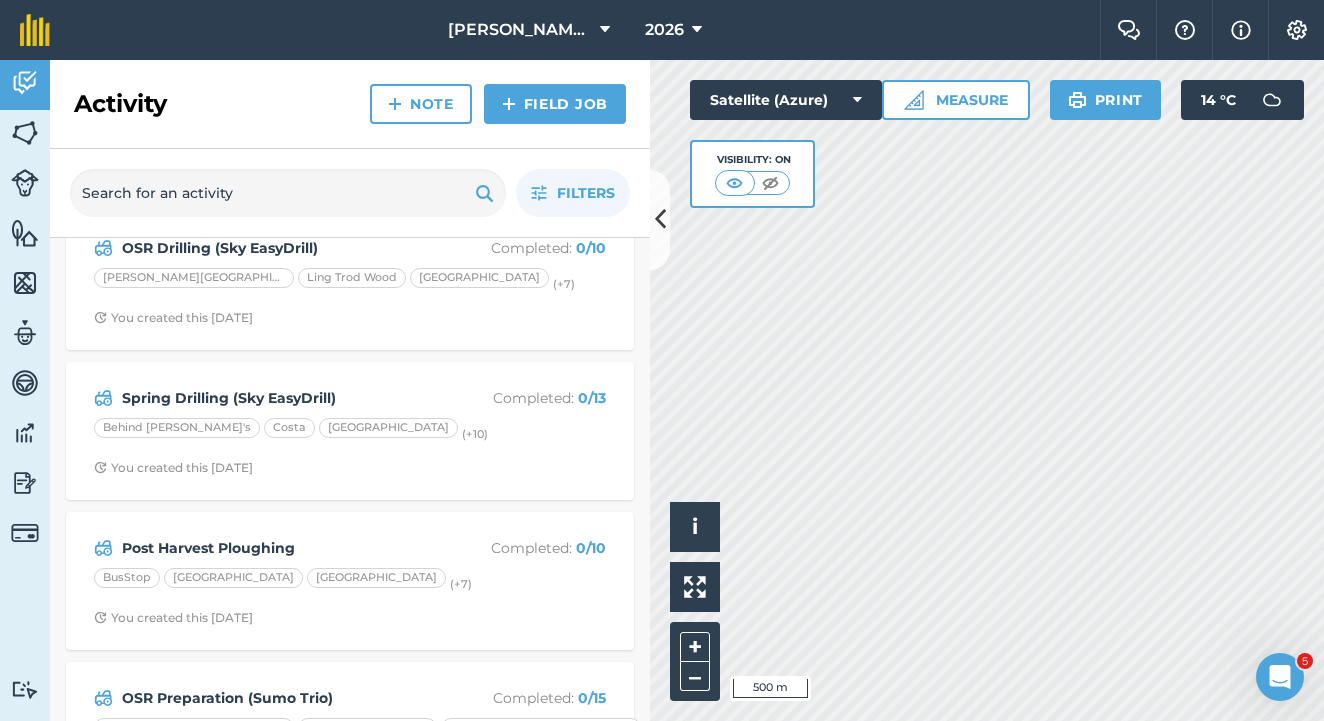 scroll, scrollTop: 191, scrollLeft: 0, axis: vertical 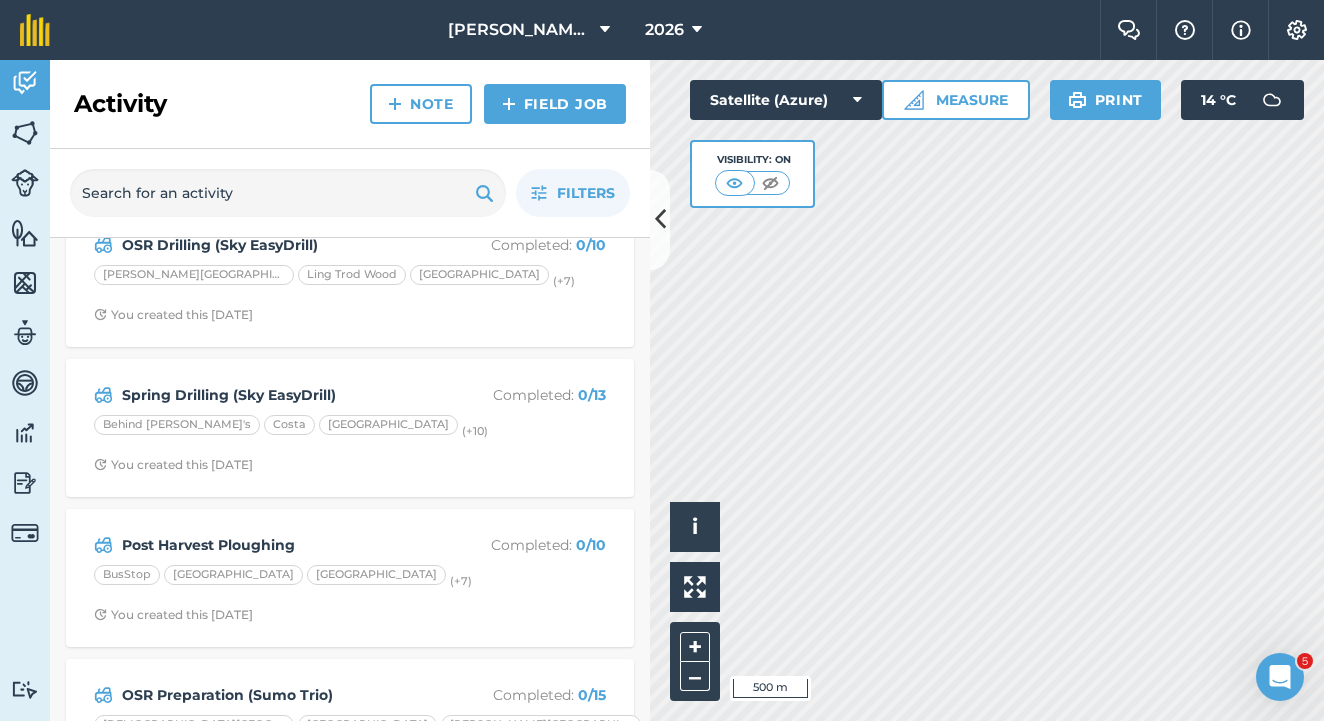 click on "Post Harvest Ploughing" at bounding box center (280, 545) 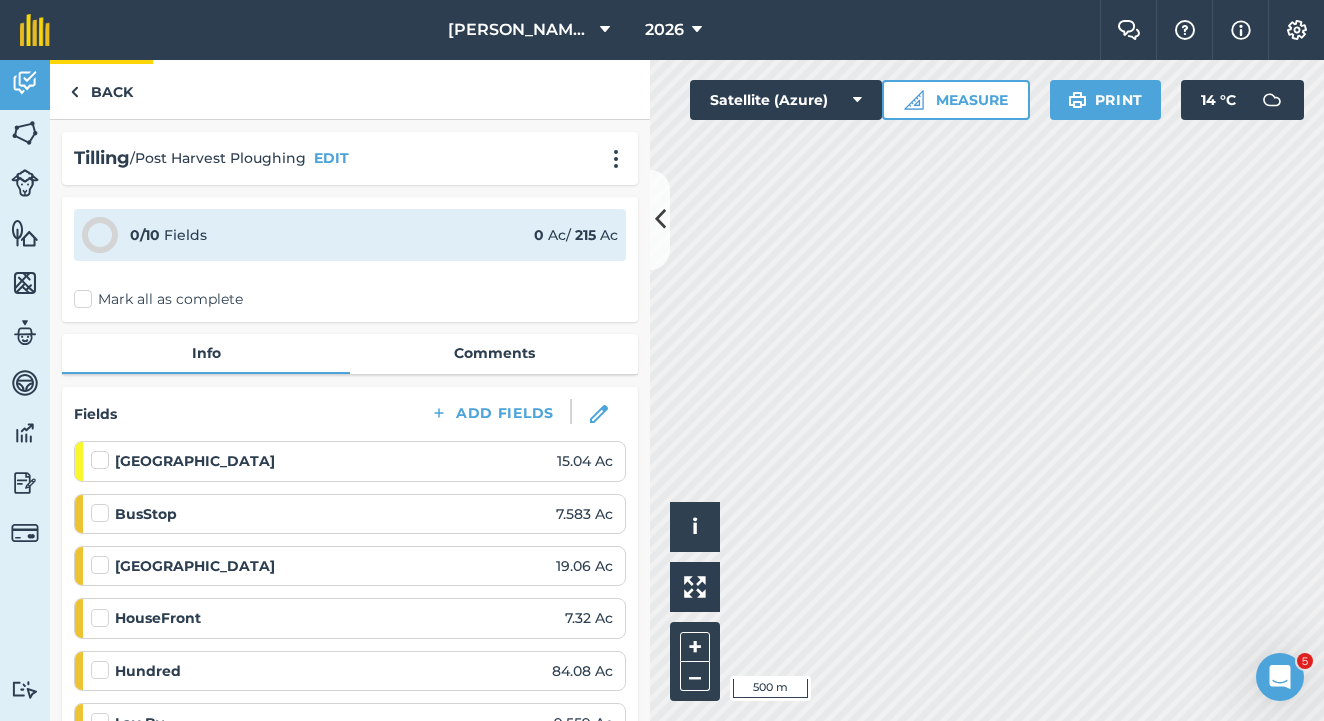 click on "Back" at bounding box center [101, 89] 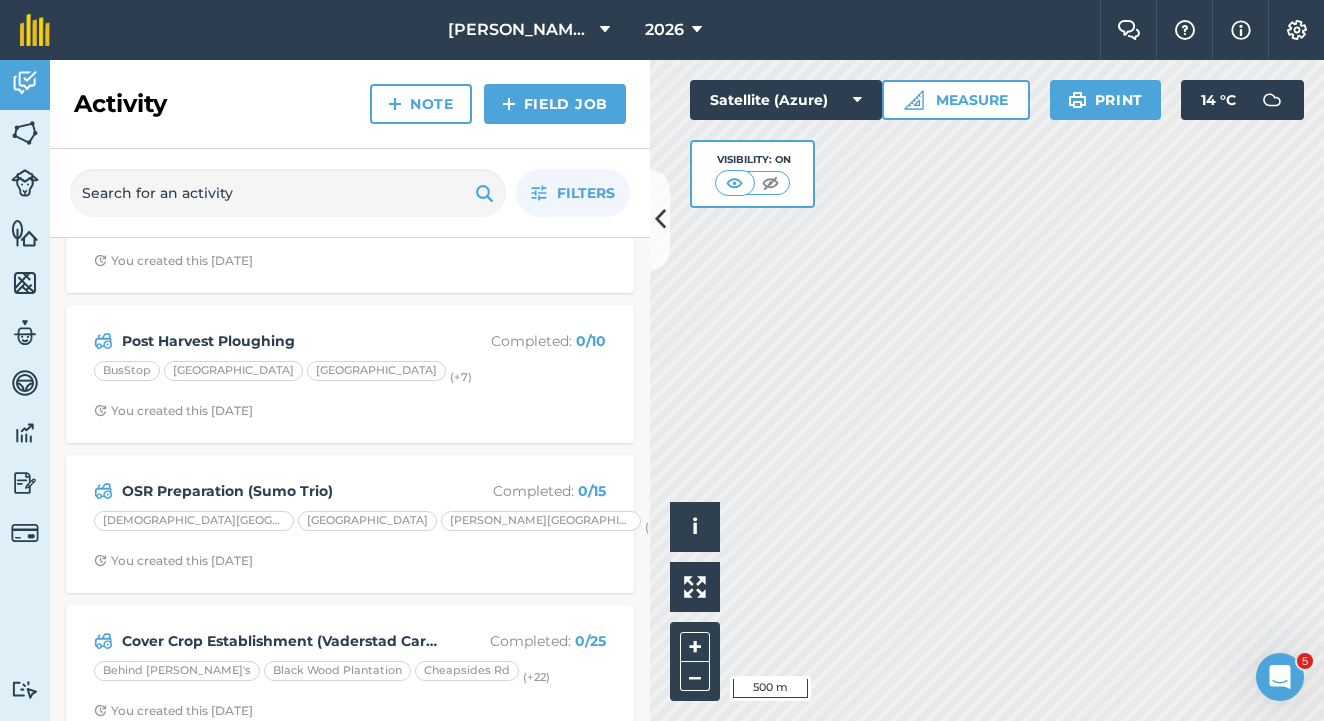 scroll, scrollTop: 393, scrollLeft: 0, axis: vertical 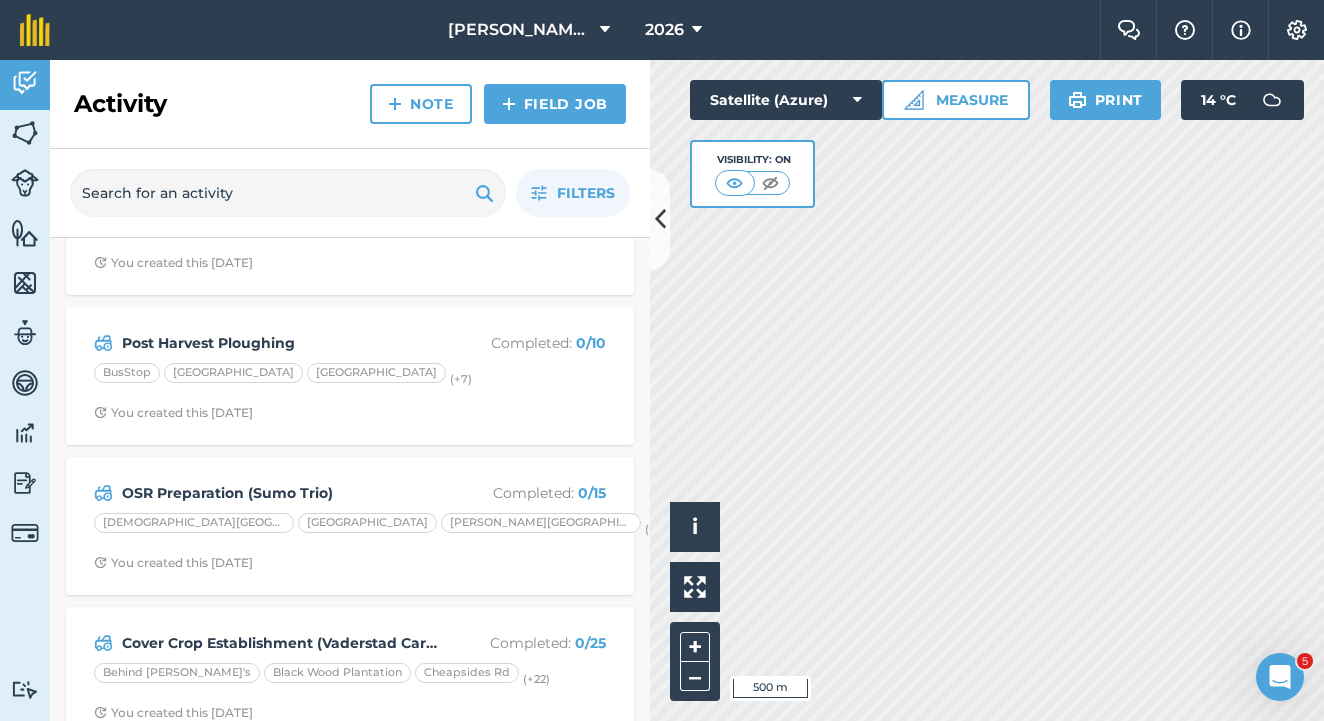 click on "[DEMOGRAPHIC_DATA][GEOGRAPHIC_DATA][PERSON_NAME]  (+ 12 )" at bounding box center (350, 526) 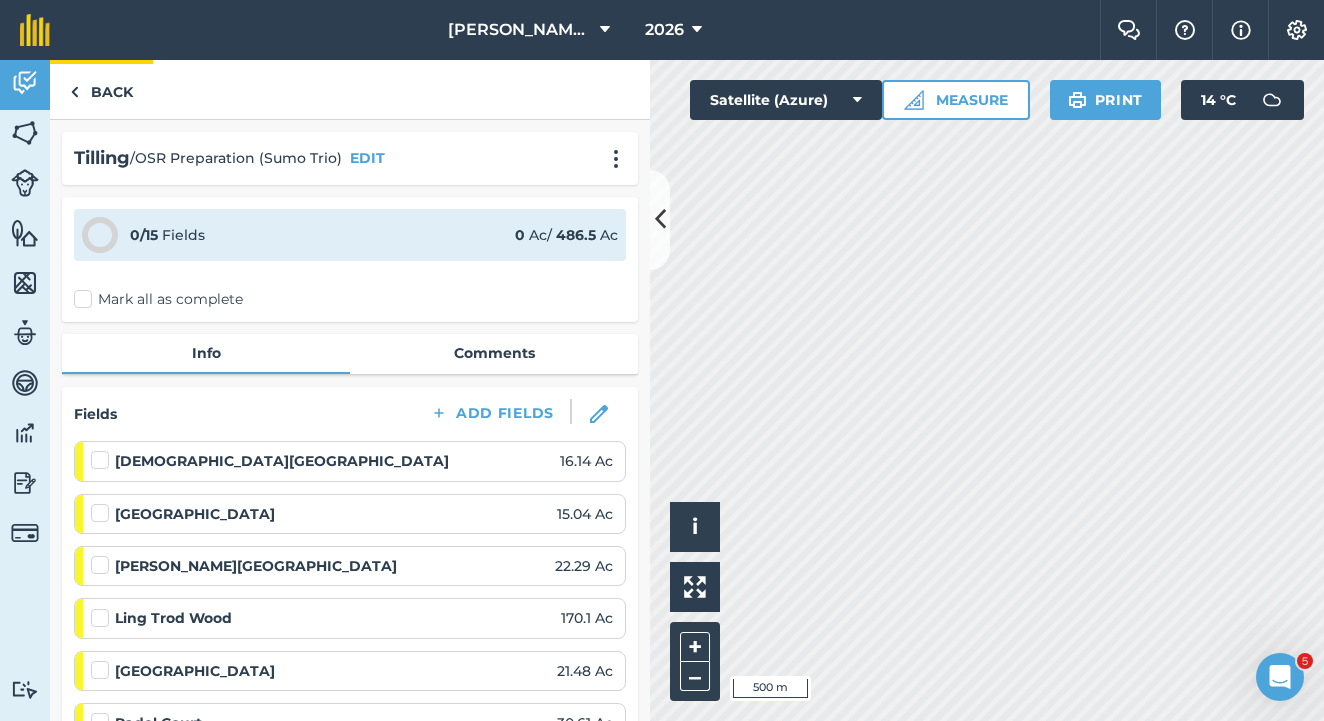 click on "Back" at bounding box center [101, 89] 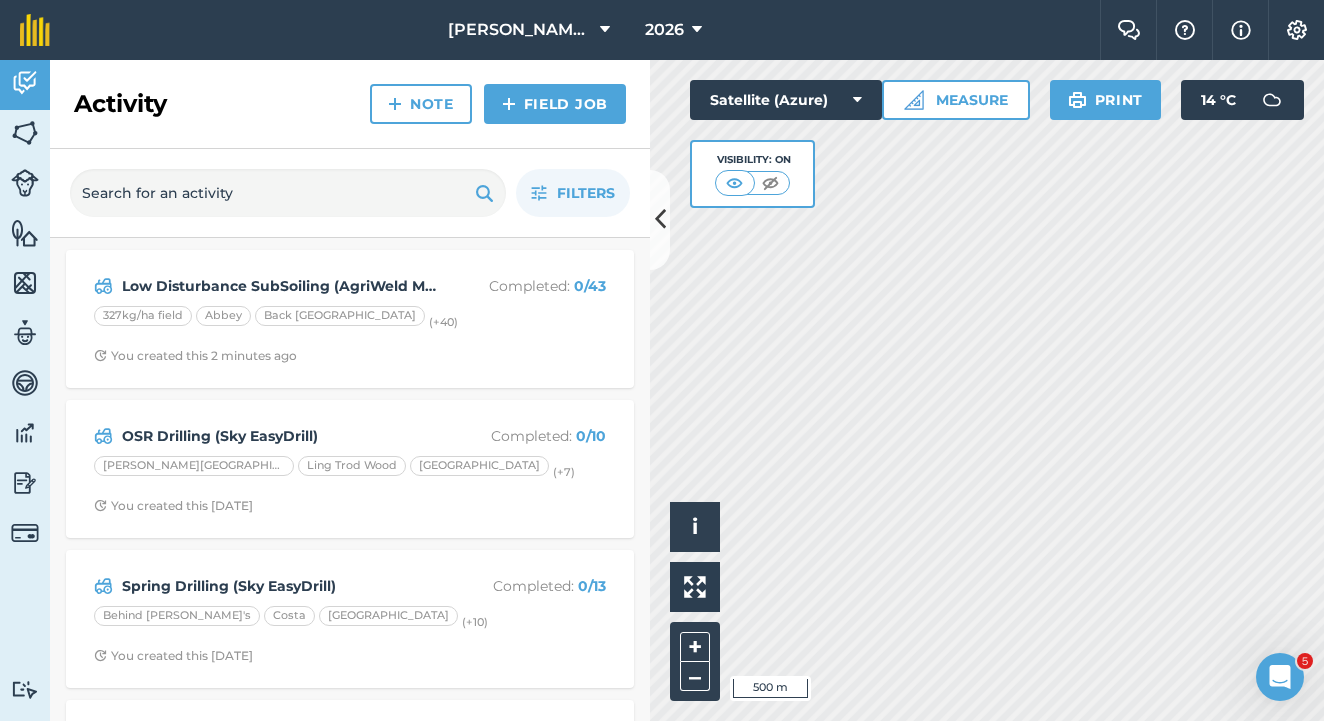 click on "Low Disturbance SubSoiling (AgriWeld MinDis  Completed :   0 / 43 327kg/ha field [GEOGRAPHIC_DATA] (+ 40 ) You created this 2 minutes ago" at bounding box center (350, 319) 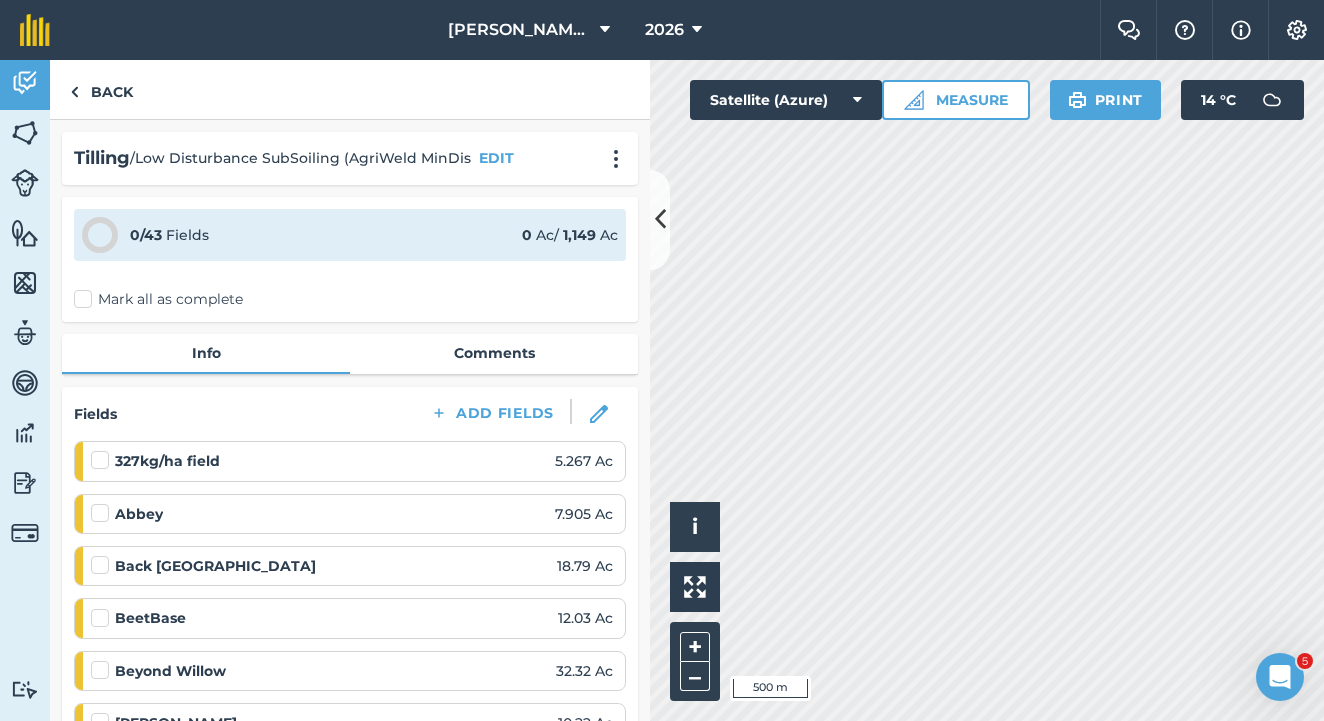 click on "EDIT" at bounding box center (496, 158) 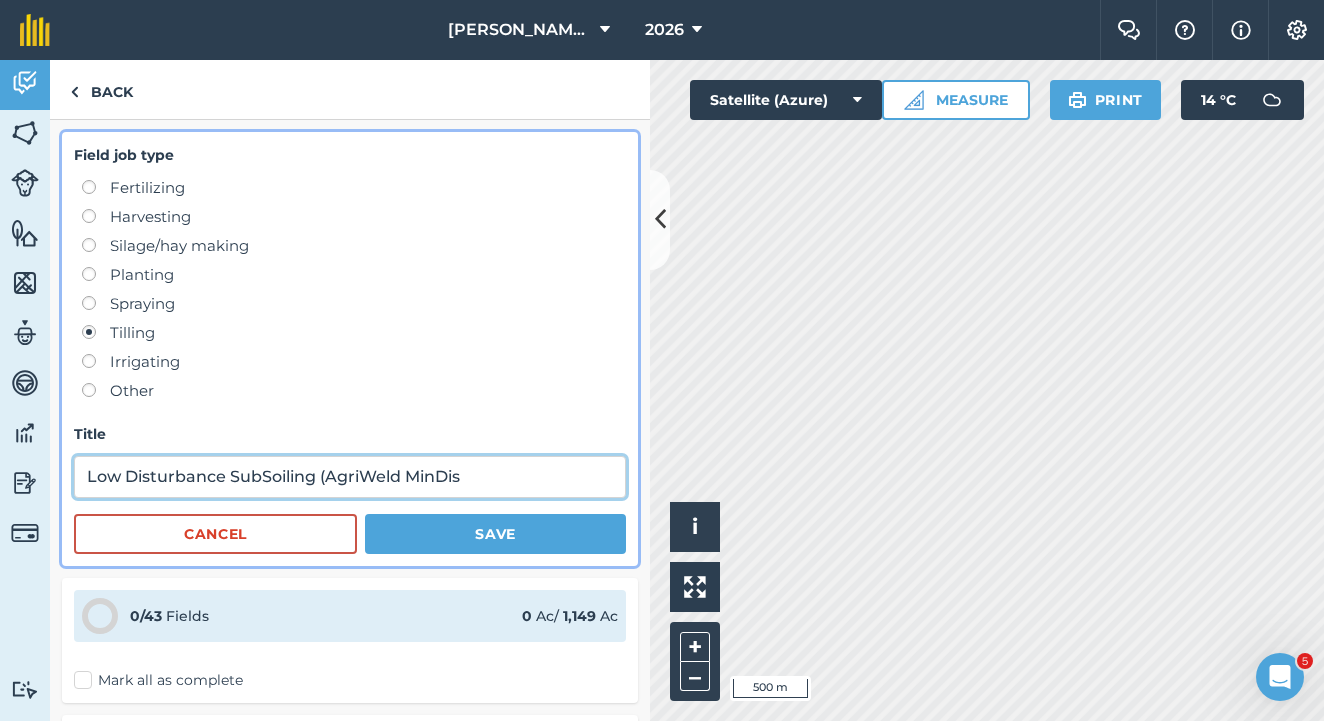 drag, startPoint x: 322, startPoint y: 473, endPoint x: 78, endPoint y: 449, distance: 245.17749 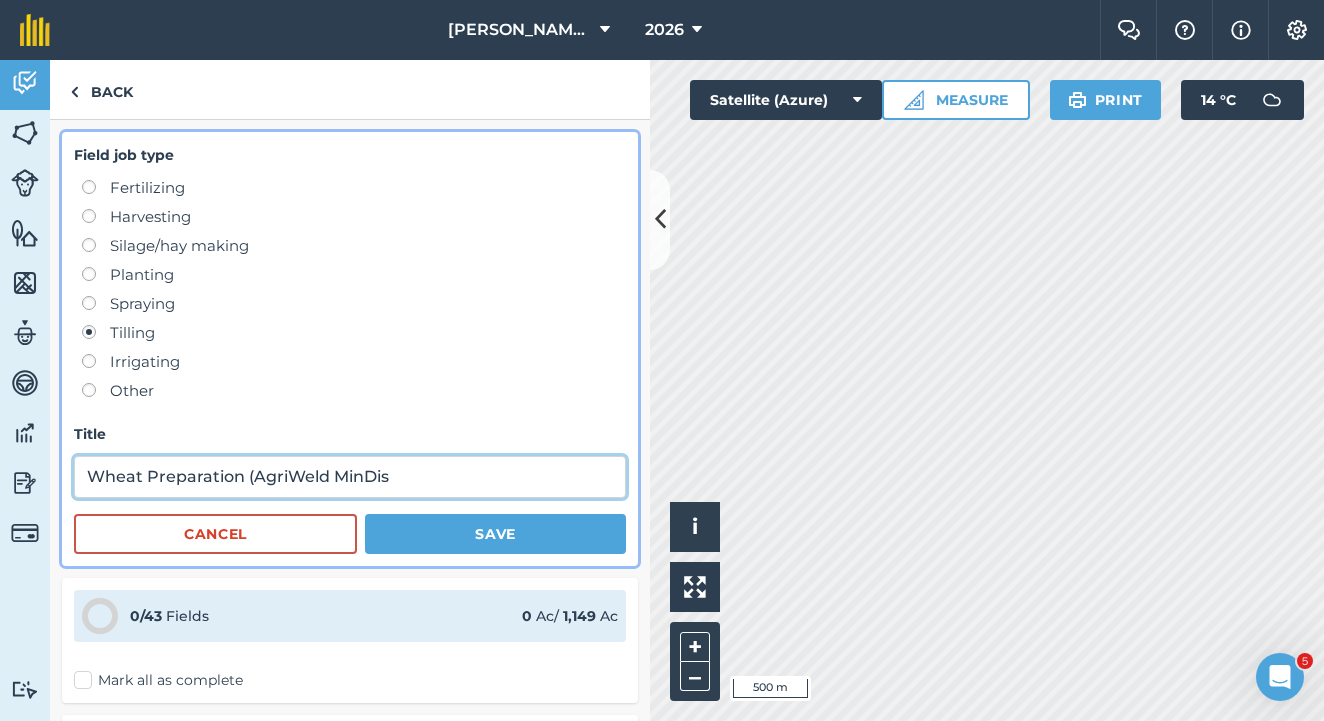 click on "Wheat Preparation (AgriWeld MinDis" at bounding box center (350, 477) 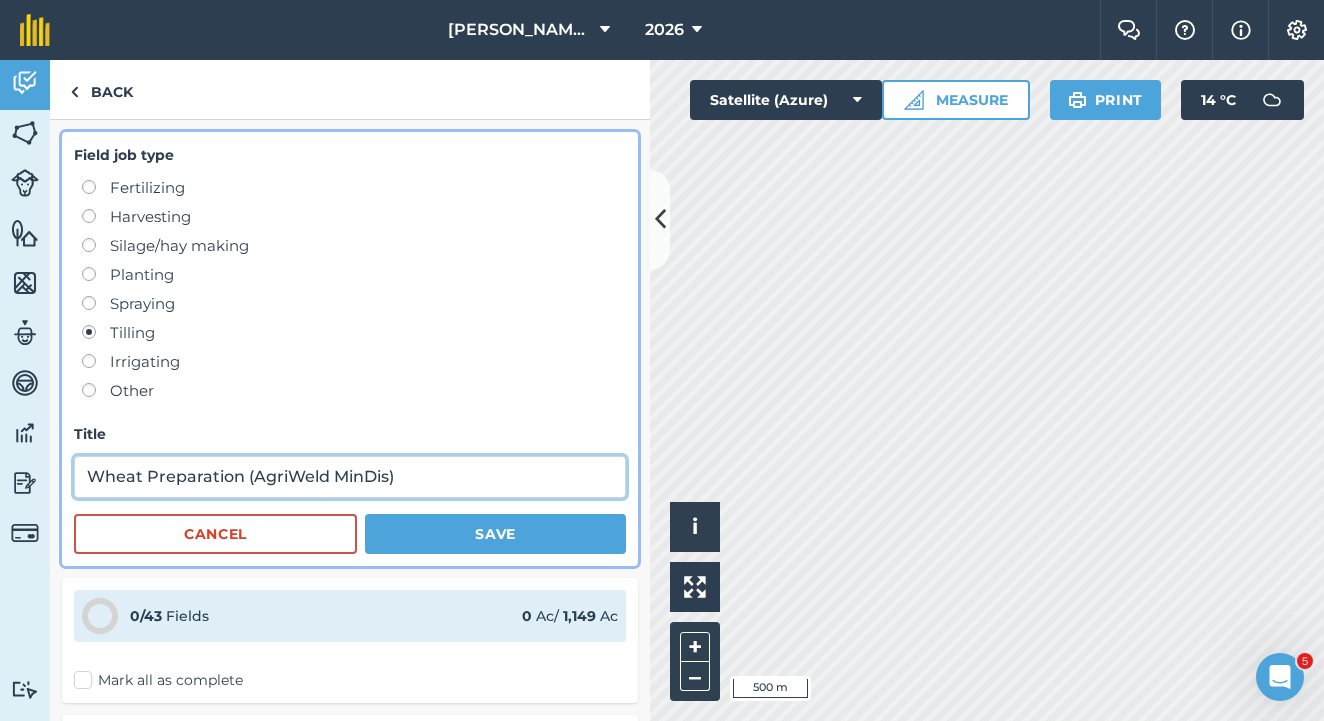 type on "Wheat Preparation (AgriWeld MinDis)" 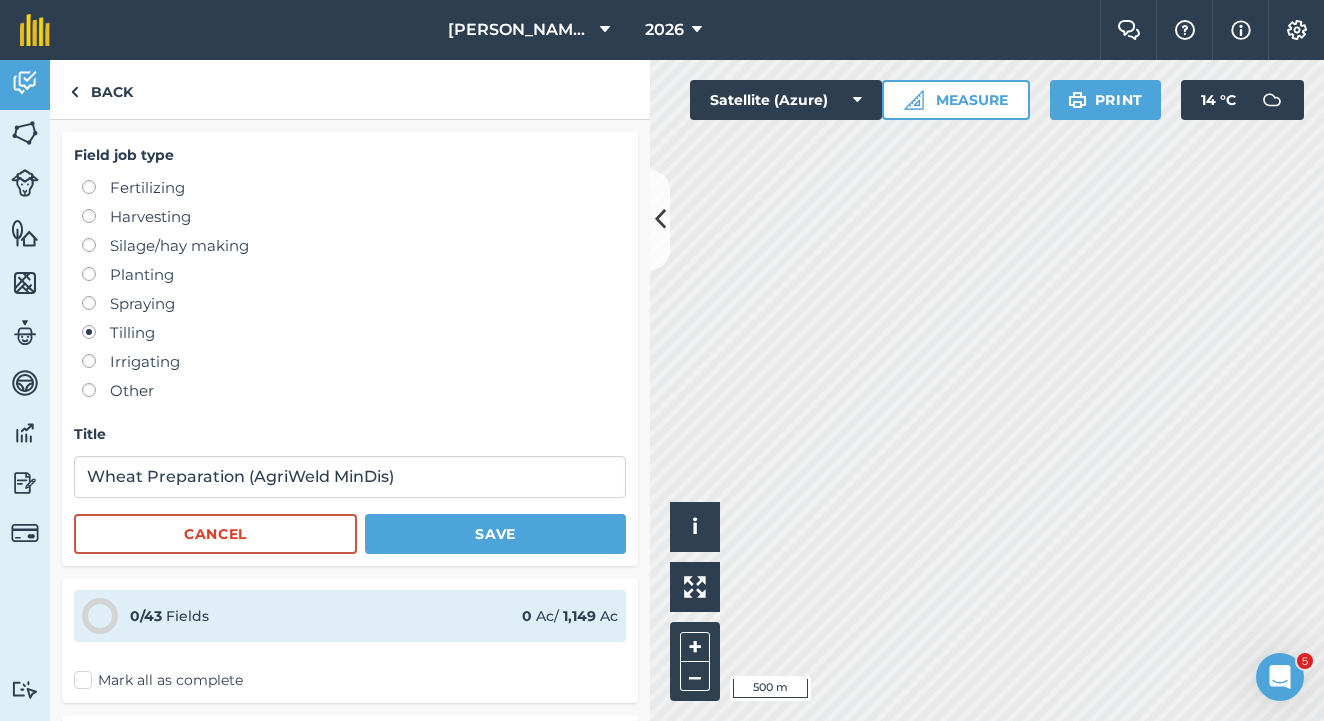 click on "Save" at bounding box center [495, 534] 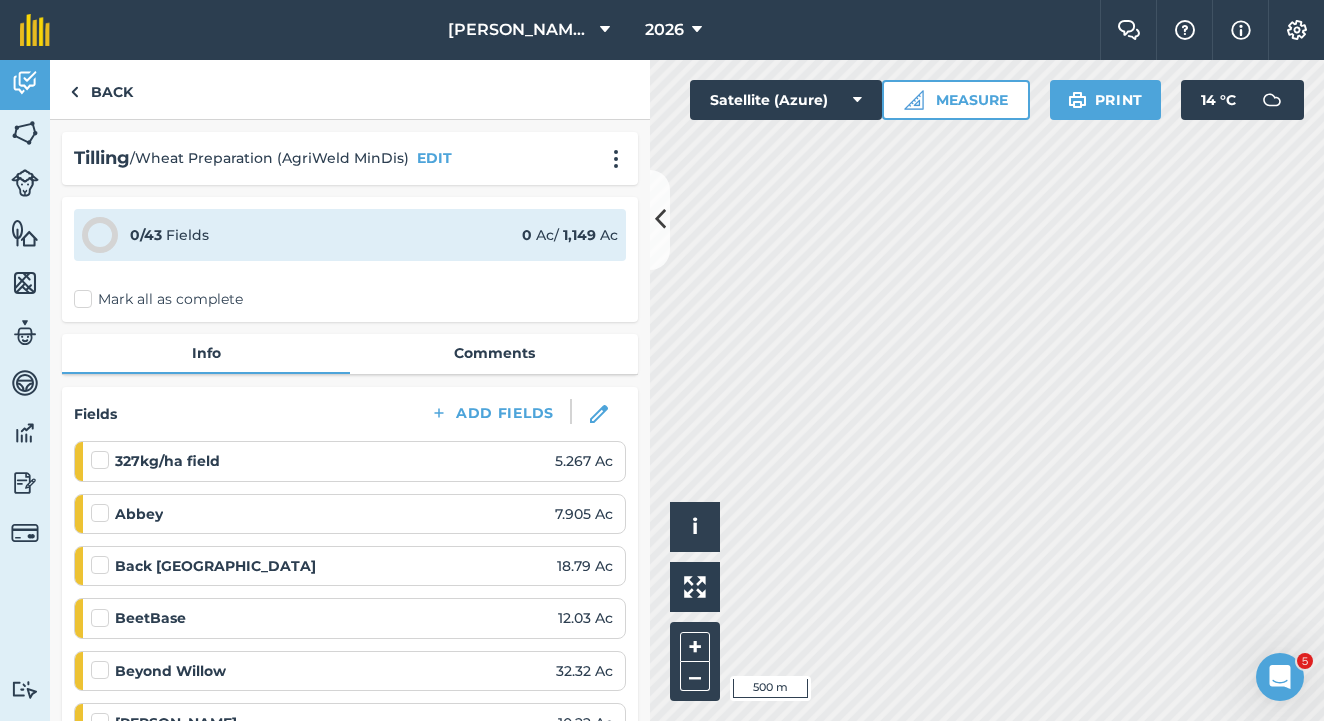 click at bounding box center [660, 219] 